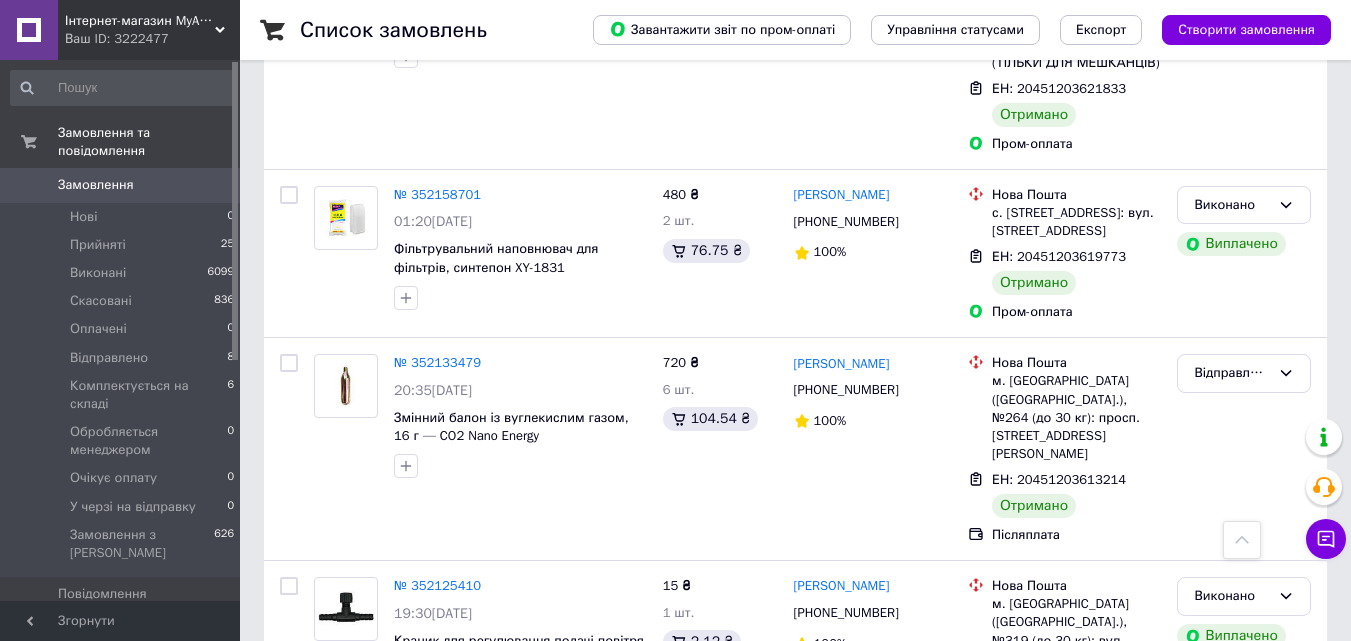 scroll, scrollTop: 2100, scrollLeft: 0, axis: vertical 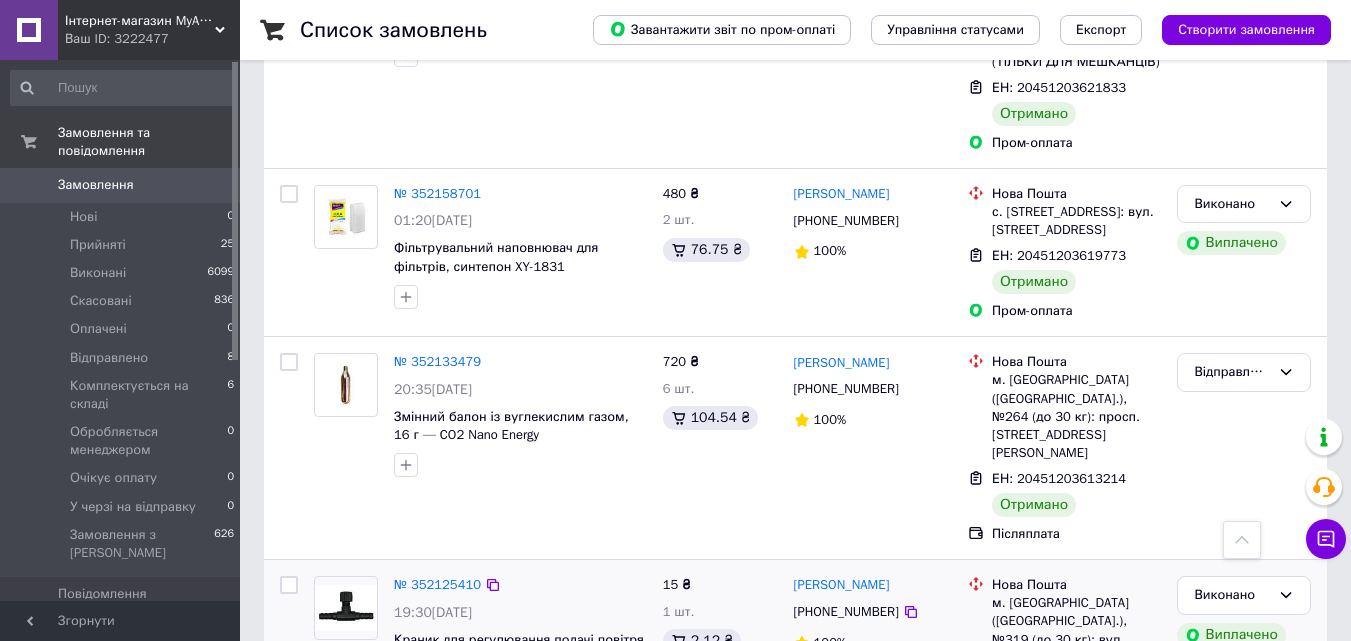 click 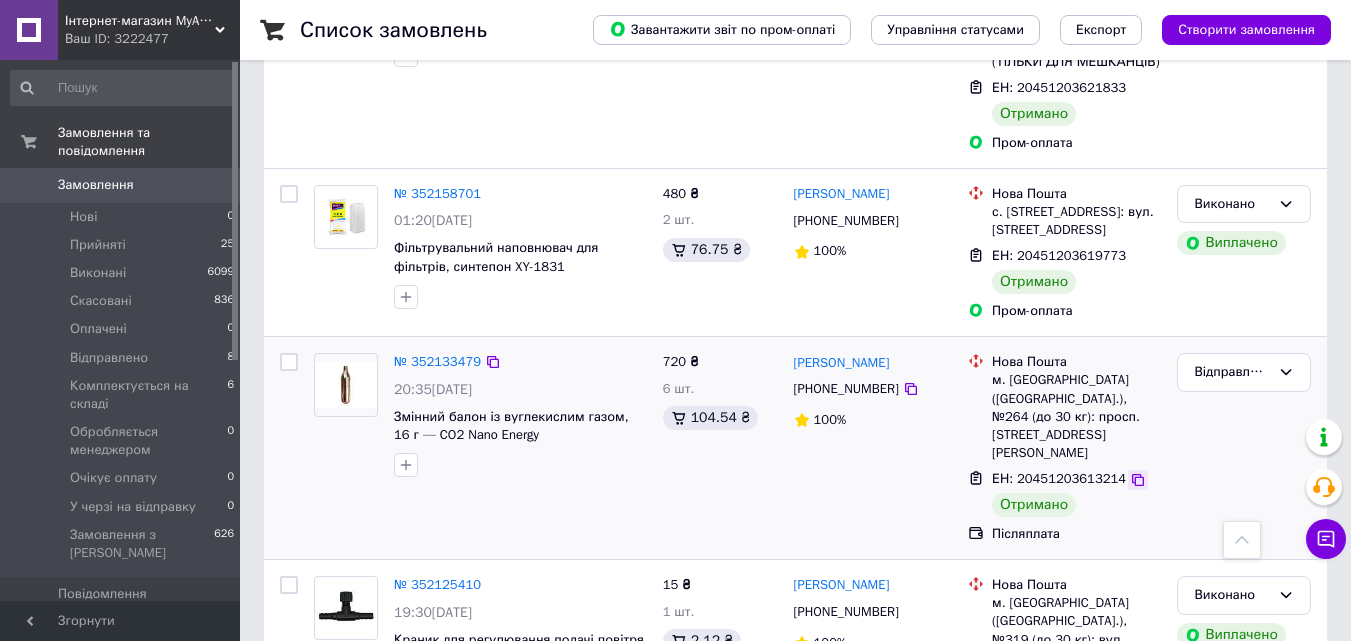 click 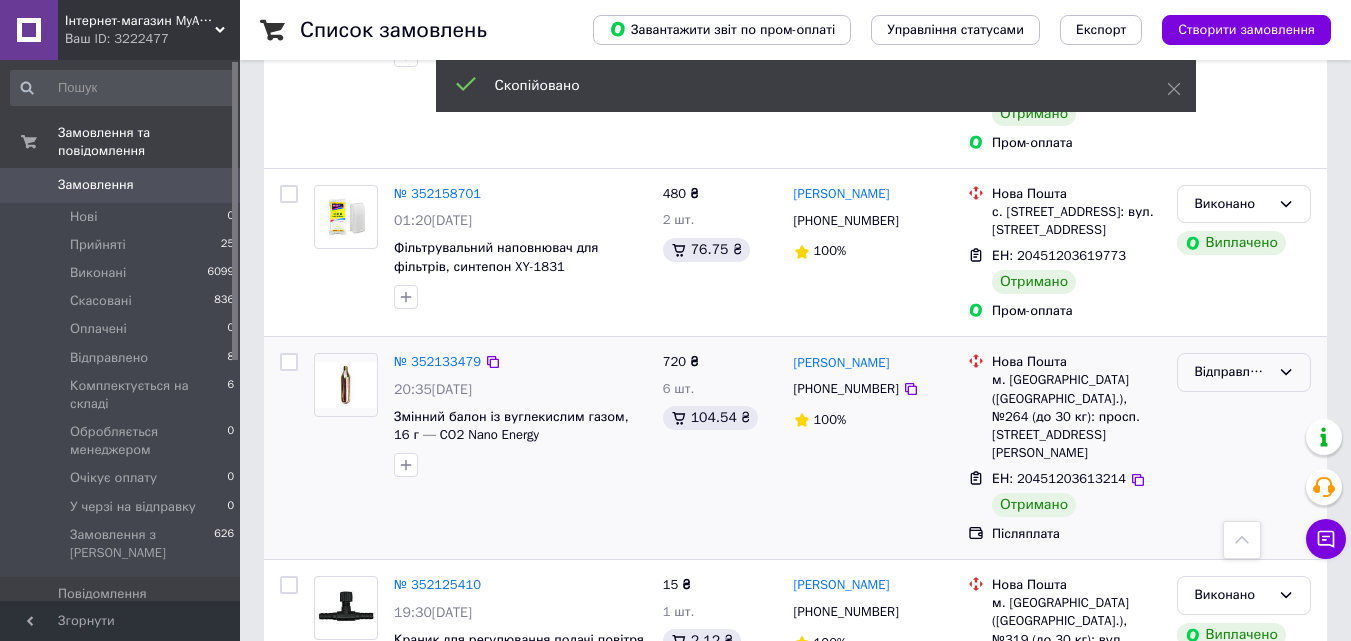 click on "Відправлено" at bounding box center (1232, 372) 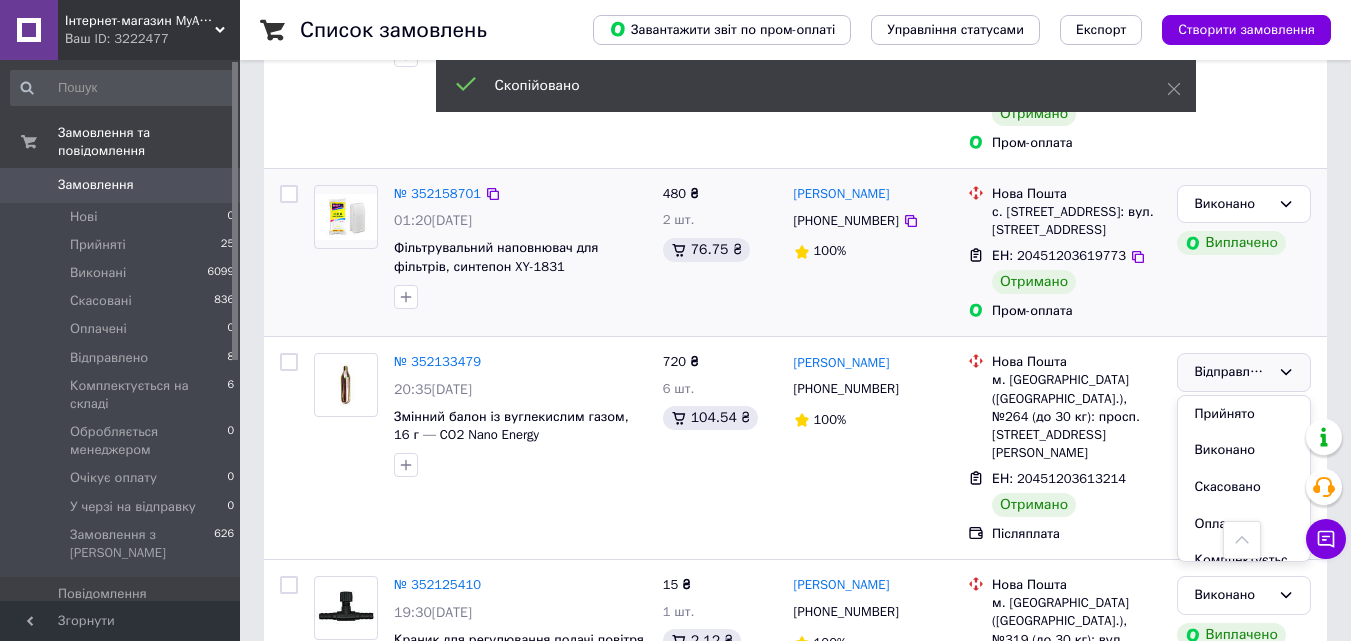 drag, startPoint x: 1244, startPoint y: 251, endPoint x: 314, endPoint y: 116, distance: 939.7473 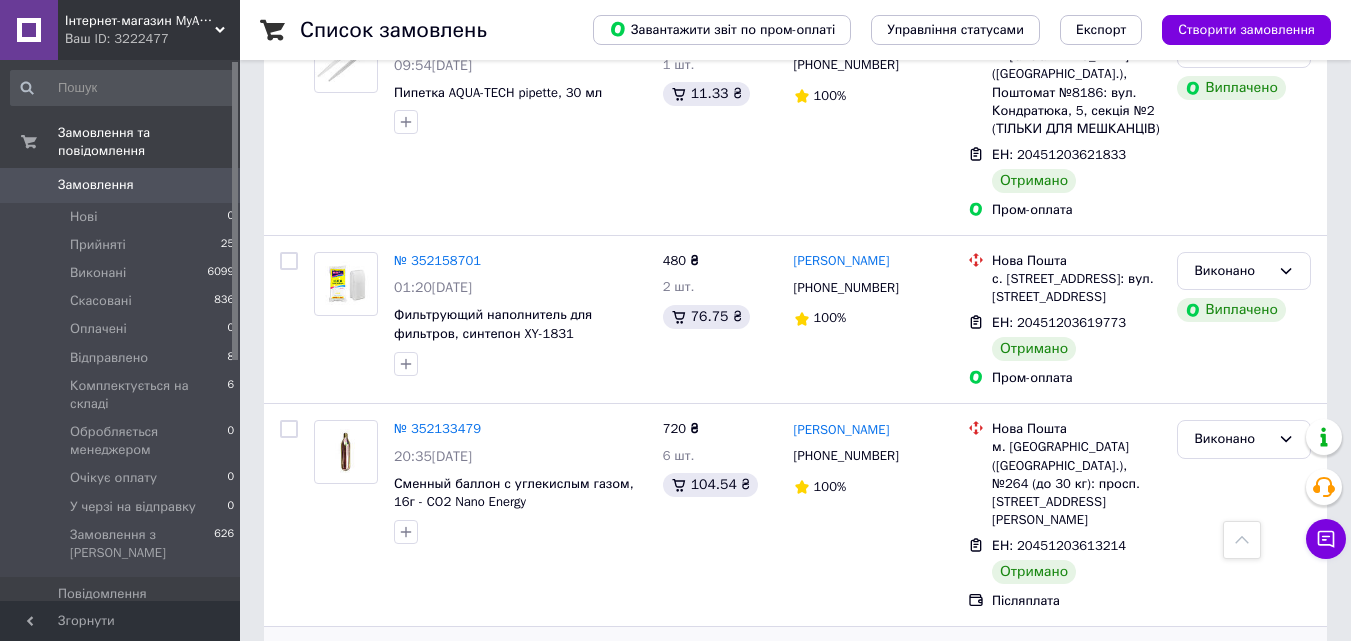 scroll, scrollTop: 2000, scrollLeft: 0, axis: vertical 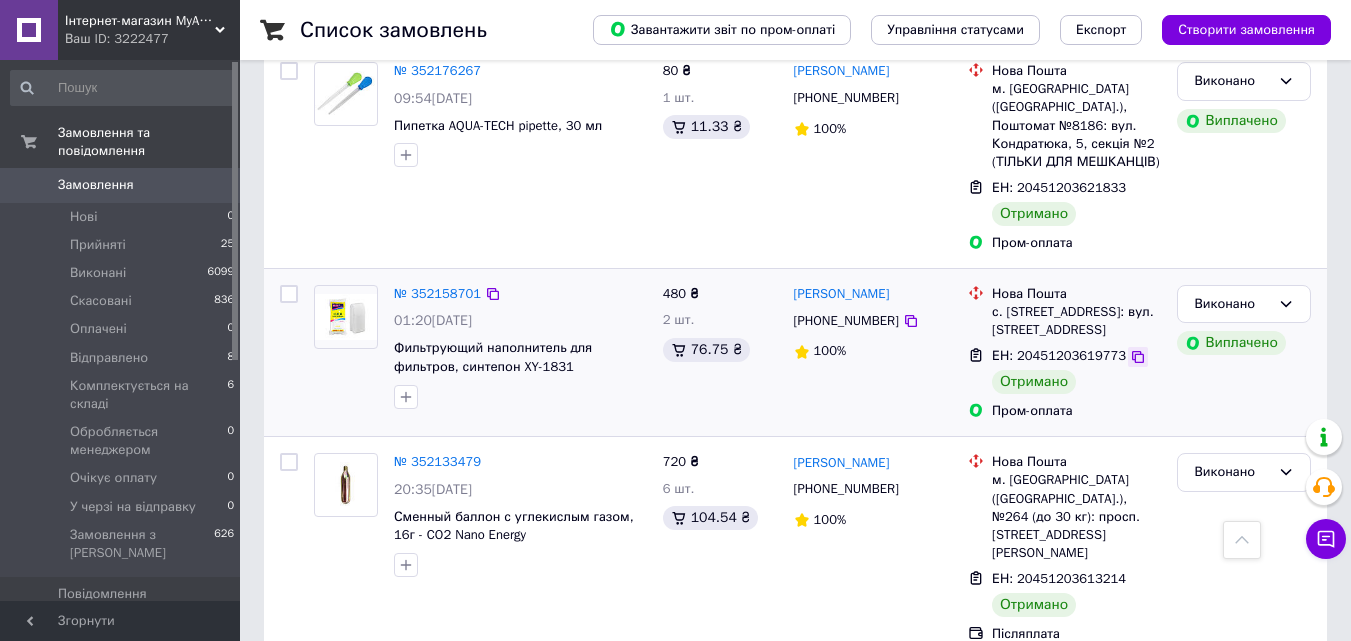 click 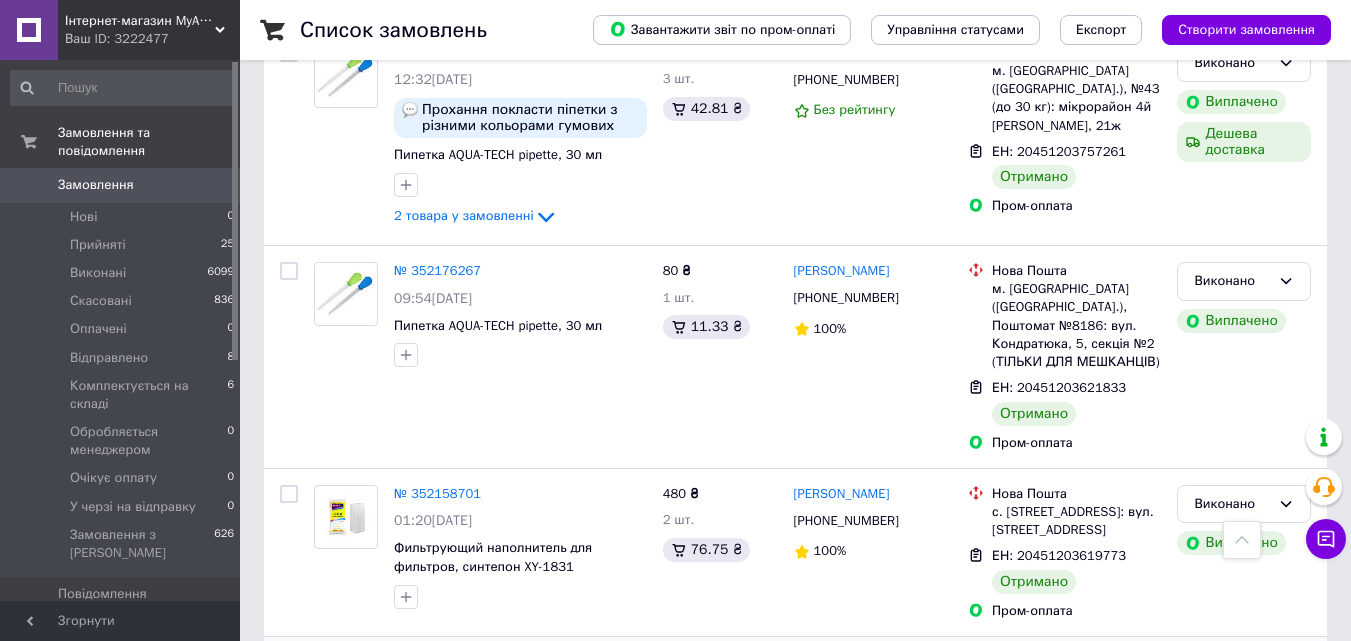 scroll, scrollTop: 1700, scrollLeft: 0, axis: vertical 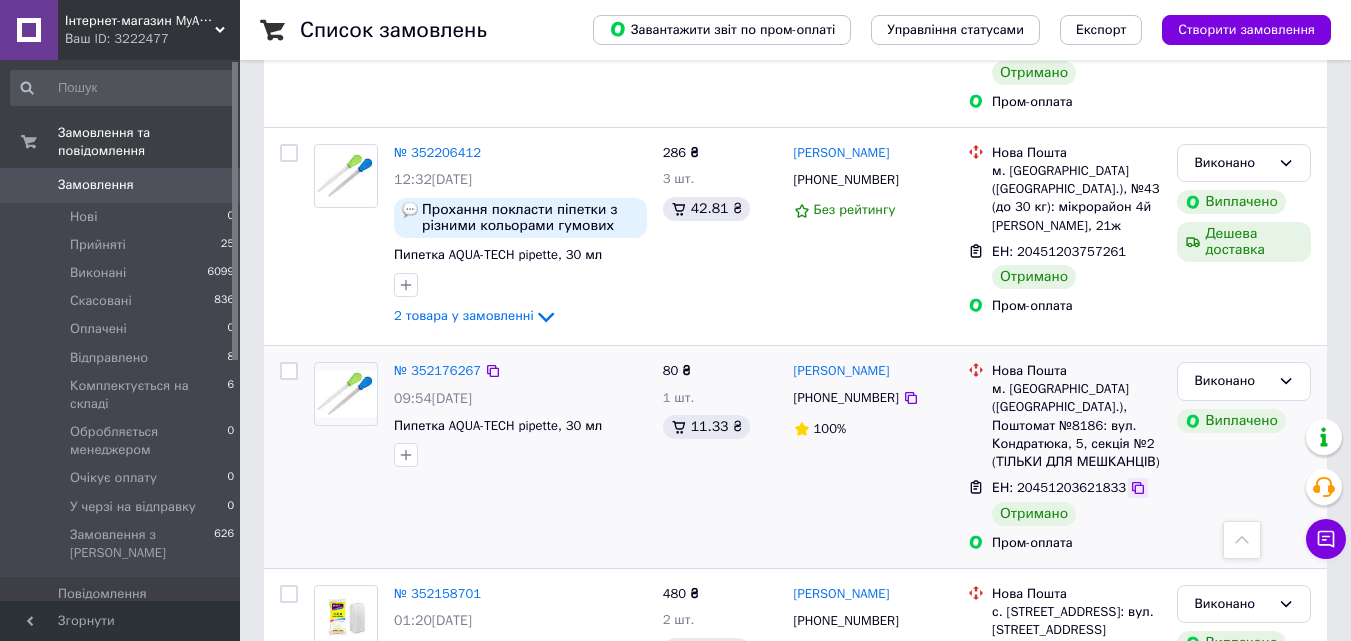 click 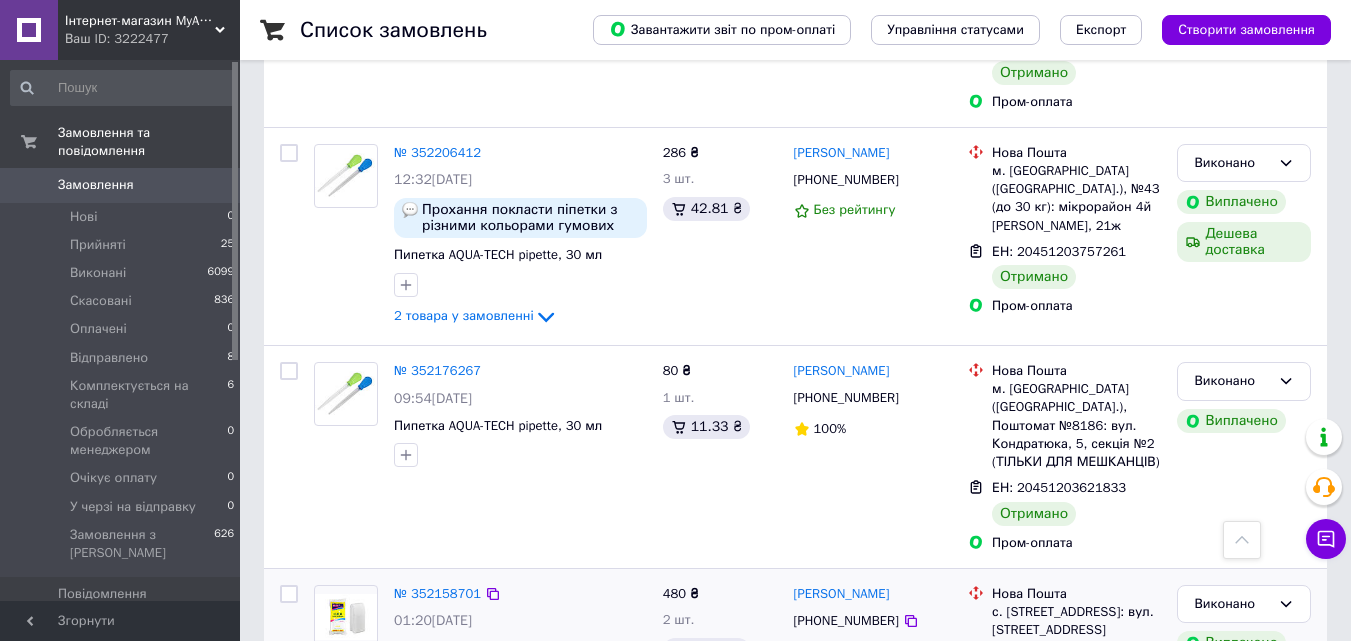 scroll, scrollTop: 1600, scrollLeft: 0, axis: vertical 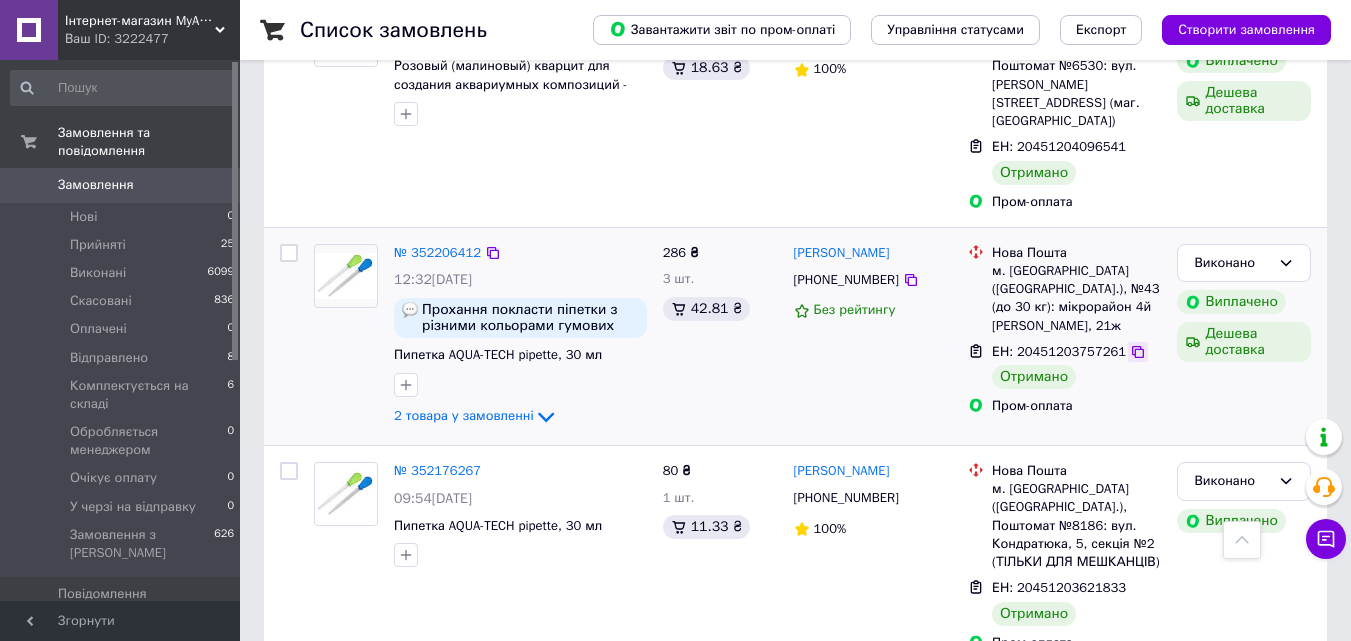 click 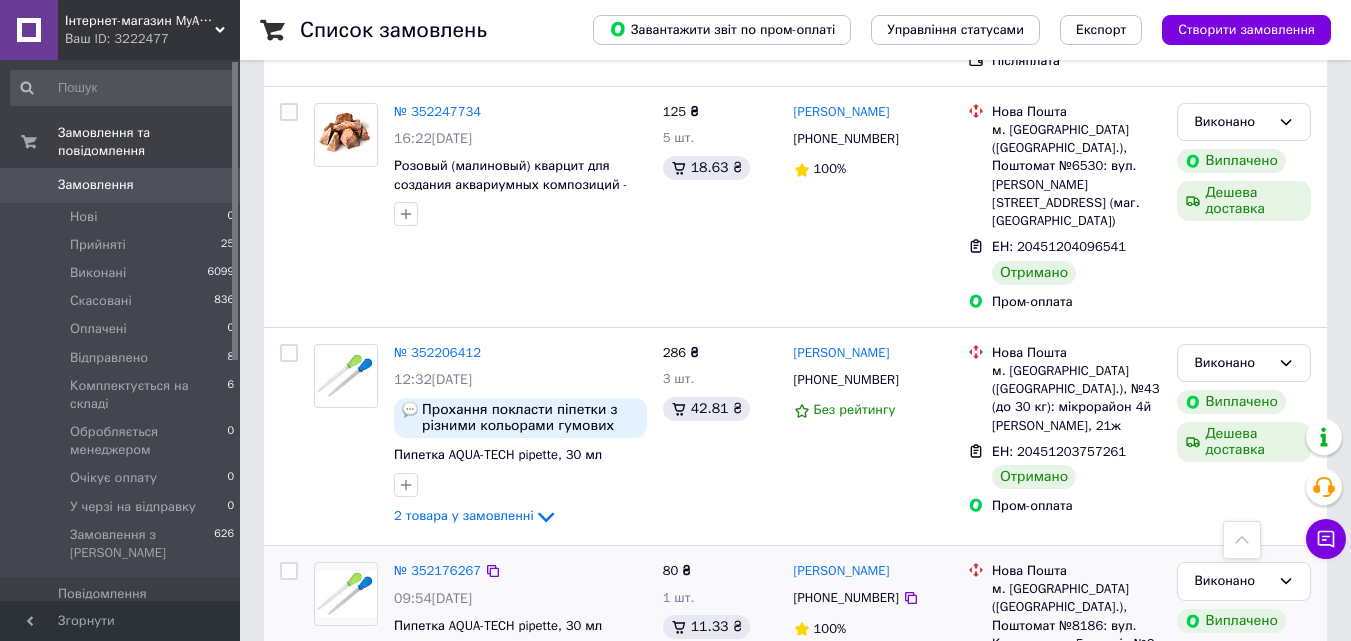 scroll, scrollTop: 1400, scrollLeft: 0, axis: vertical 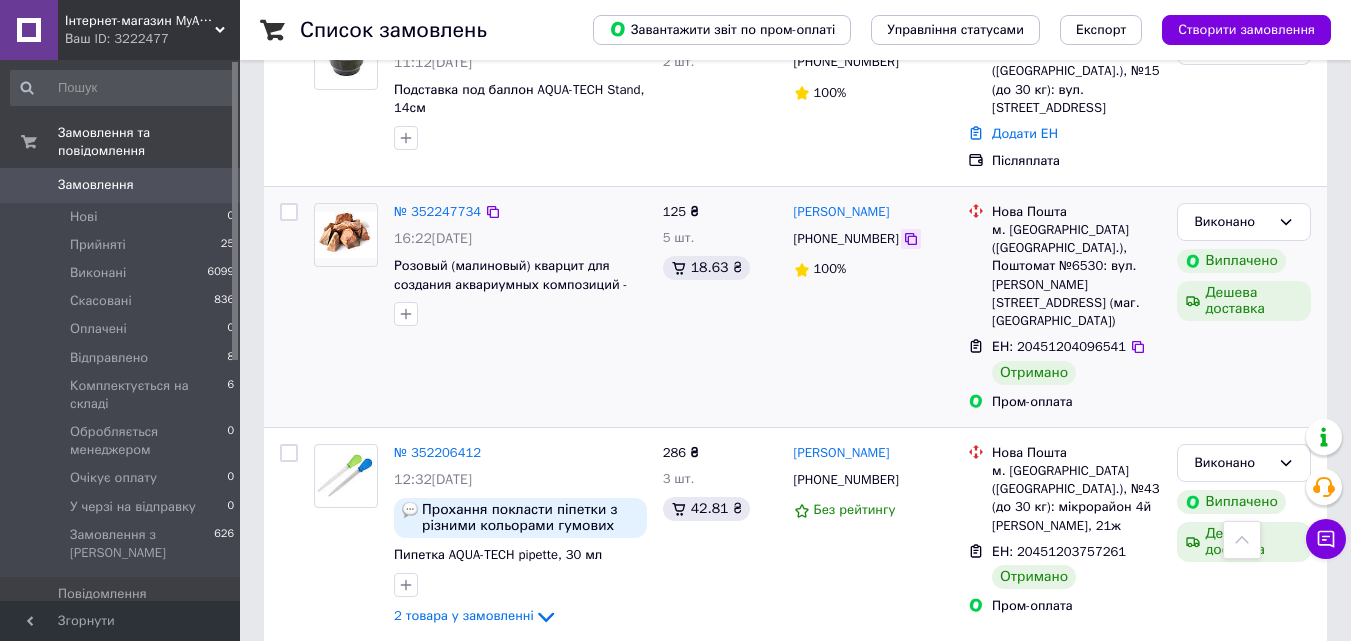 click 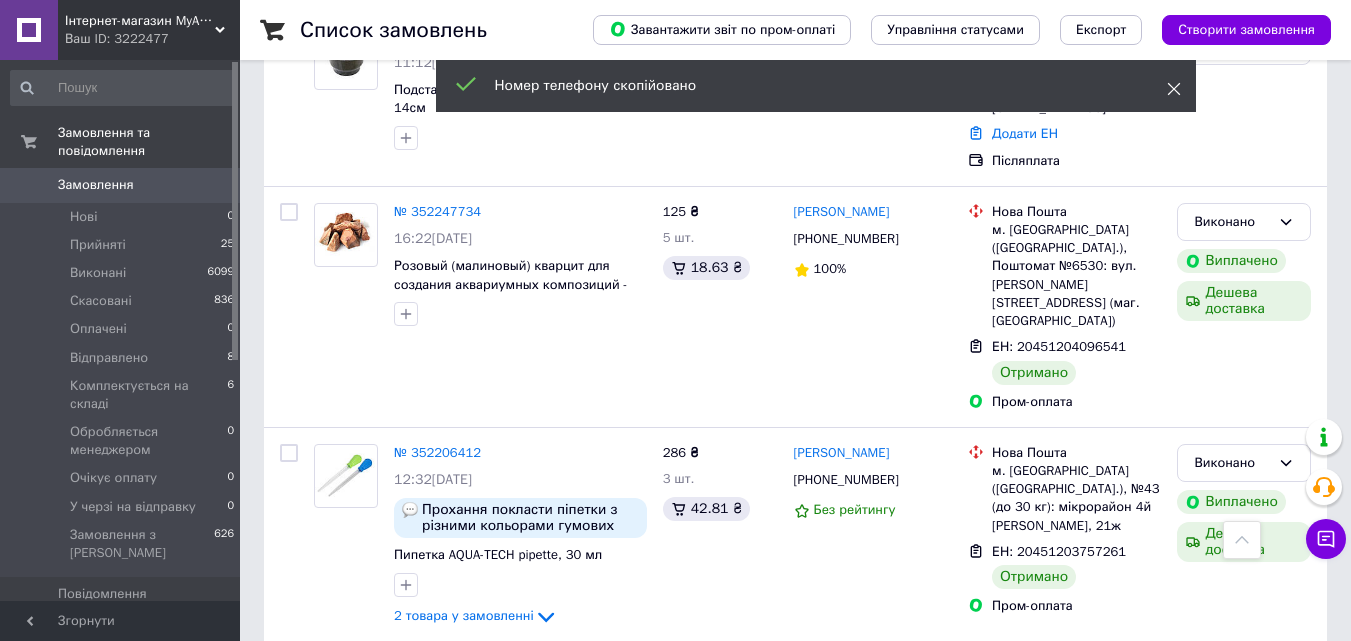 click 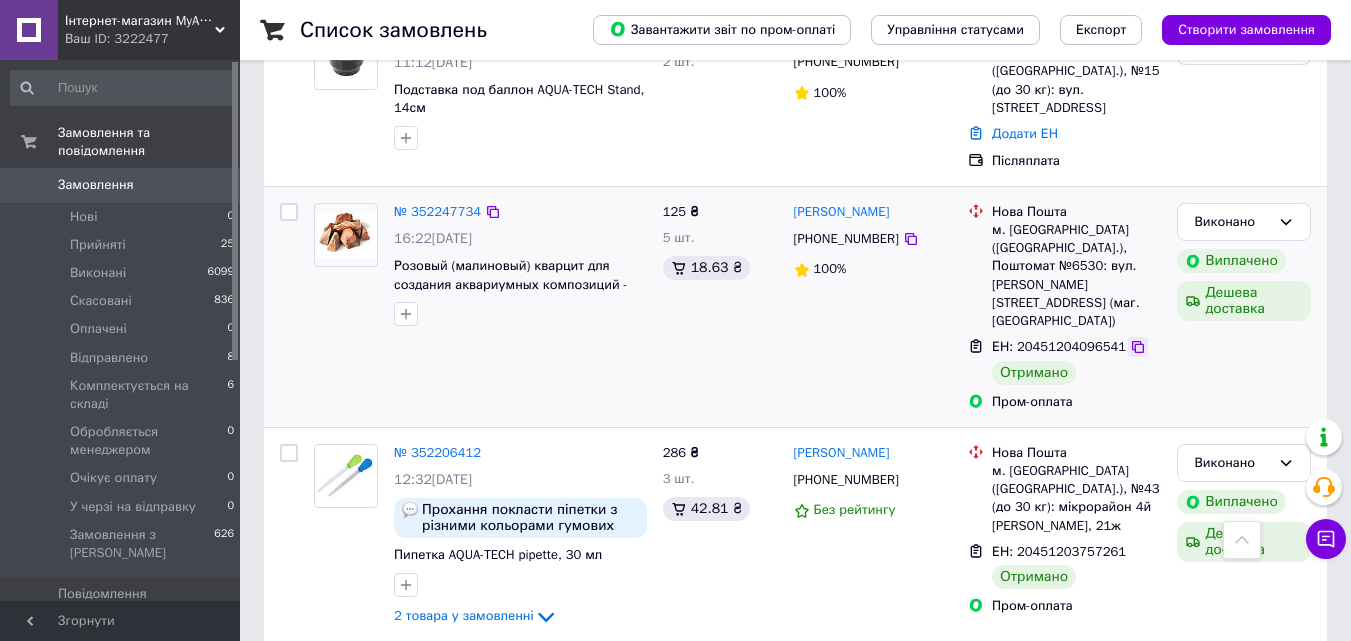 click 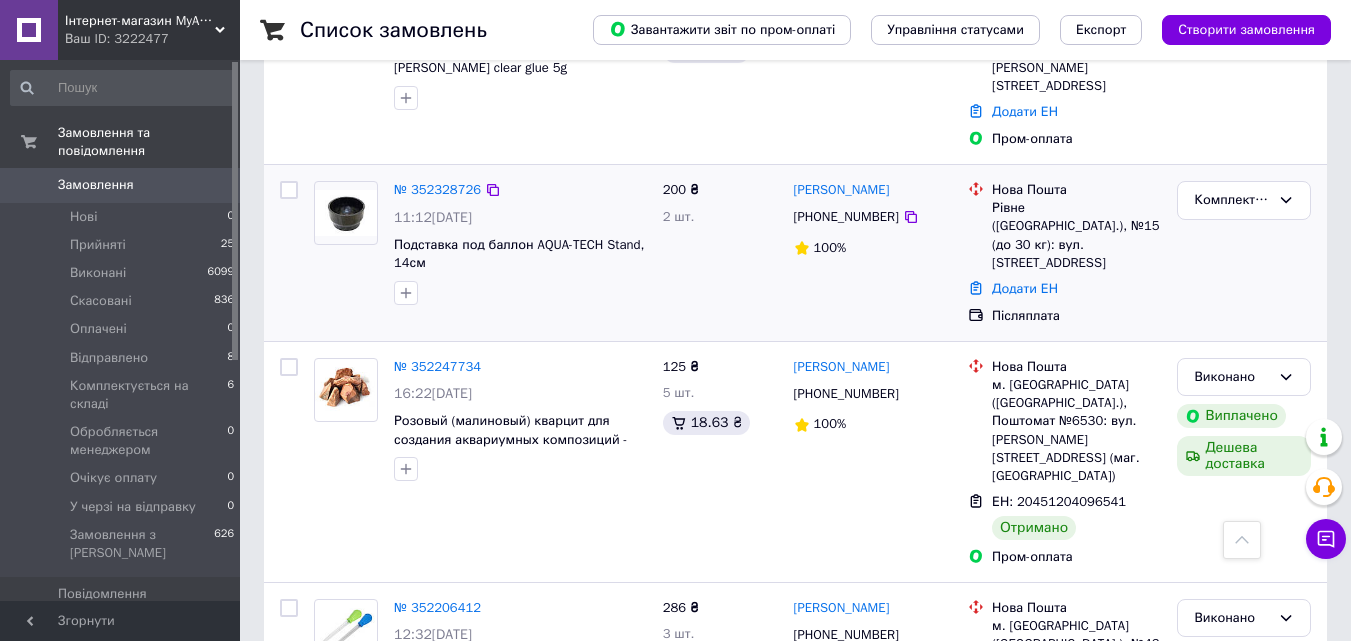 scroll, scrollTop: 1100, scrollLeft: 0, axis: vertical 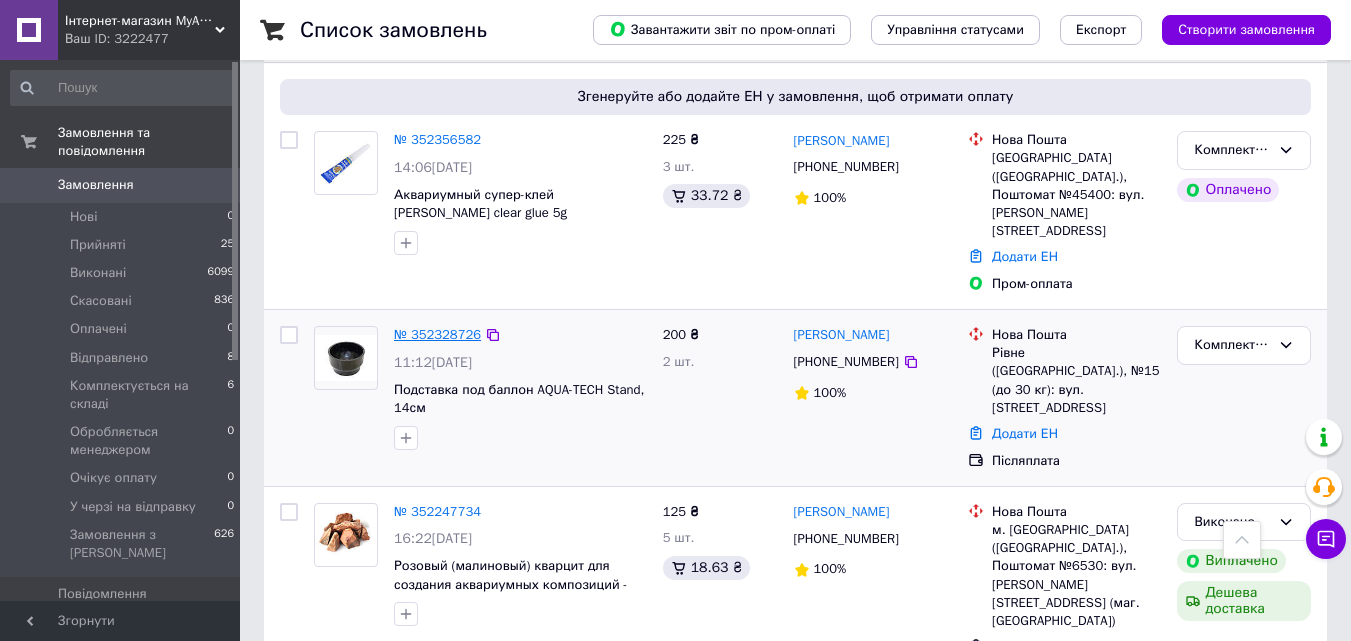 click on "№ 352328726" at bounding box center (437, 334) 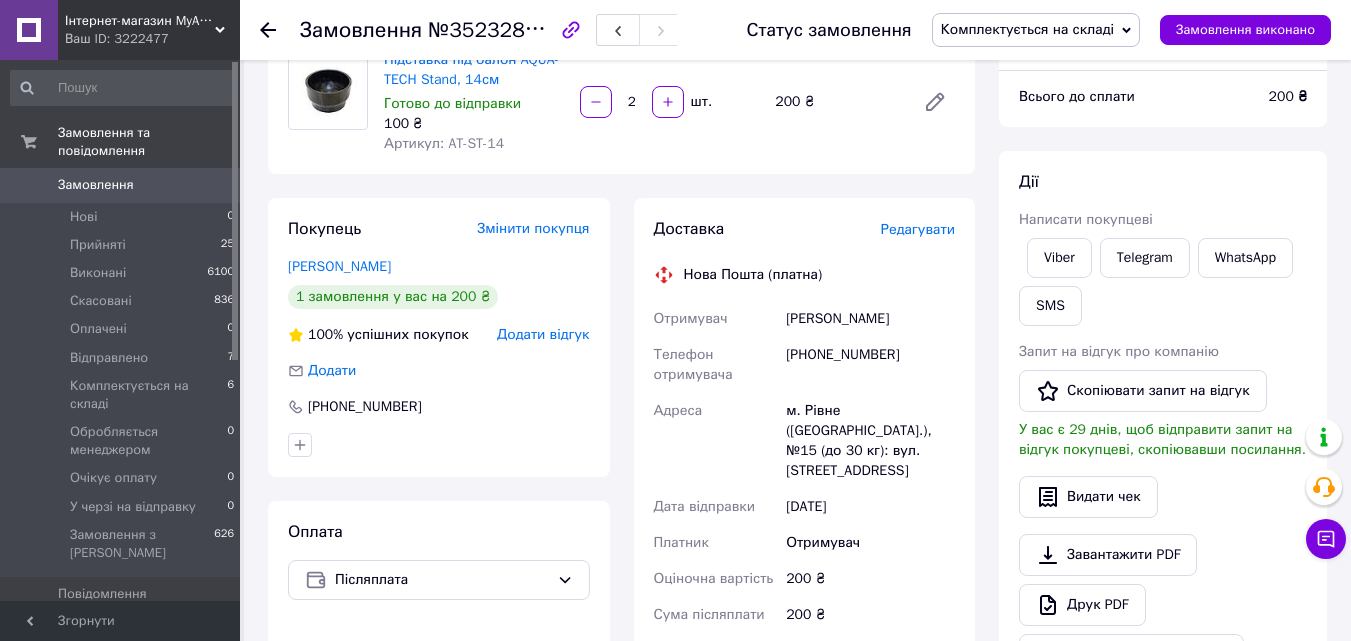 scroll, scrollTop: 200, scrollLeft: 0, axis: vertical 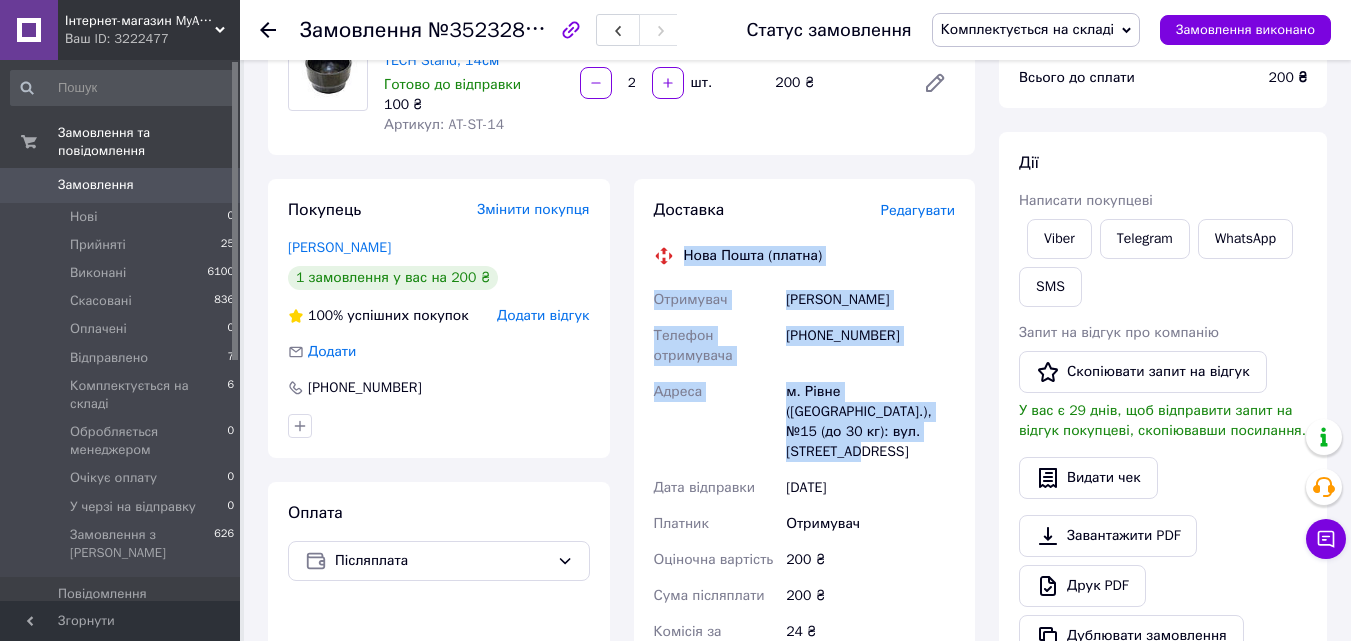 drag, startPoint x: 682, startPoint y: 253, endPoint x: 888, endPoint y: 424, distance: 267.72562 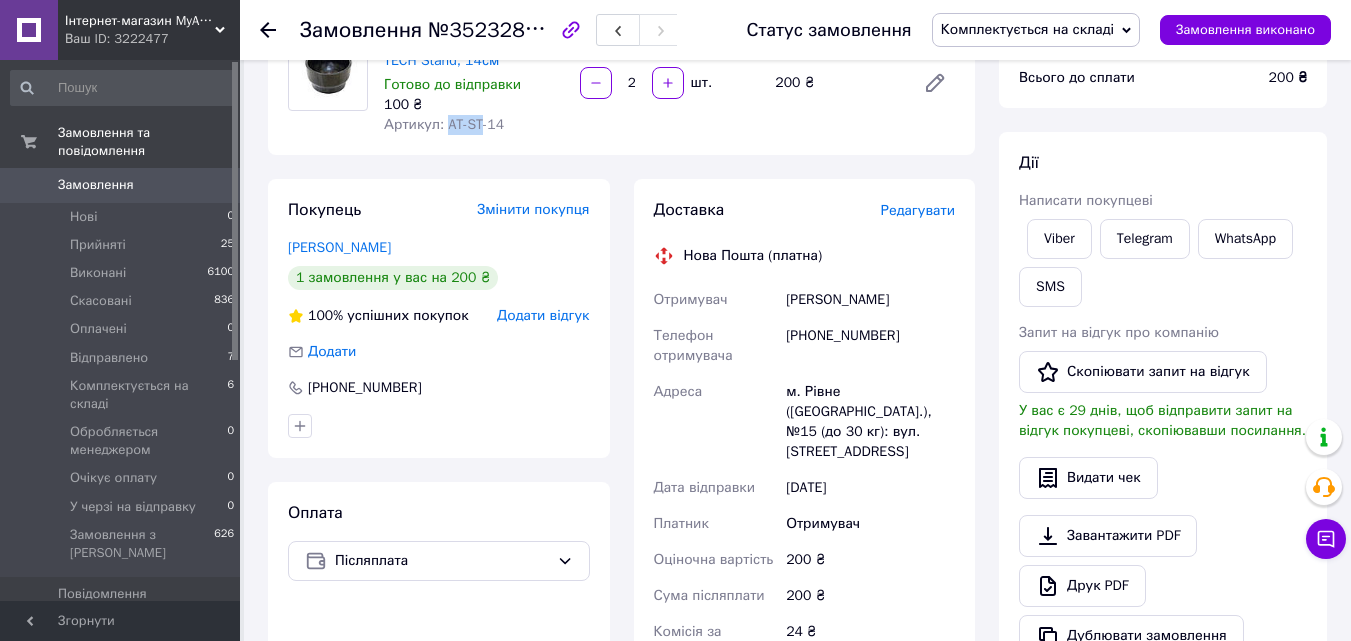 drag, startPoint x: 442, startPoint y: 125, endPoint x: 478, endPoint y: 126, distance: 36.013885 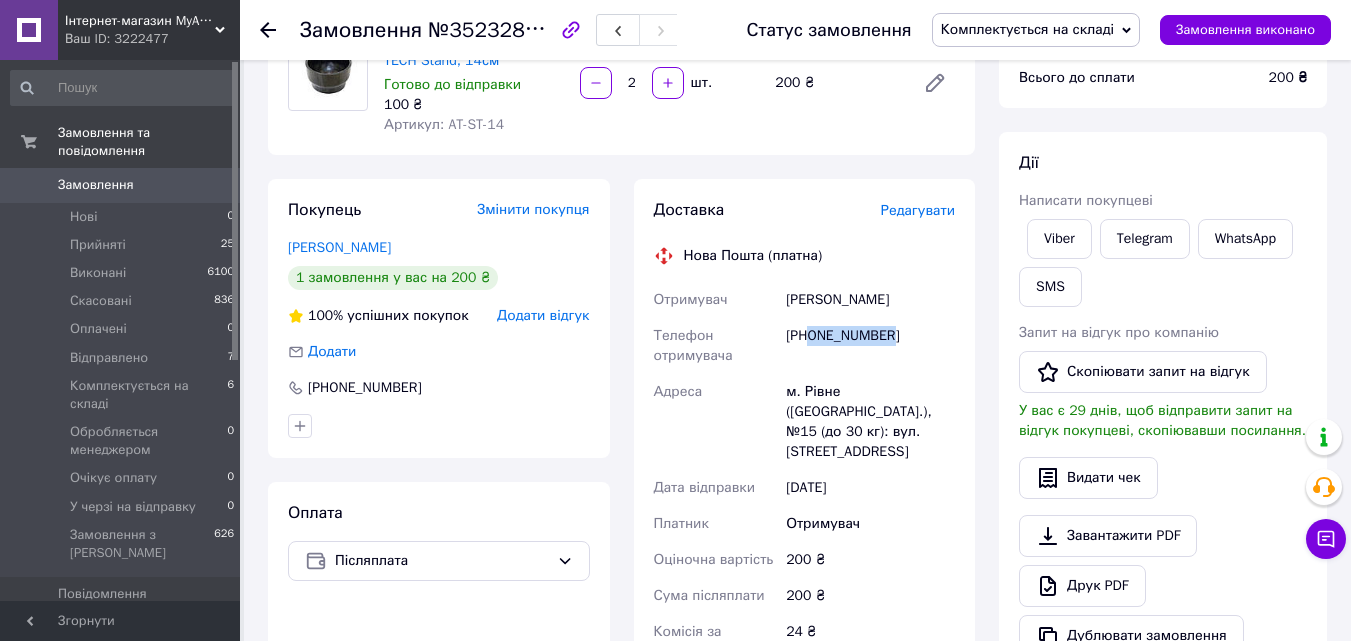 drag, startPoint x: 903, startPoint y: 341, endPoint x: 809, endPoint y: 345, distance: 94.08507 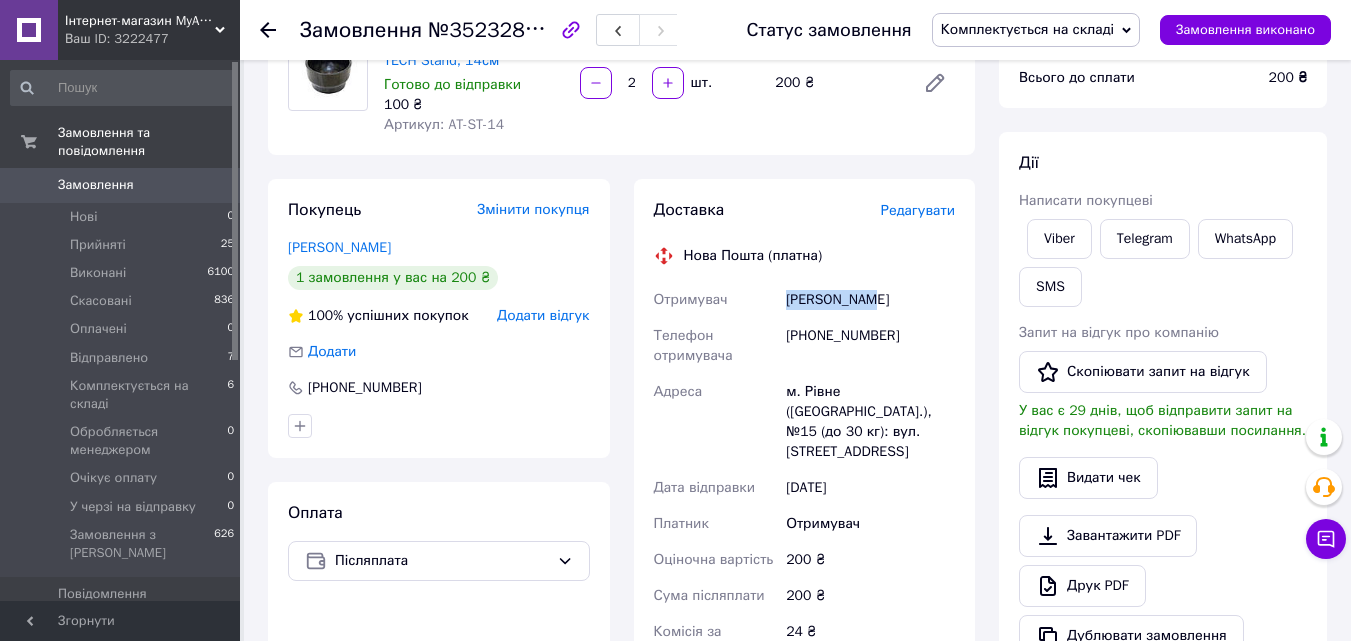 drag, startPoint x: 883, startPoint y: 294, endPoint x: 796, endPoint y: 299, distance: 87.14356 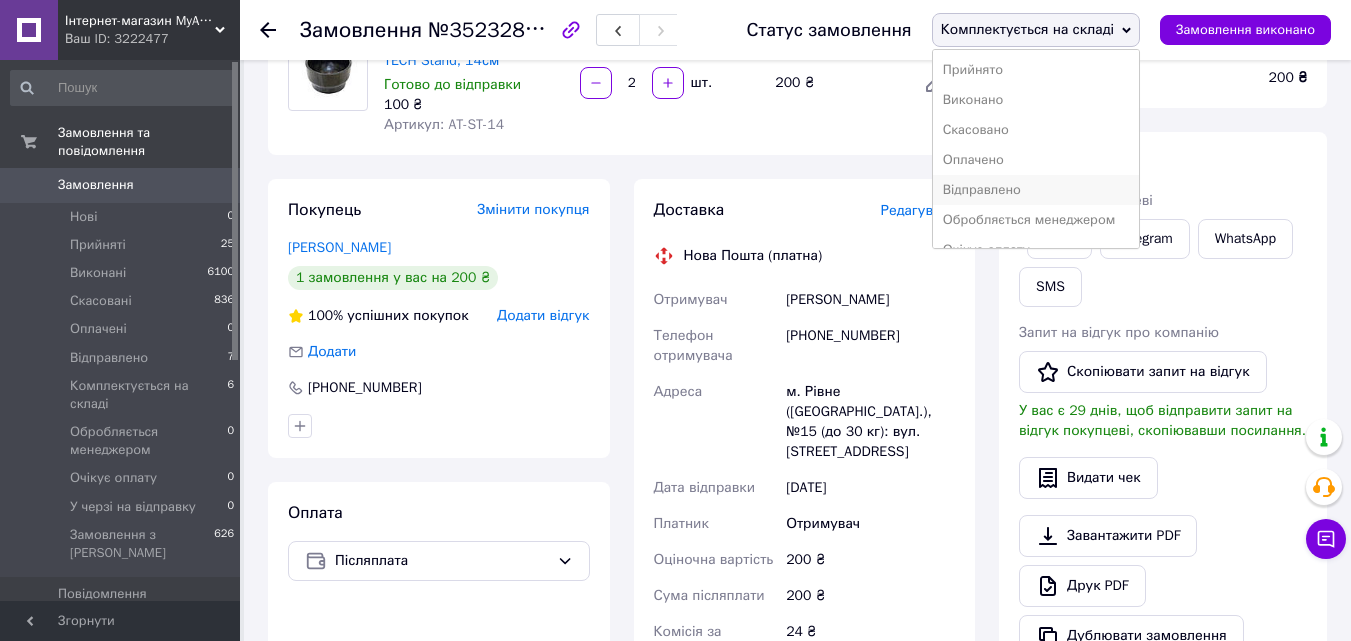 click on "Відправлено" at bounding box center (1036, 190) 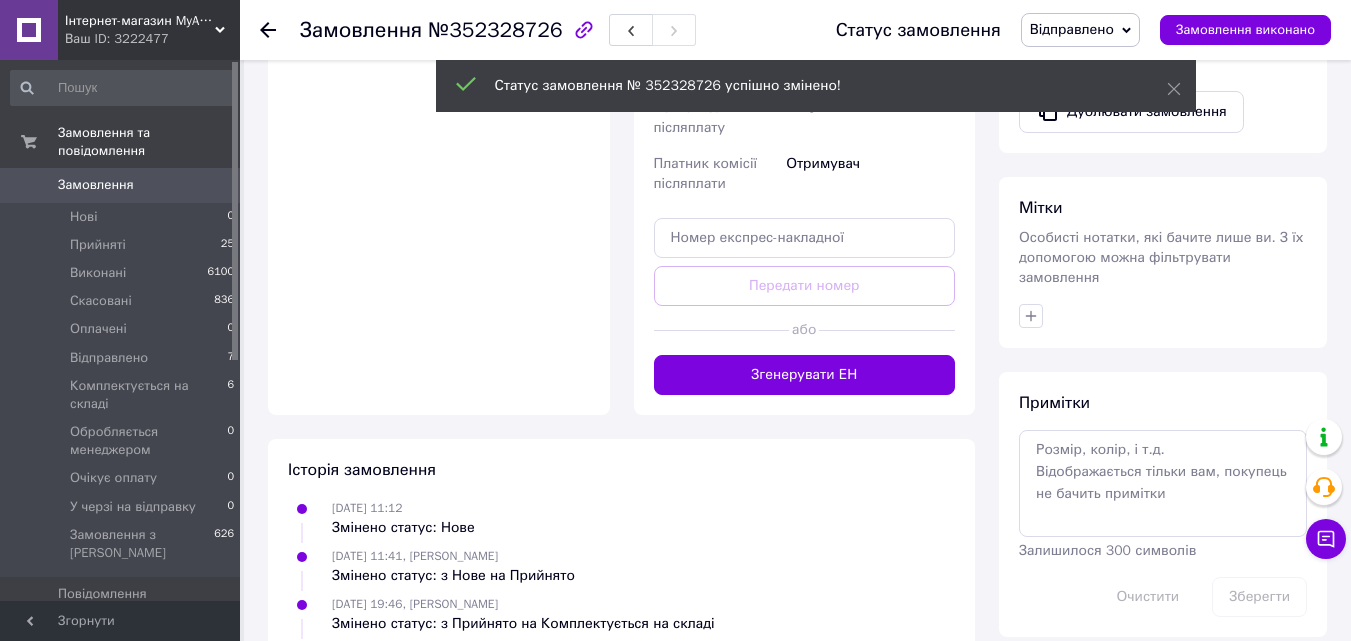 scroll, scrollTop: 689, scrollLeft: 0, axis: vertical 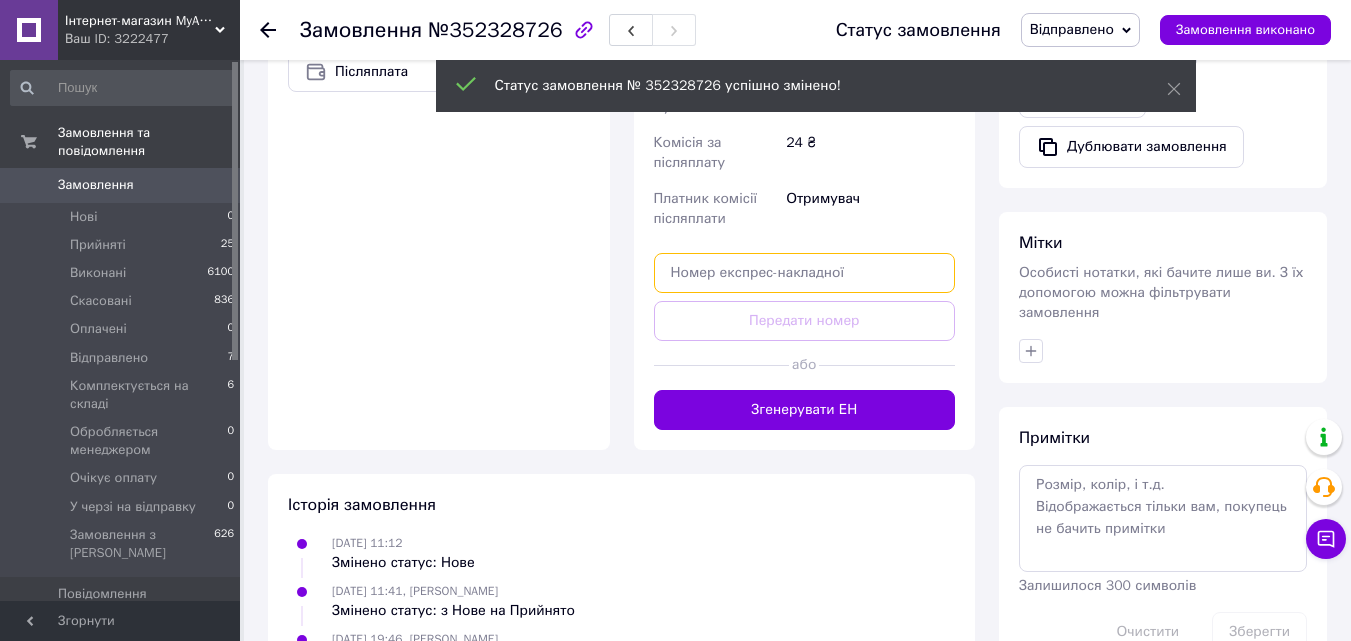 click at bounding box center [805, 273] 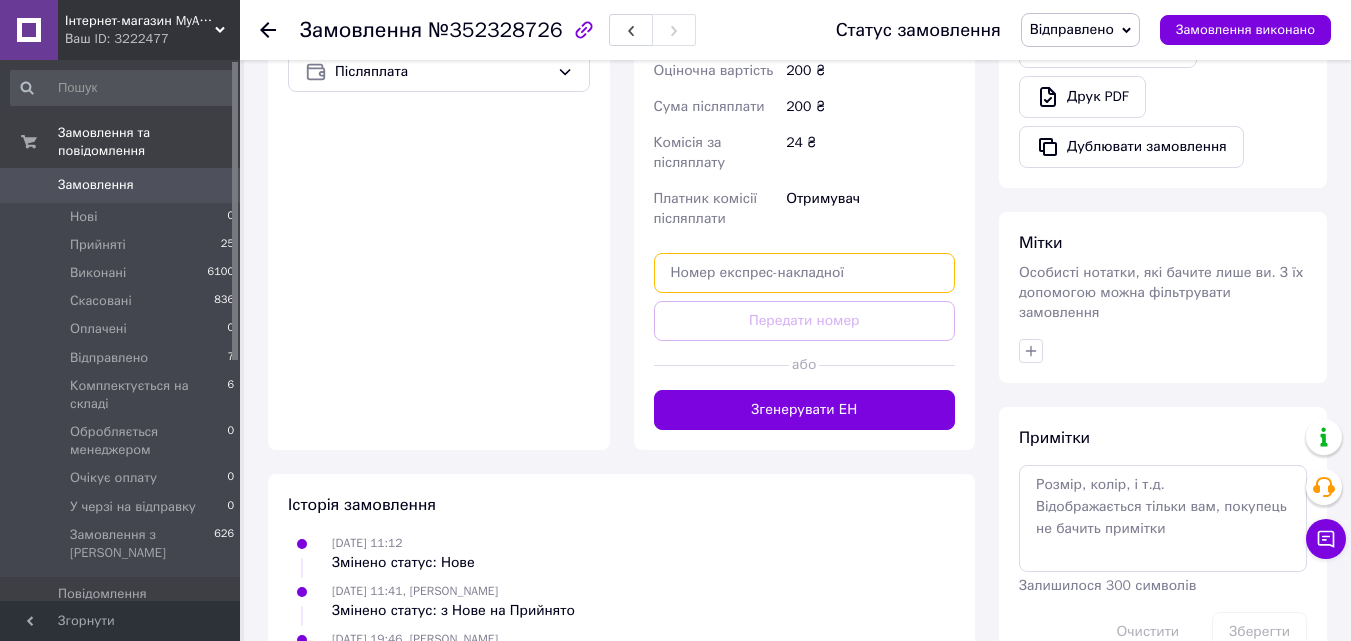 paste on "20451204907966" 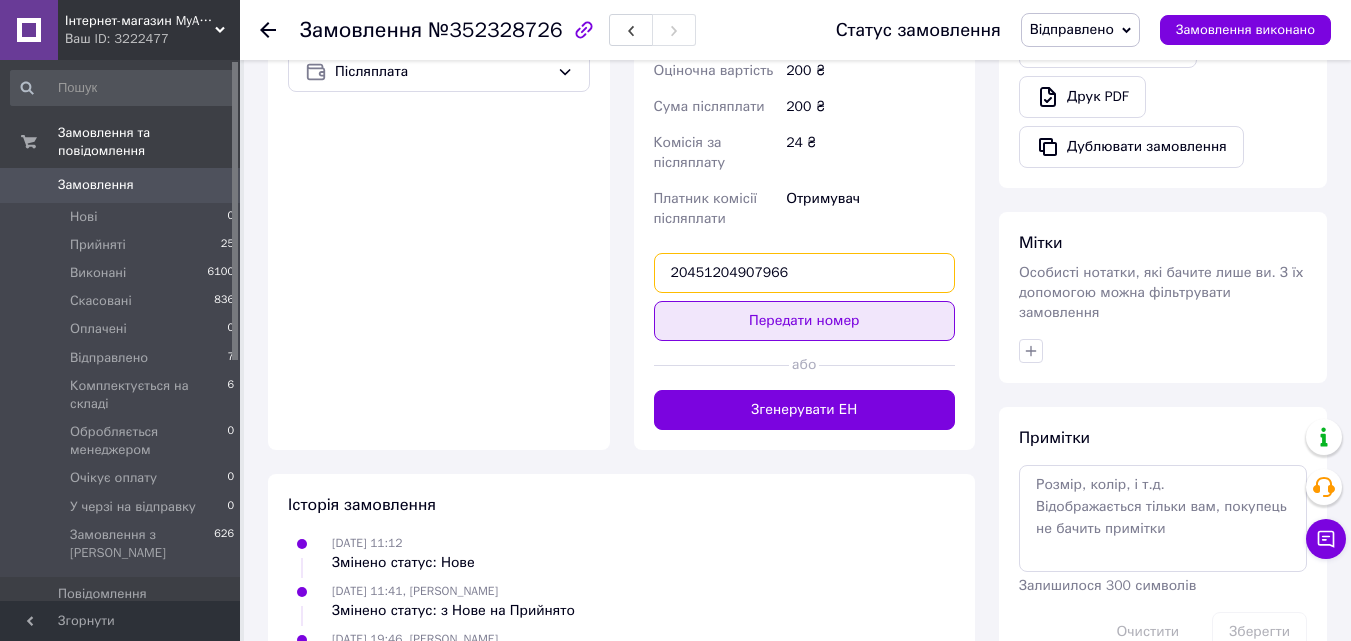 type on "20451204907966" 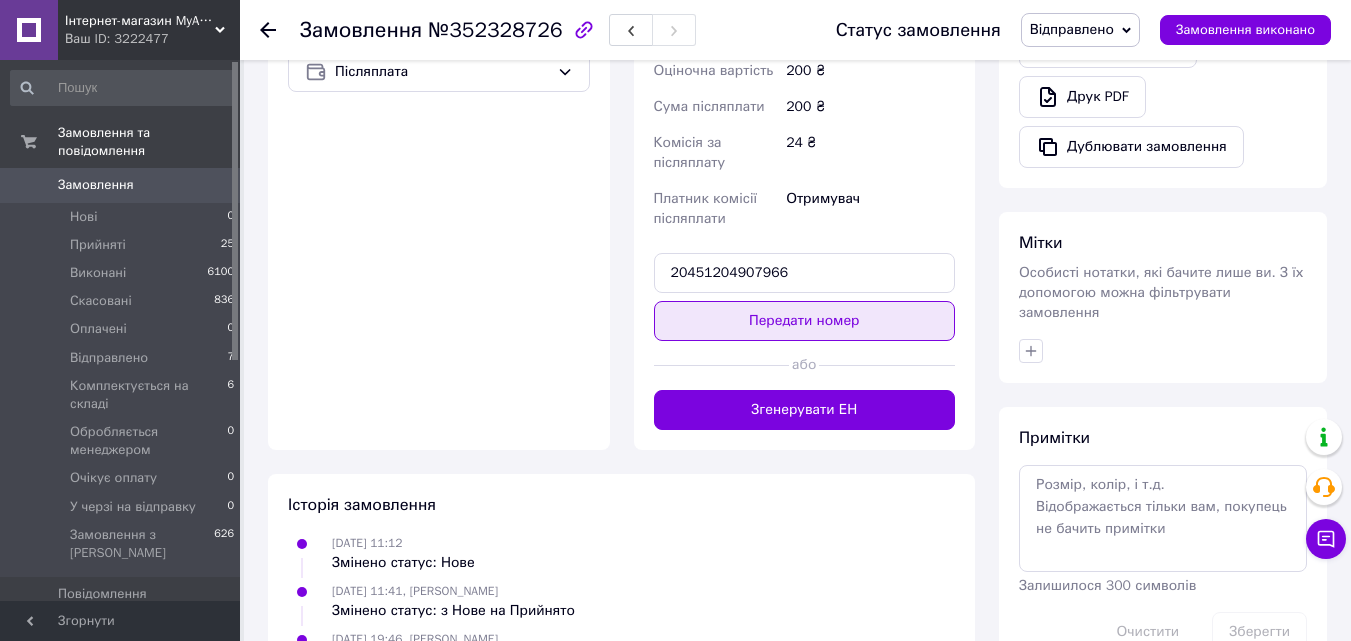 click on "Передати номер" at bounding box center [805, 321] 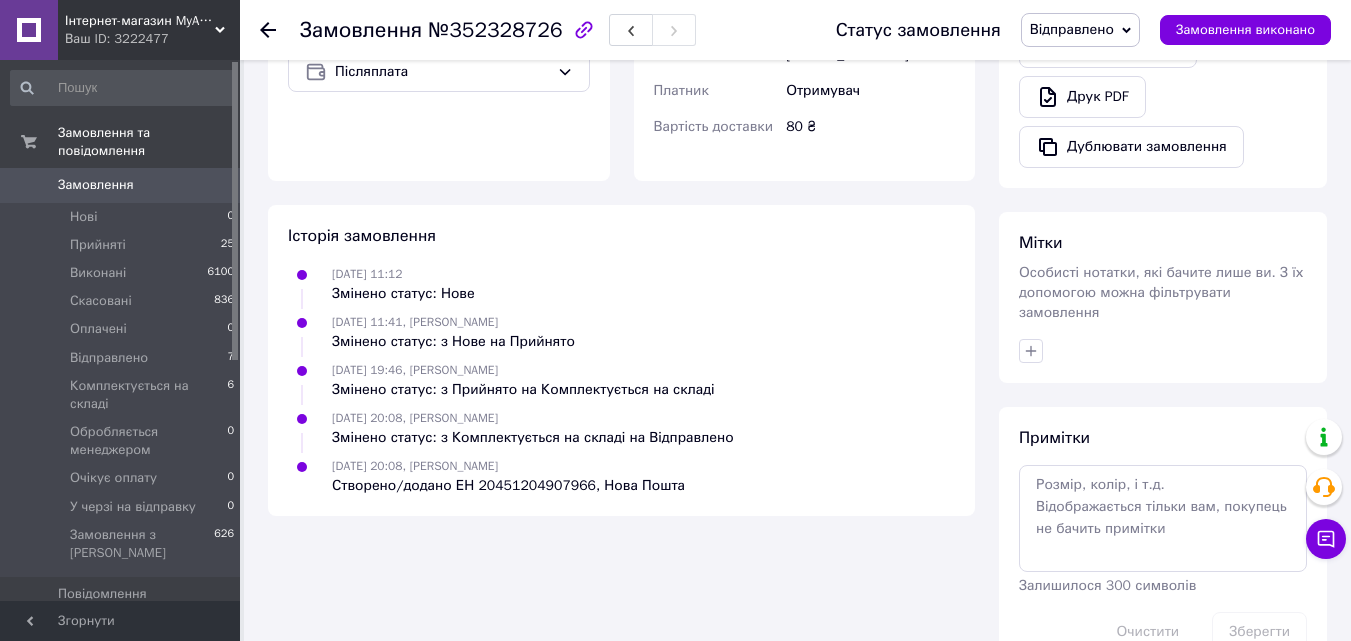 click on "Замовлення" at bounding box center [96, 185] 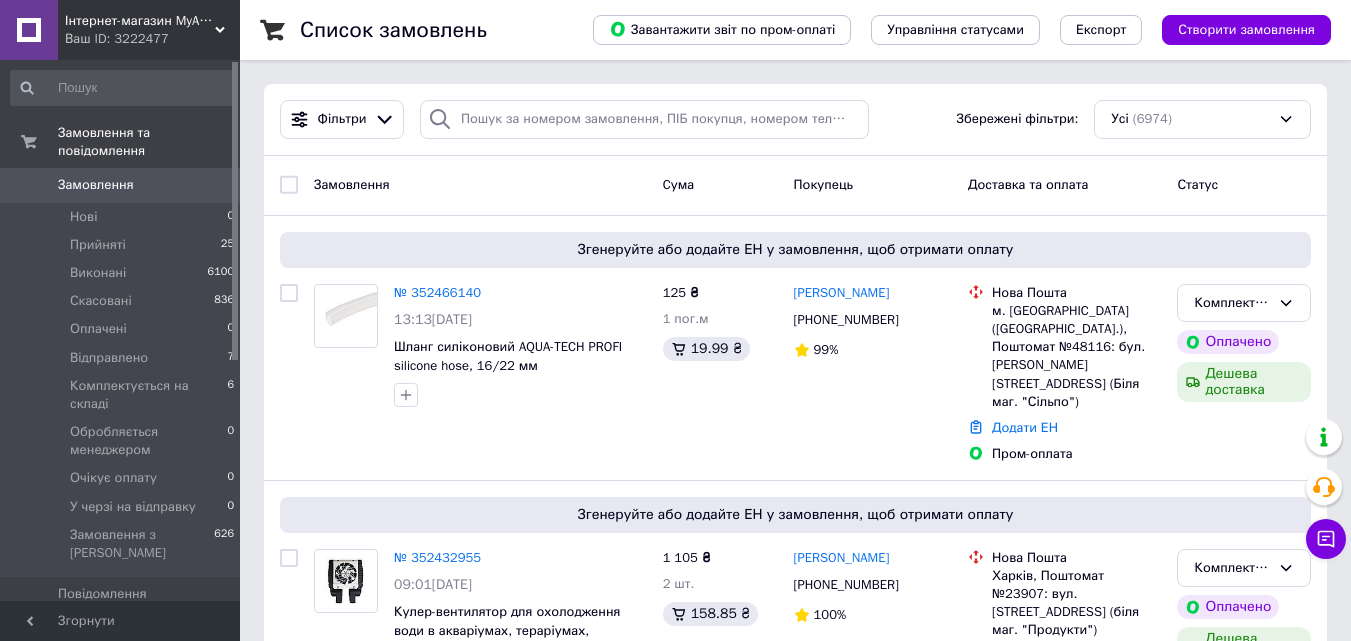 scroll, scrollTop: 800, scrollLeft: 0, axis: vertical 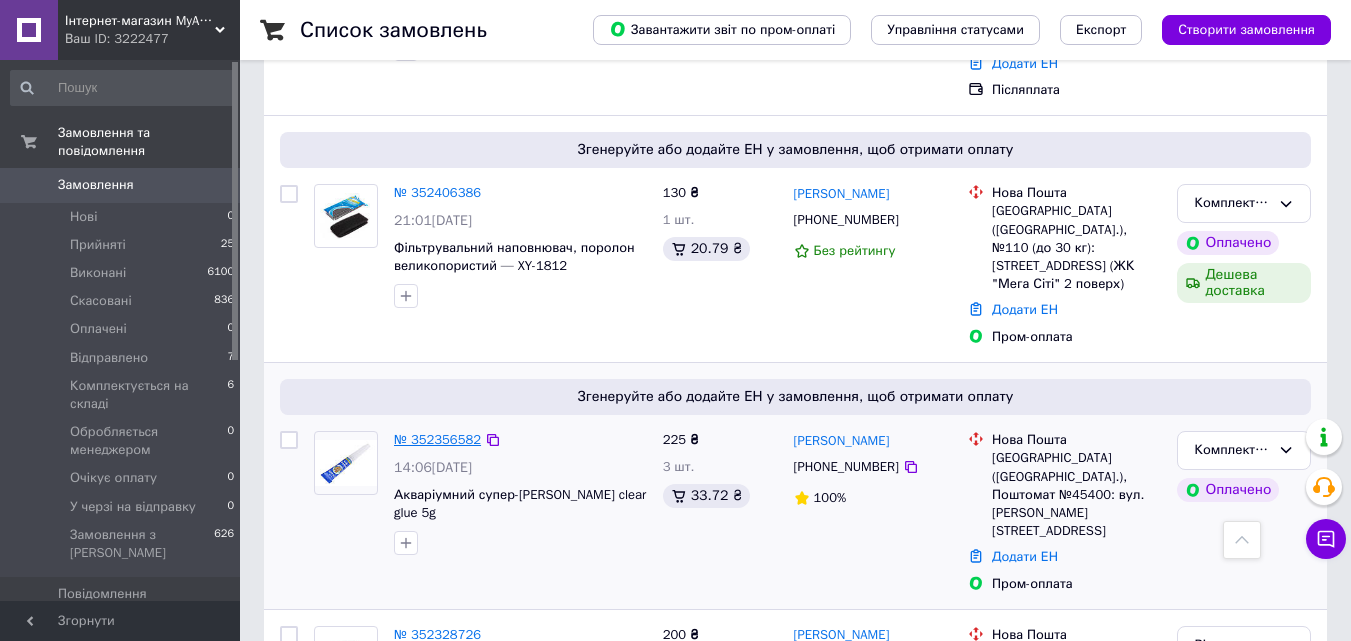 click on "№ 352356582" at bounding box center (437, 439) 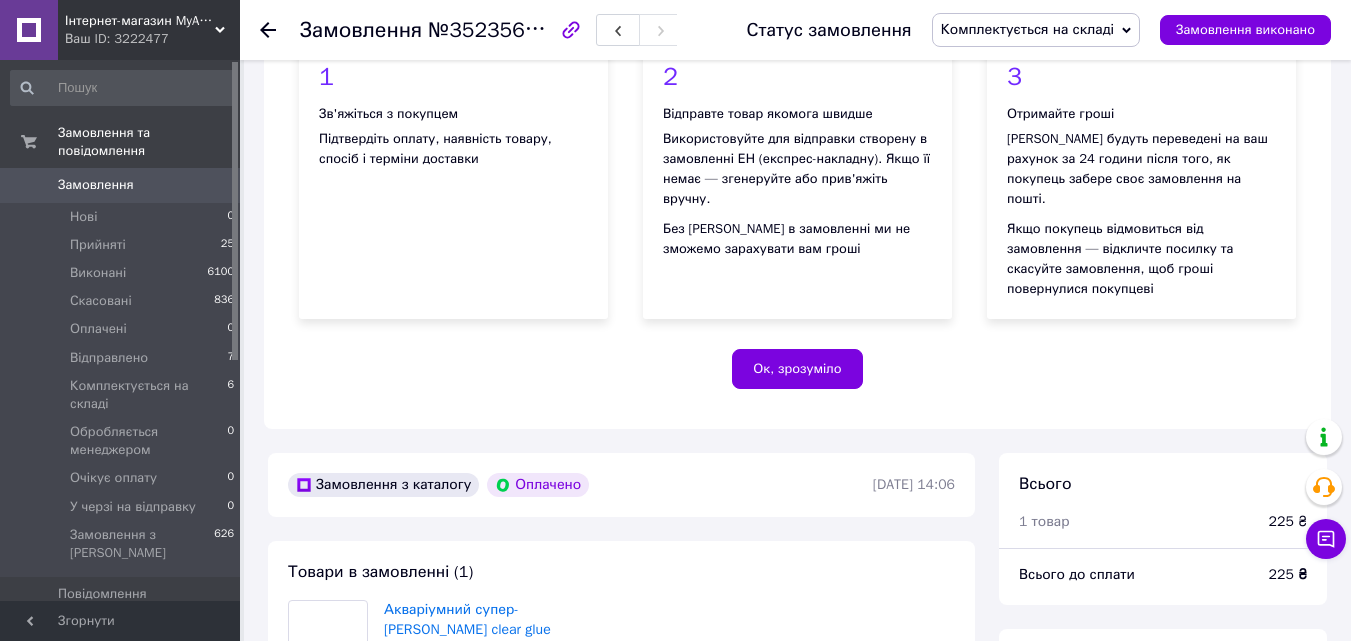 scroll, scrollTop: 800, scrollLeft: 0, axis: vertical 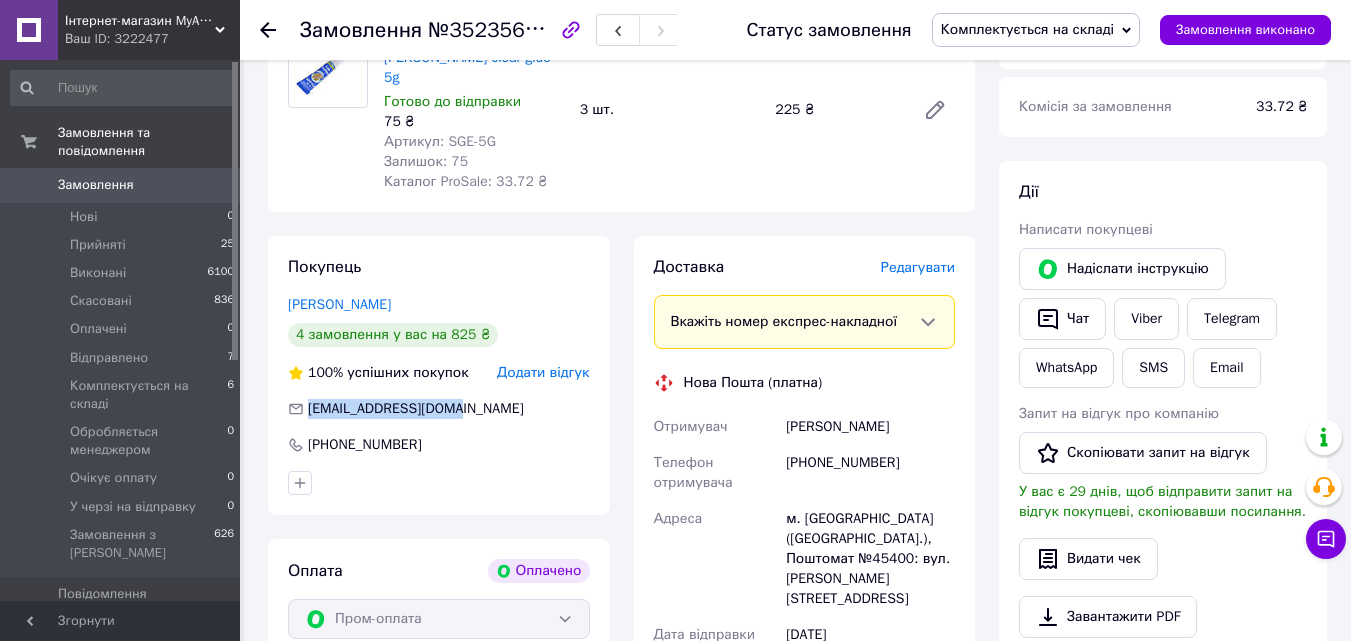 drag, startPoint x: 448, startPoint y: 389, endPoint x: 310, endPoint y: 394, distance: 138.09055 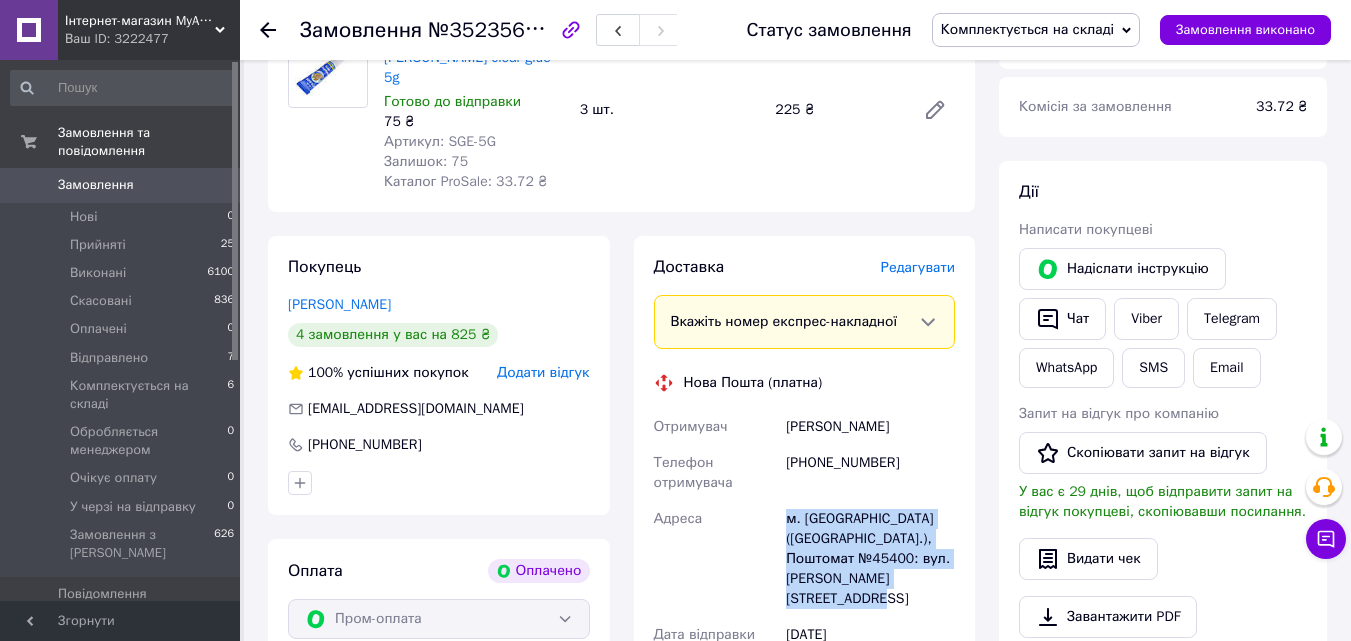 drag, startPoint x: 780, startPoint y: 498, endPoint x: 934, endPoint y: 567, distance: 168.7513 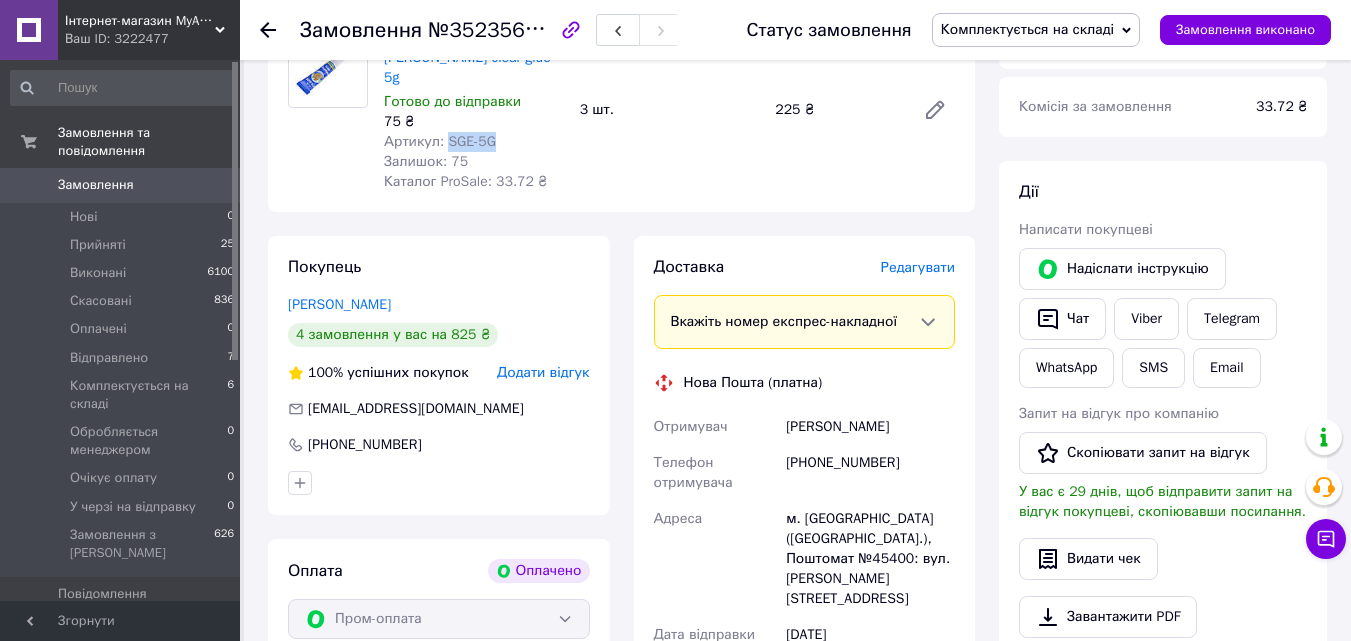 drag, startPoint x: 490, startPoint y: 122, endPoint x: 442, endPoint y: 126, distance: 48.166378 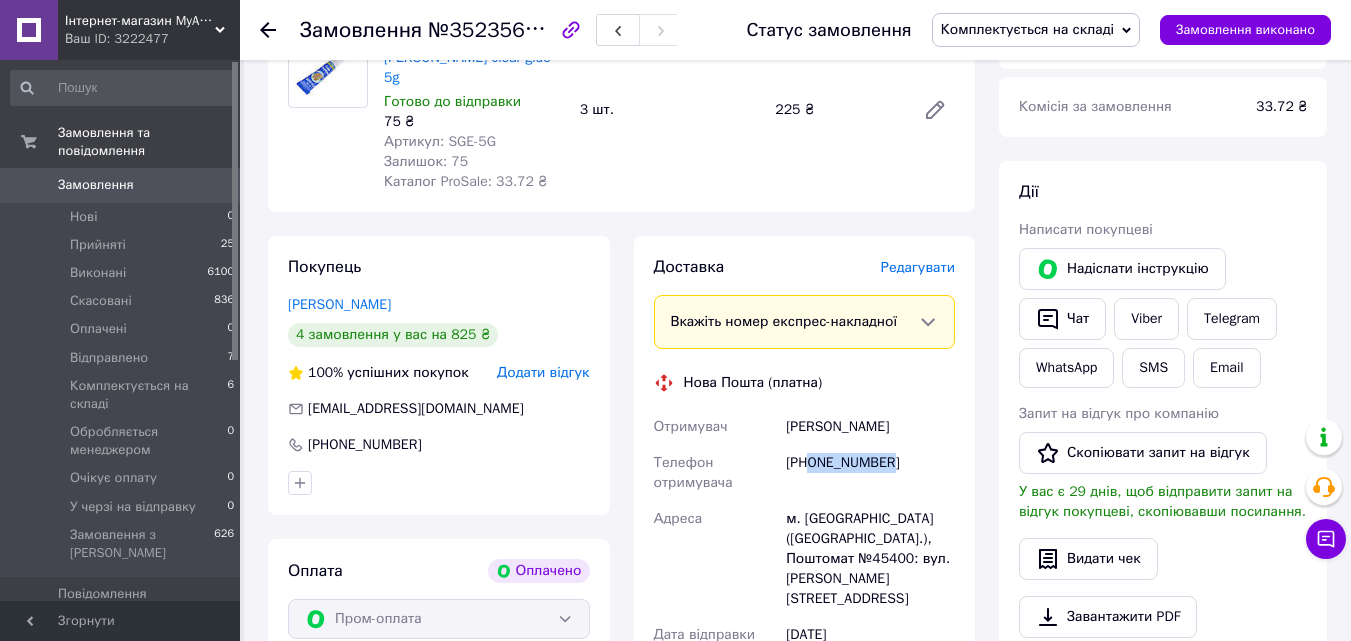 drag, startPoint x: 908, startPoint y: 448, endPoint x: 812, endPoint y: 462, distance: 97.015465 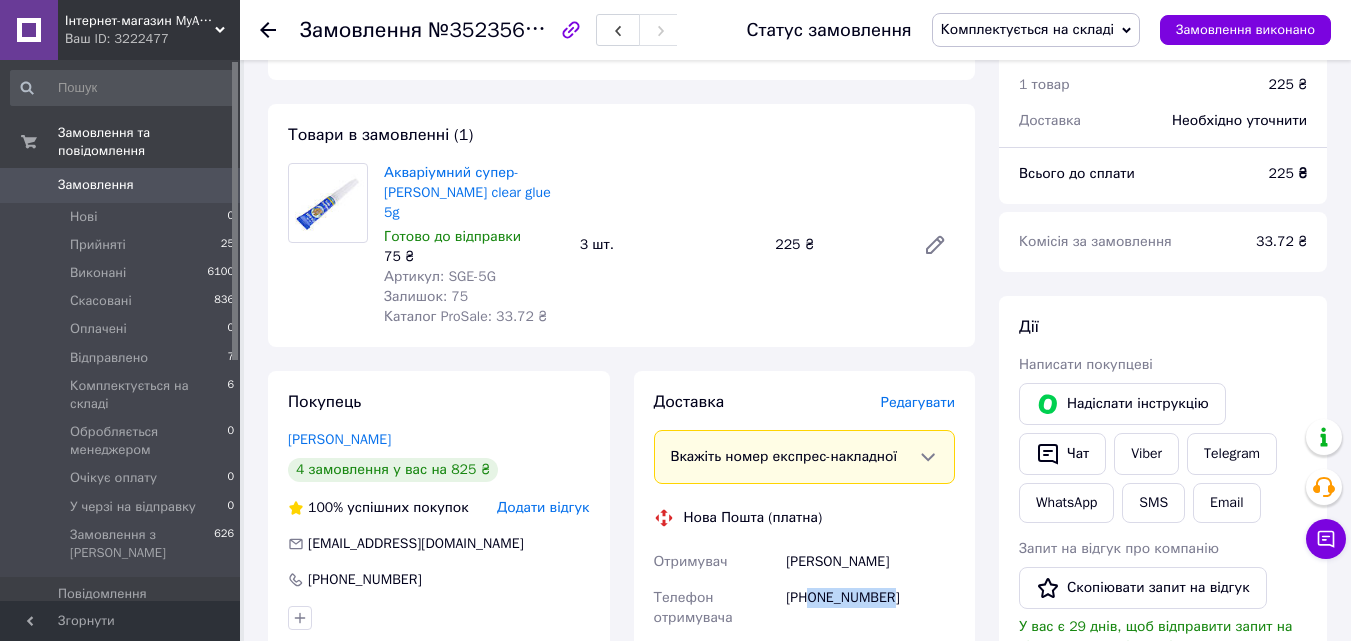scroll, scrollTop: 700, scrollLeft: 0, axis: vertical 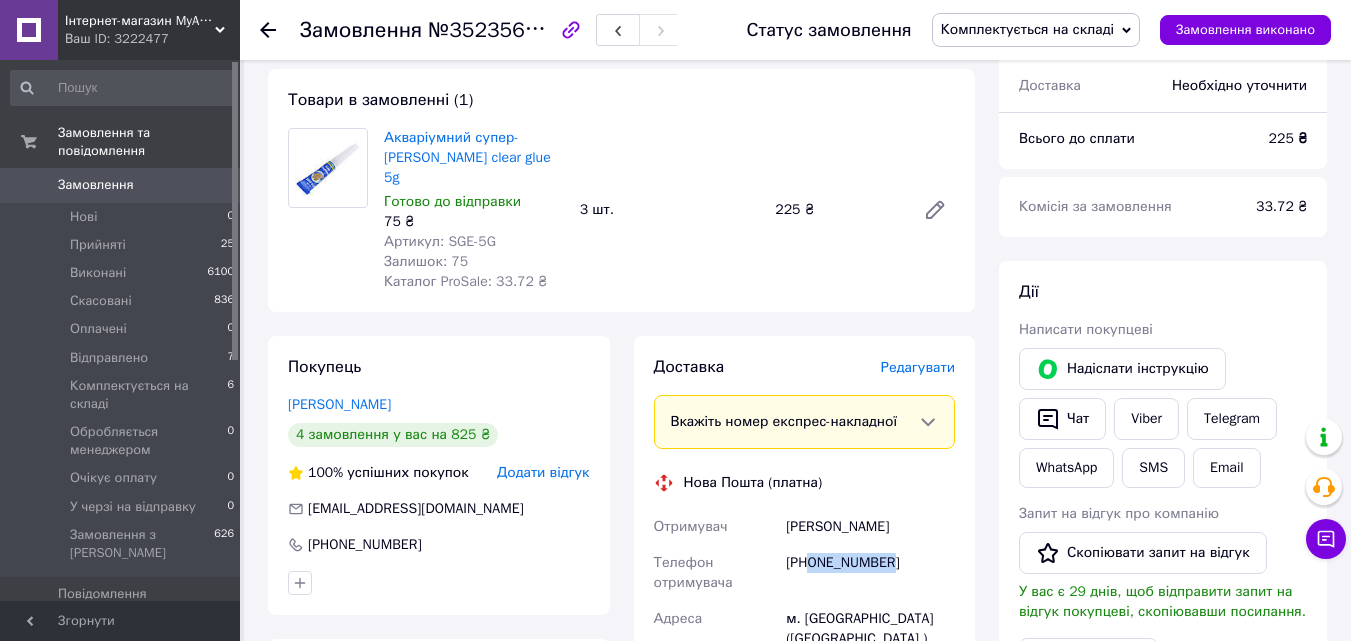 drag, startPoint x: 901, startPoint y: 505, endPoint x: 790, endPoint y: 515, distance: 111.44954 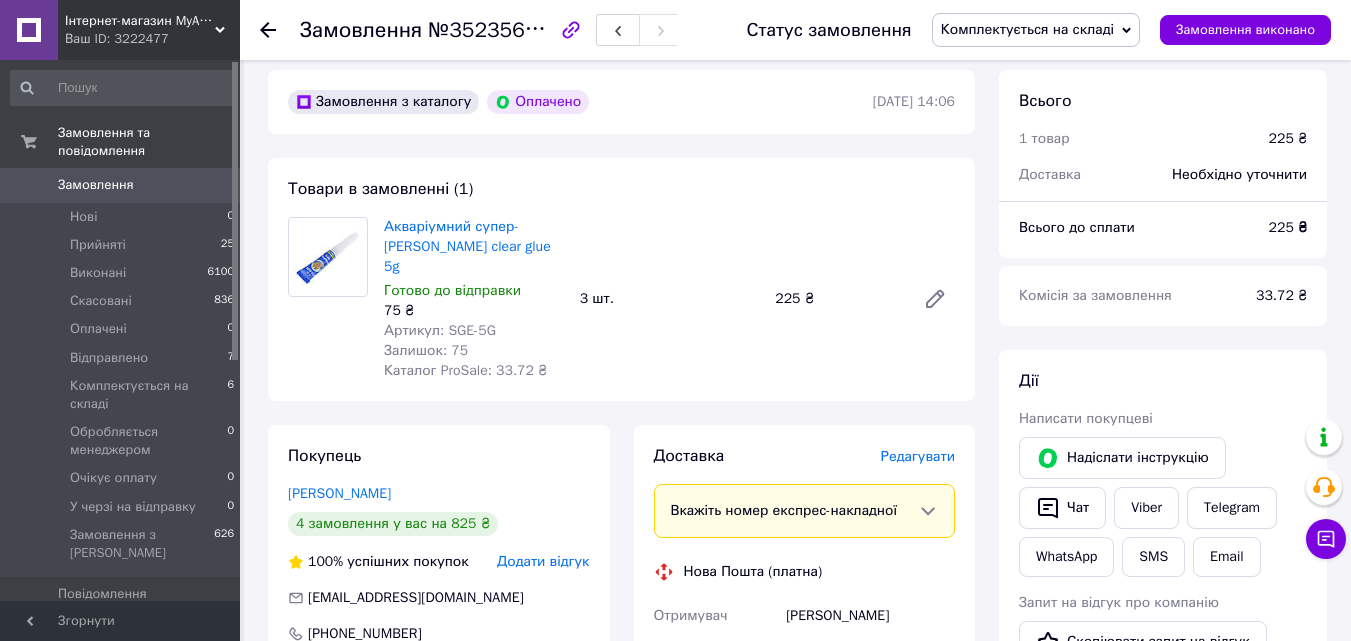 scroll, scrollTop: 600, scrollLeft: 0, axis: vertical 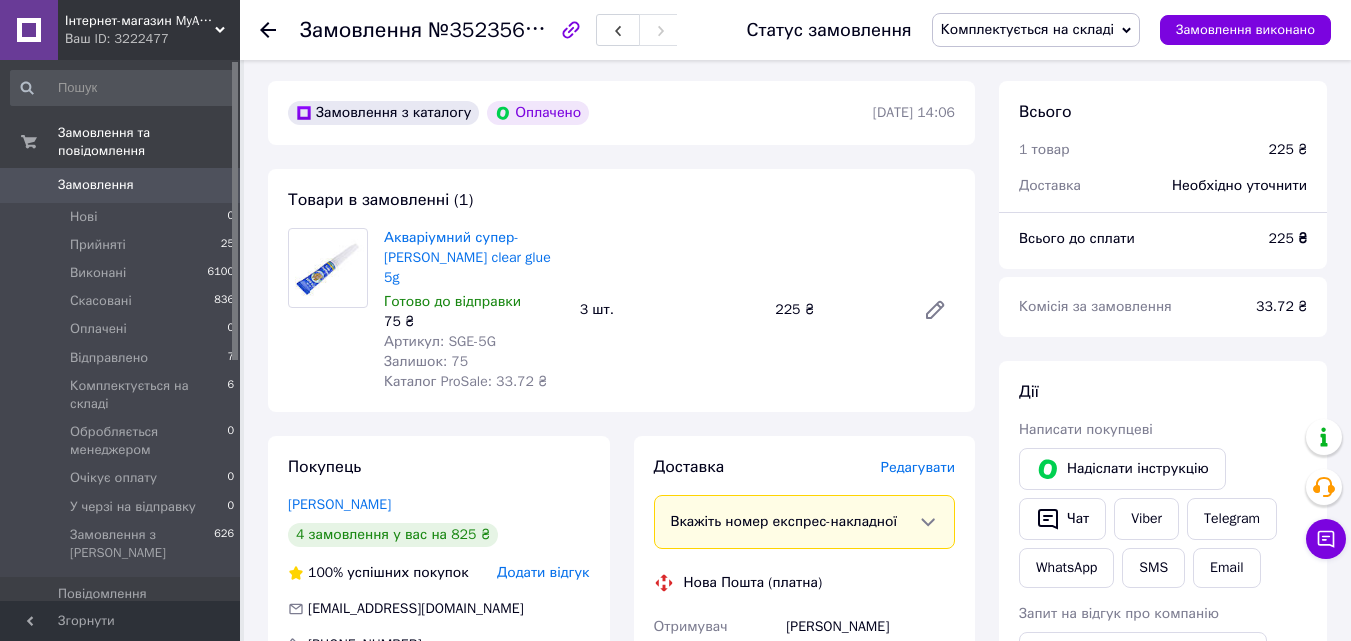 click on "Комплектується на складі" at bounding box center [1027, 29] 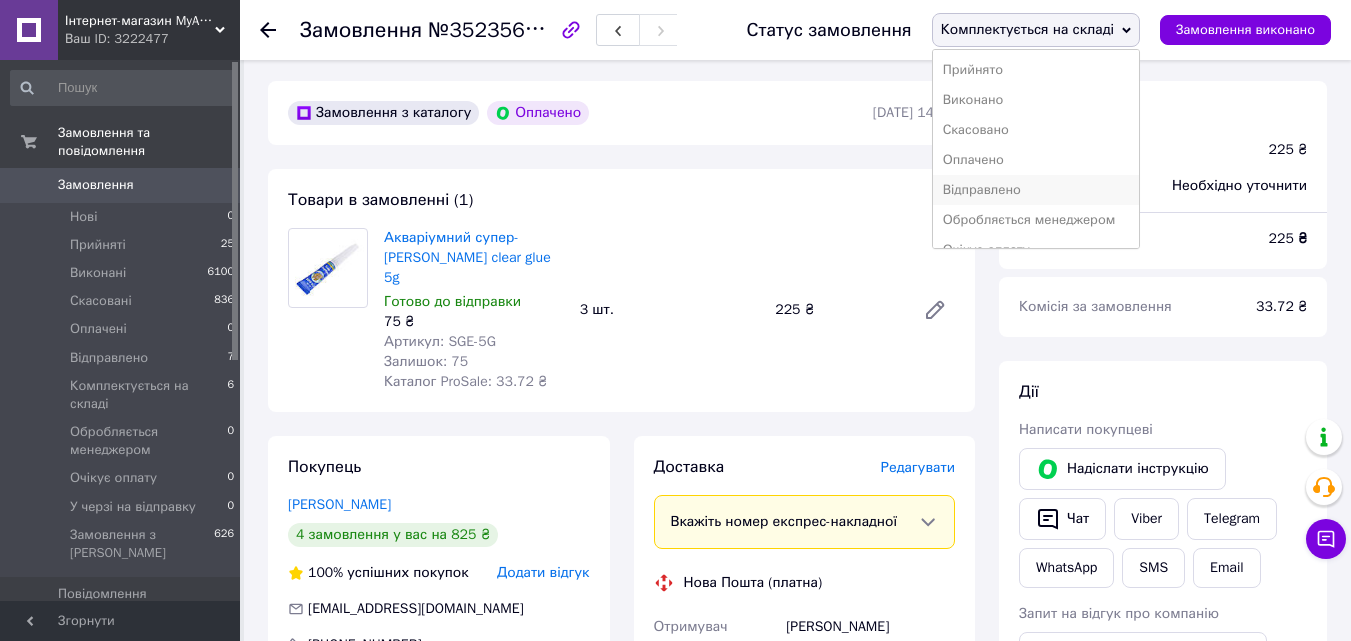 click on "Відправлено" at bounding box center [1036, 190] 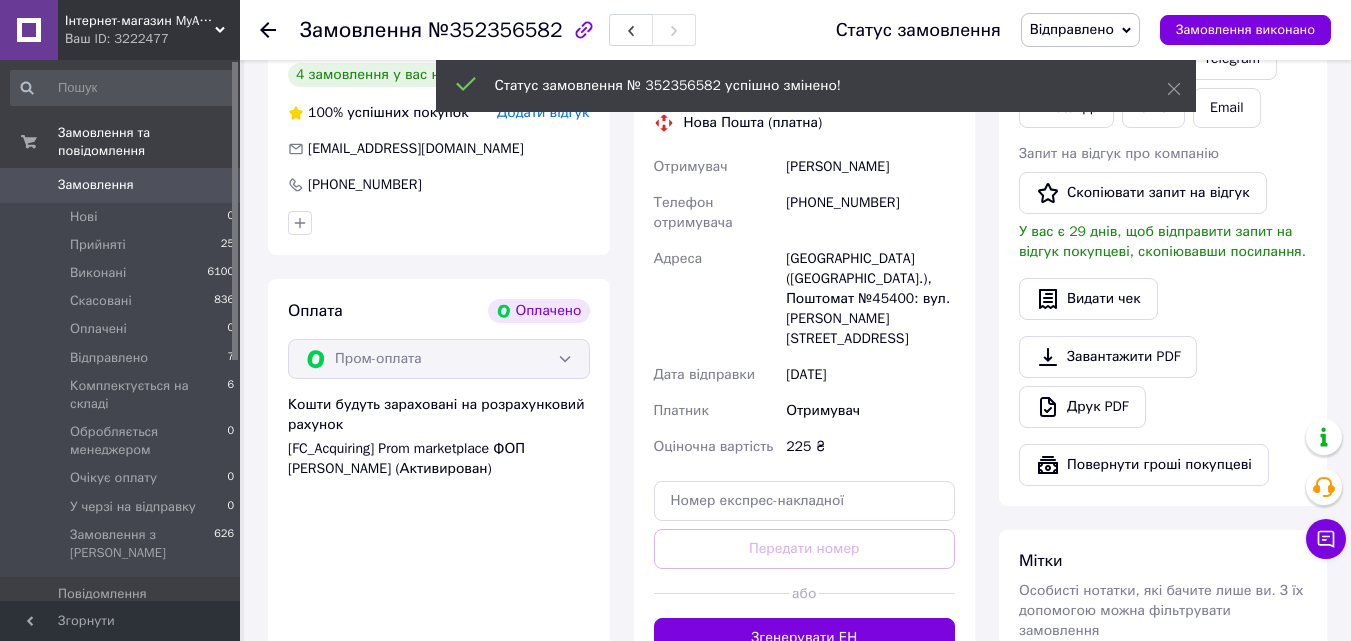 scroll, scrollTop: 1200, scrollLeft: 0, axis: vertical 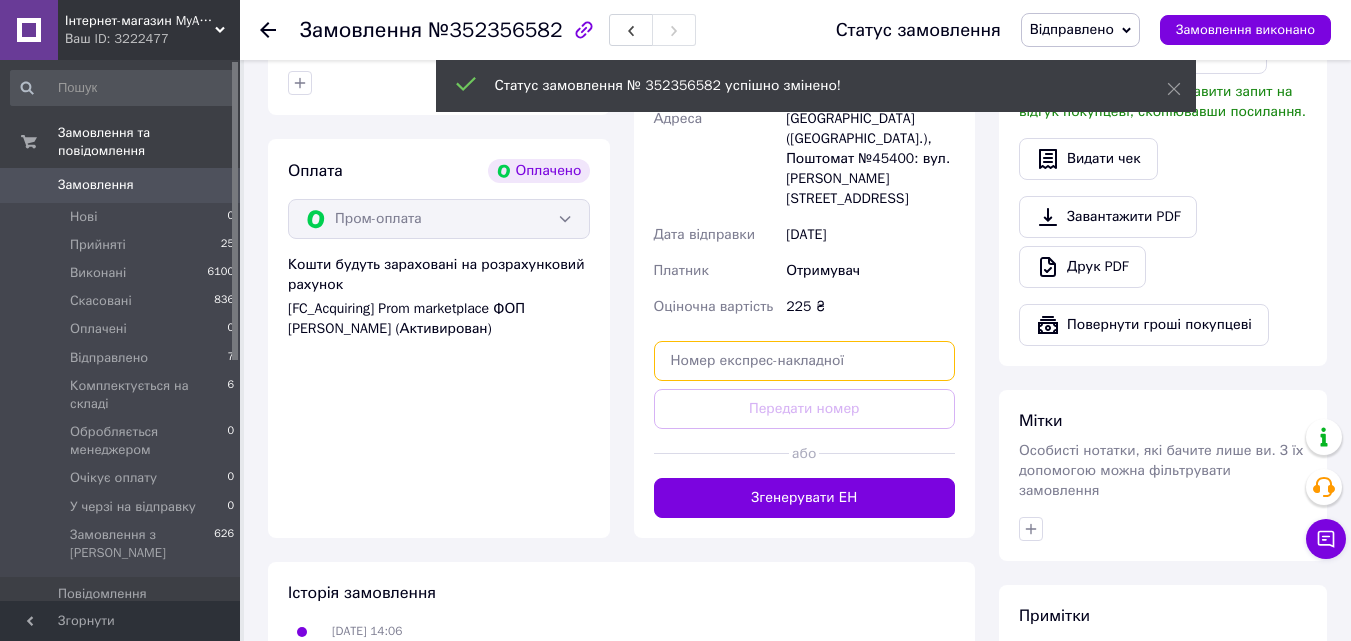 click at bounding box center (805, 361) 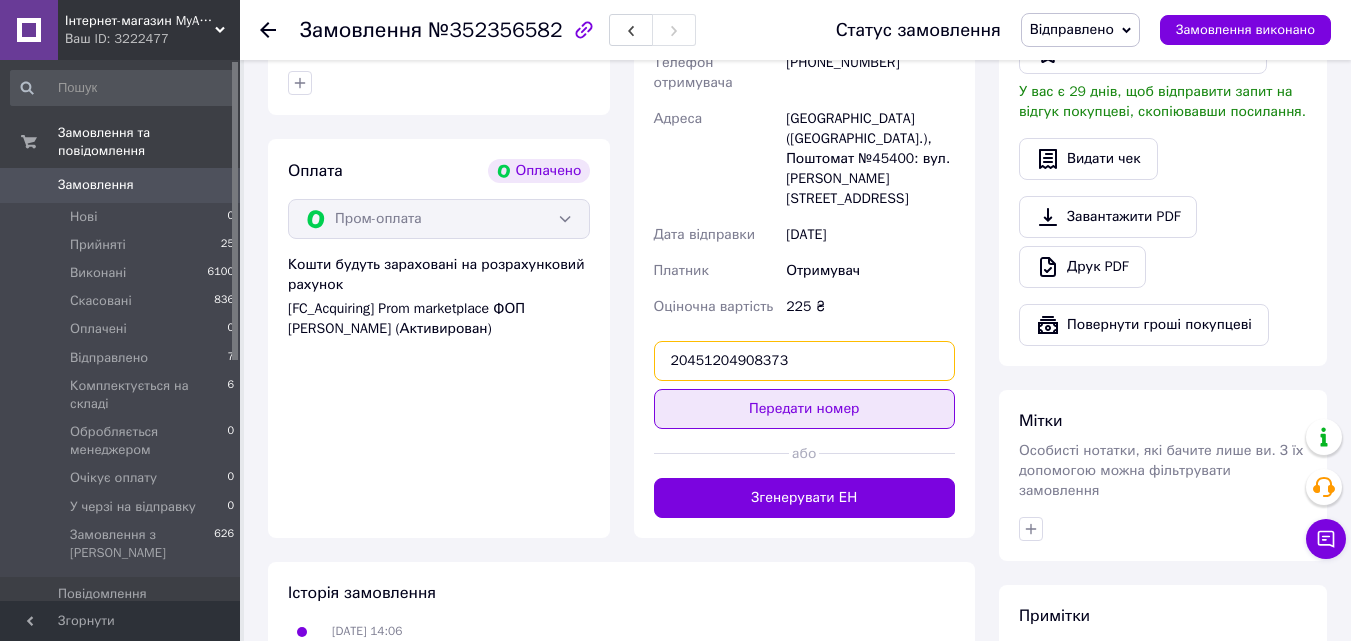 type on "20451204908373" 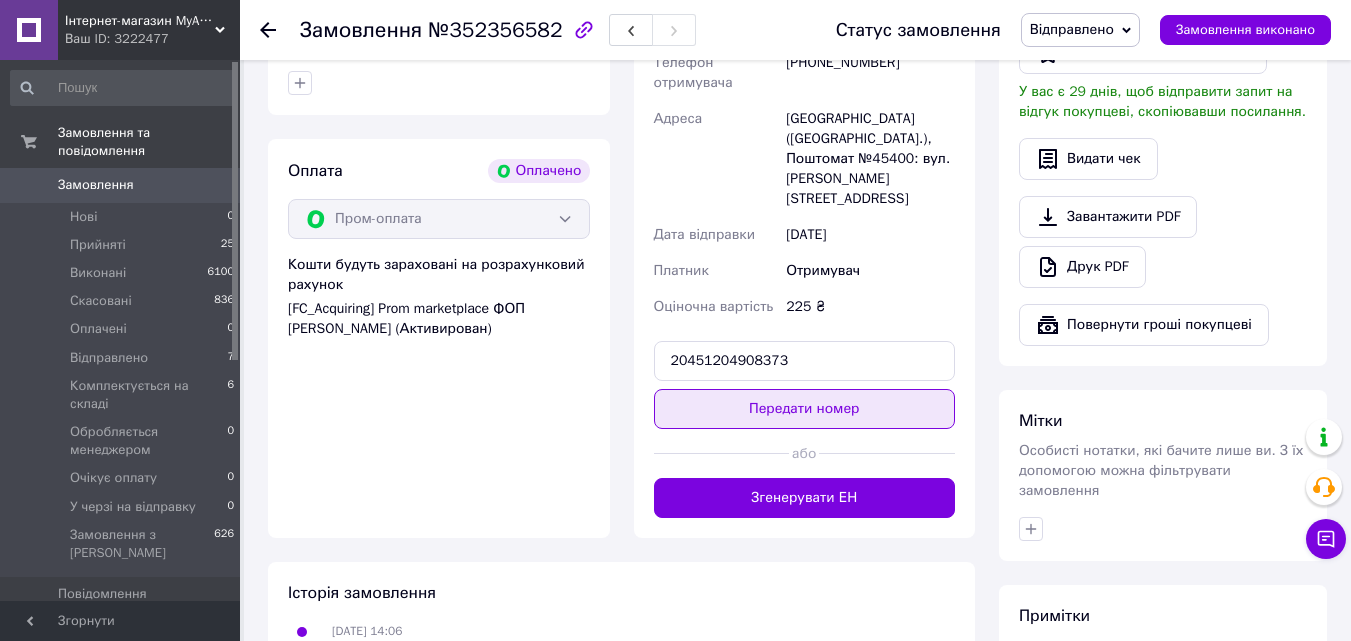 click on "Передати номер" at bounding box center [805, 409] 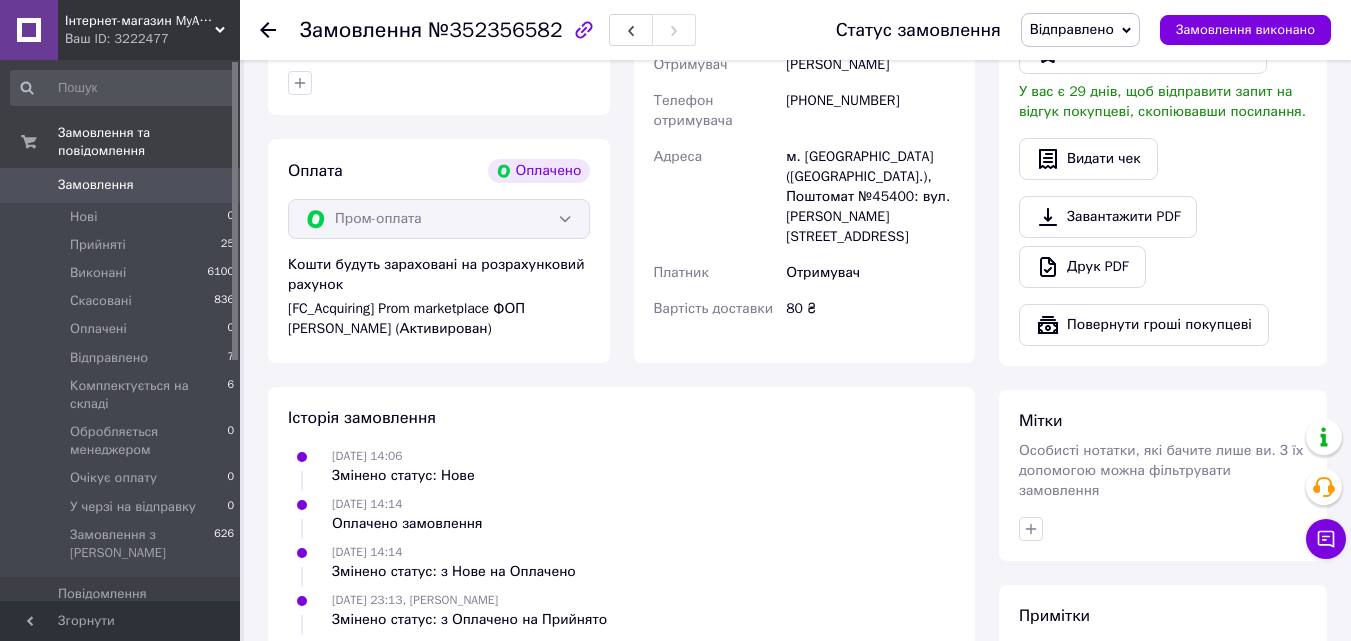 click on "Замовлення" at bounding box center [96, 185] 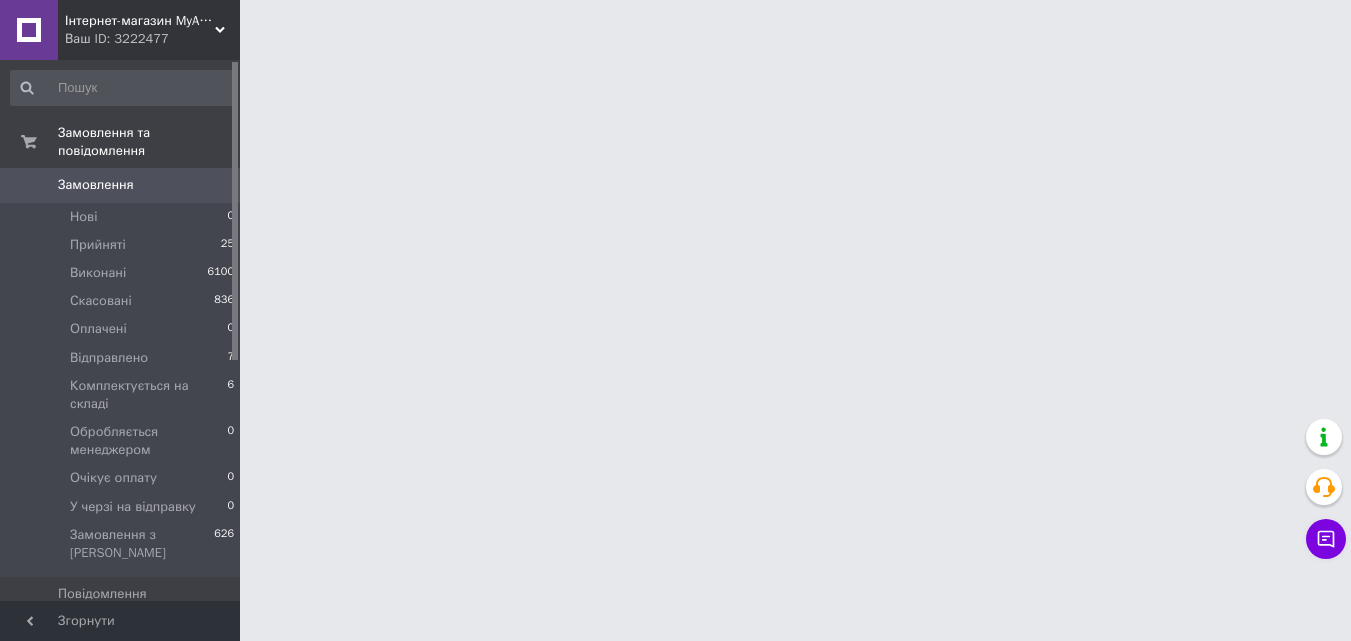 scroll, scrollTop: 0, scrollLeft: 0, axis: both 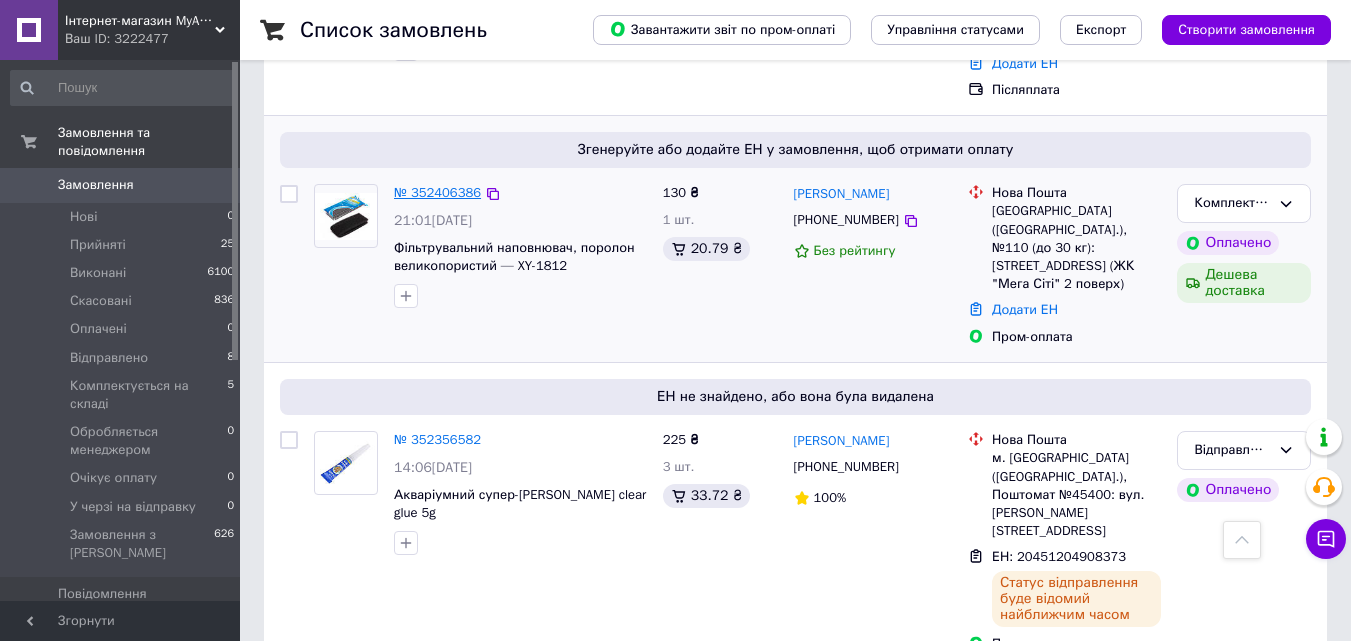 click on "№ 352406386" at bounding box center [437, 192] 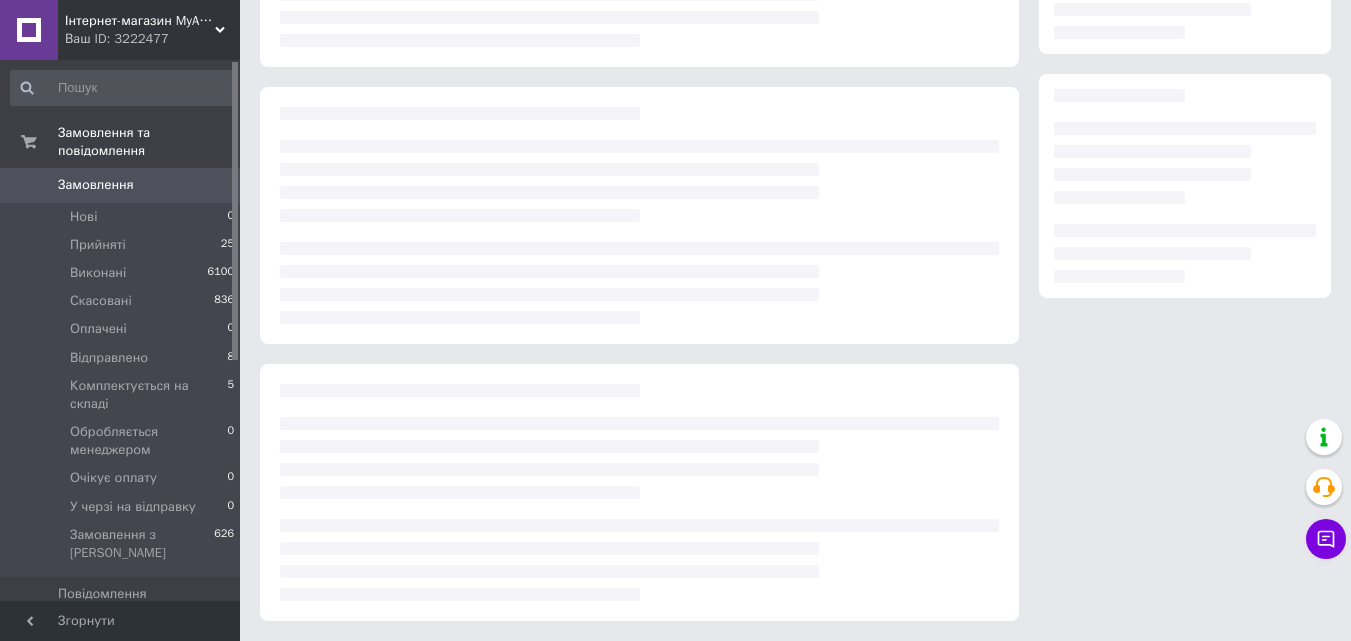 scroll, scrollTop: 800, scrollLeft: 0, axis: vertical 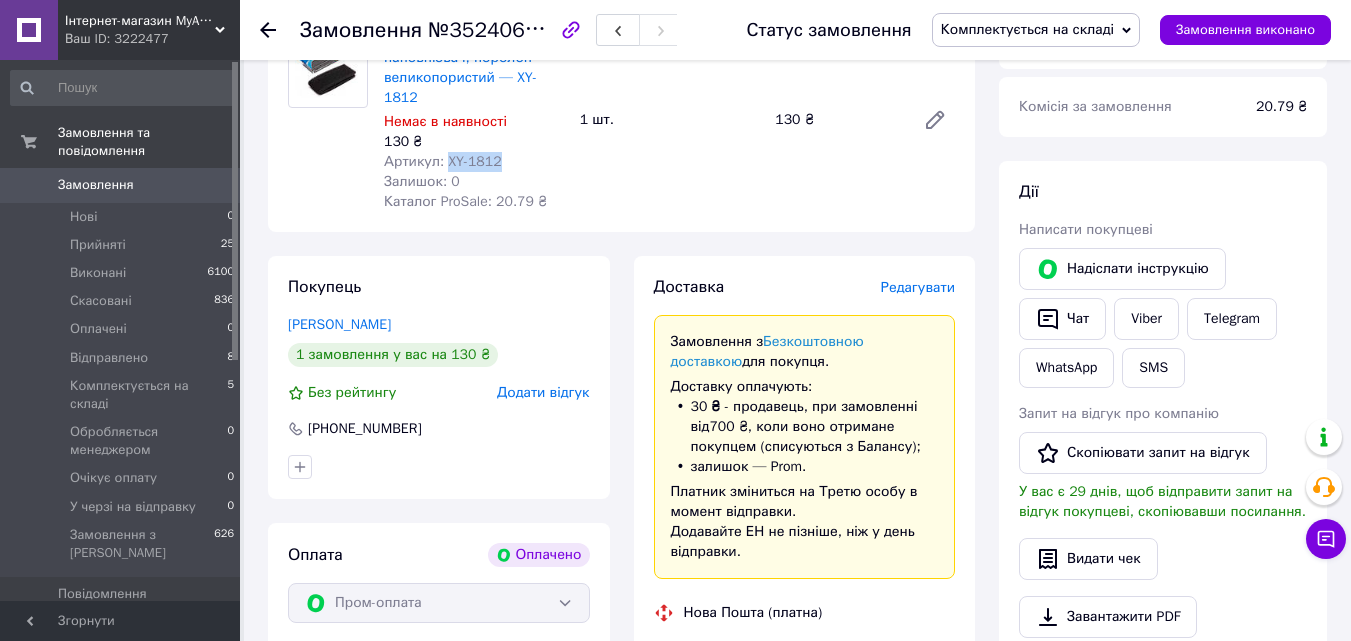 drag, startPoint x: 494, startPoint y: 144, endPoint x: 444, endPoint y: 149, distance: 50.24938 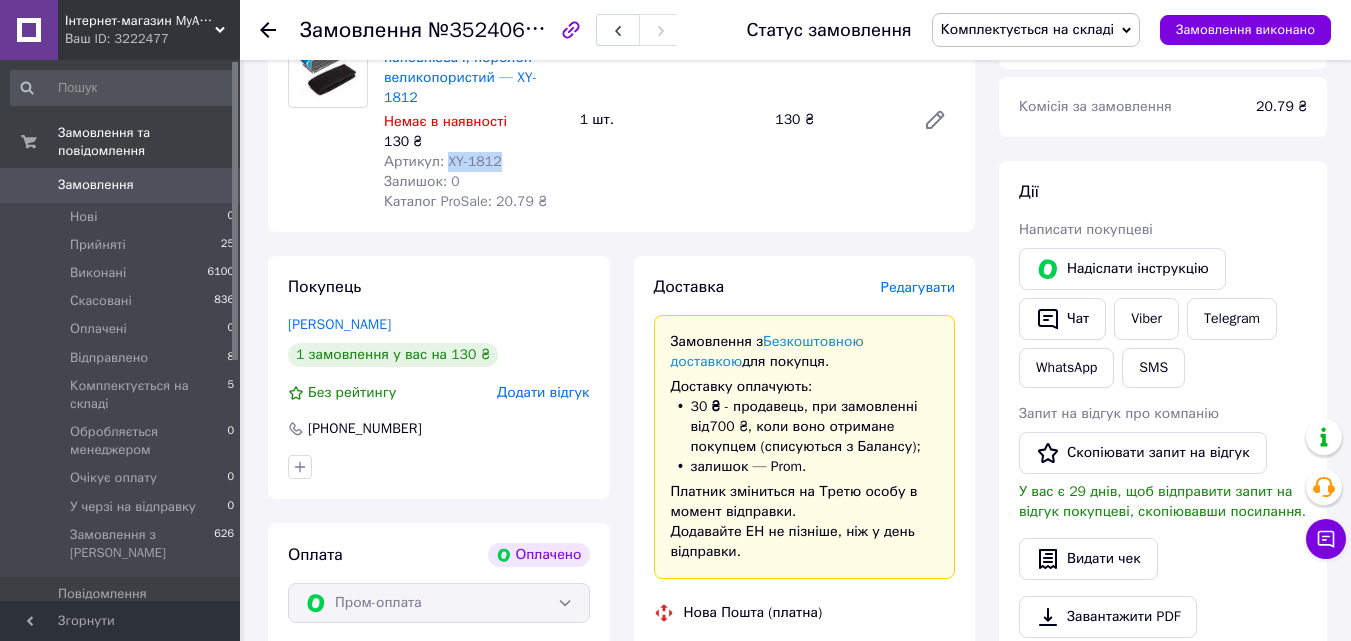 drag, startPoint x: 126, startPoint y: 569, endPoint x: 113, endPoint y: 548, distance: 24.698177 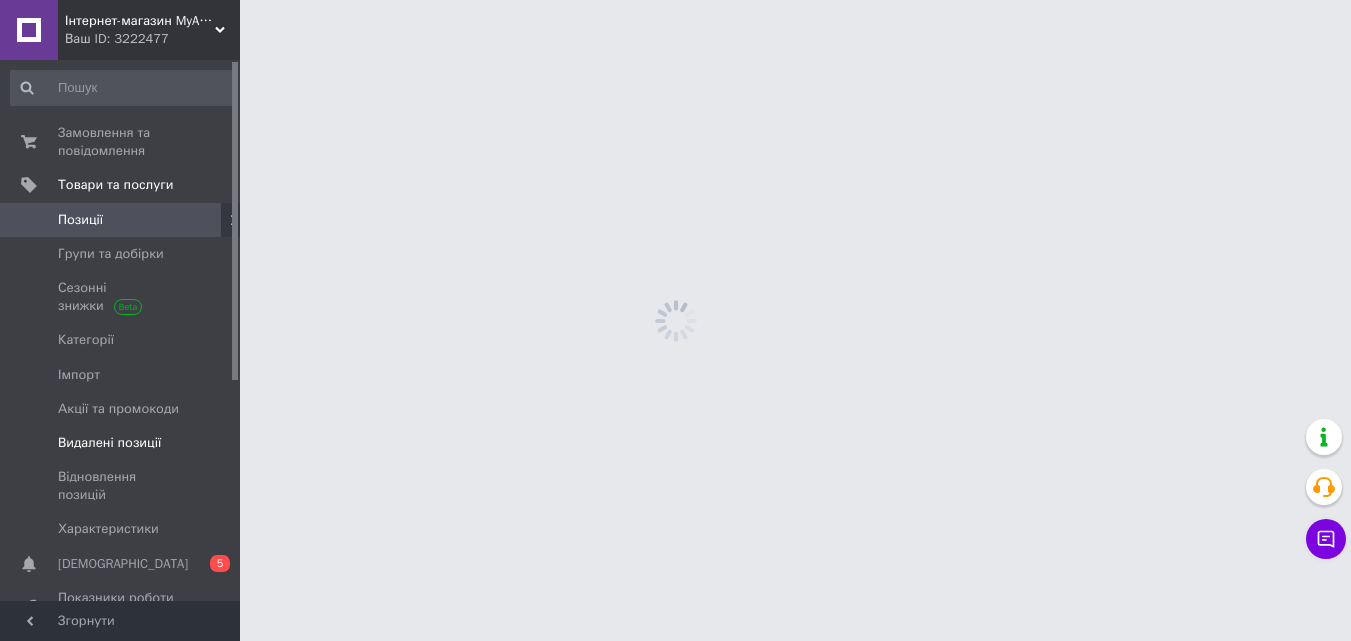 scroll, scrollTop: 0, scrollLeft: 0, axis: both 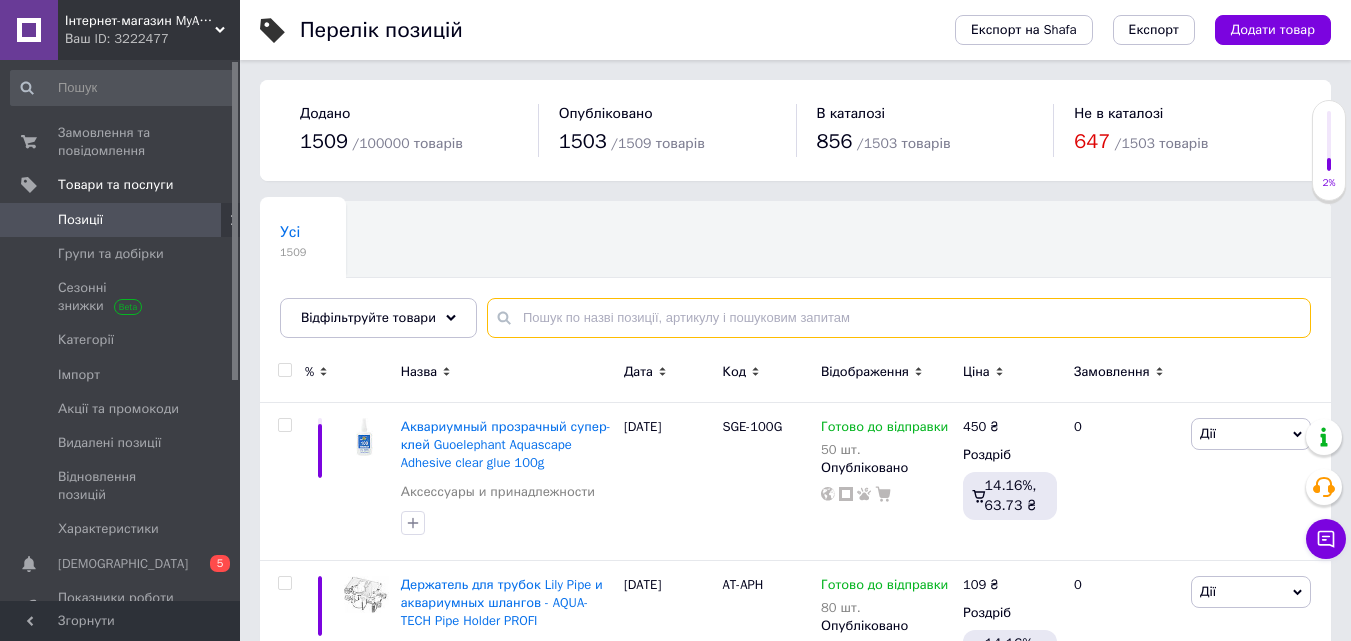 click at bounding box center (899, 318) 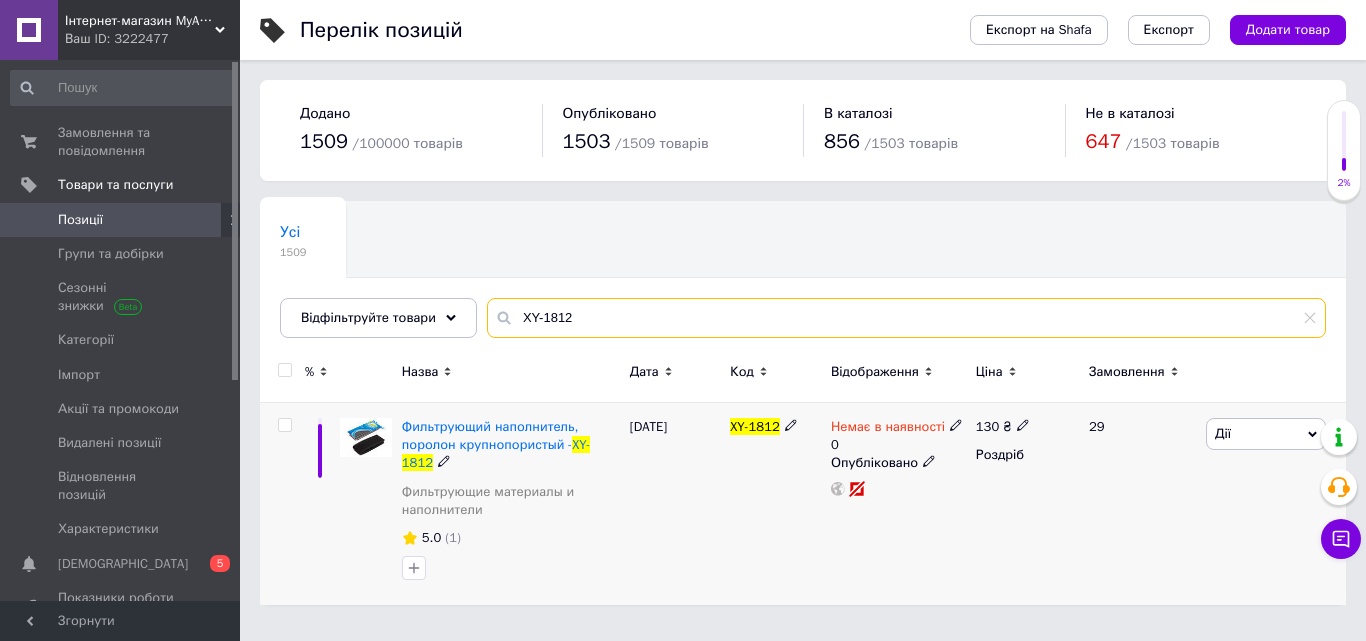 type on "XY-1812" 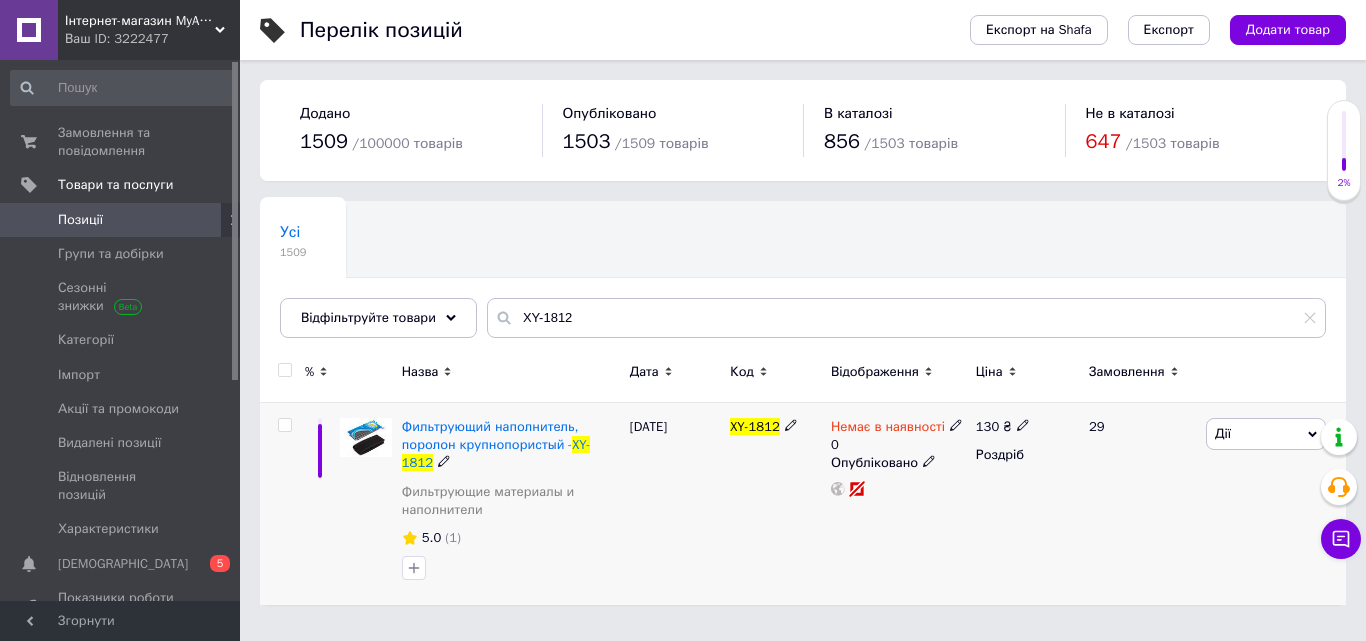 click 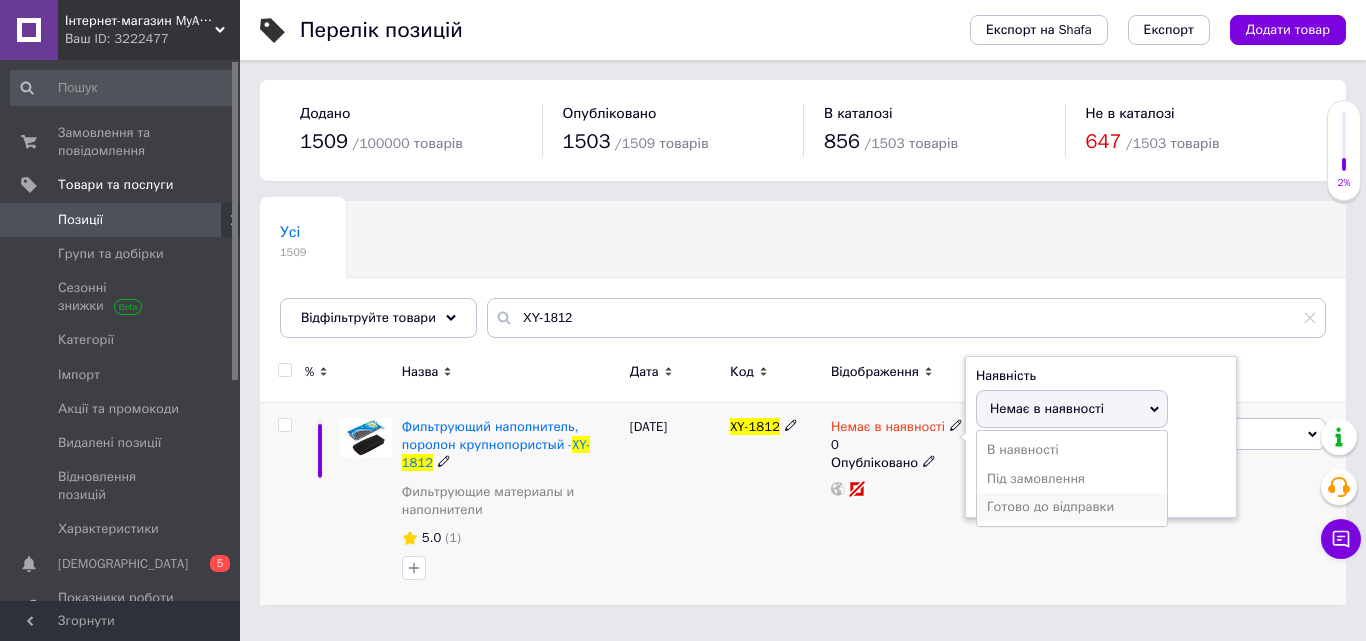 click on "Готово до відправки" at bounding box center [1072, 507] 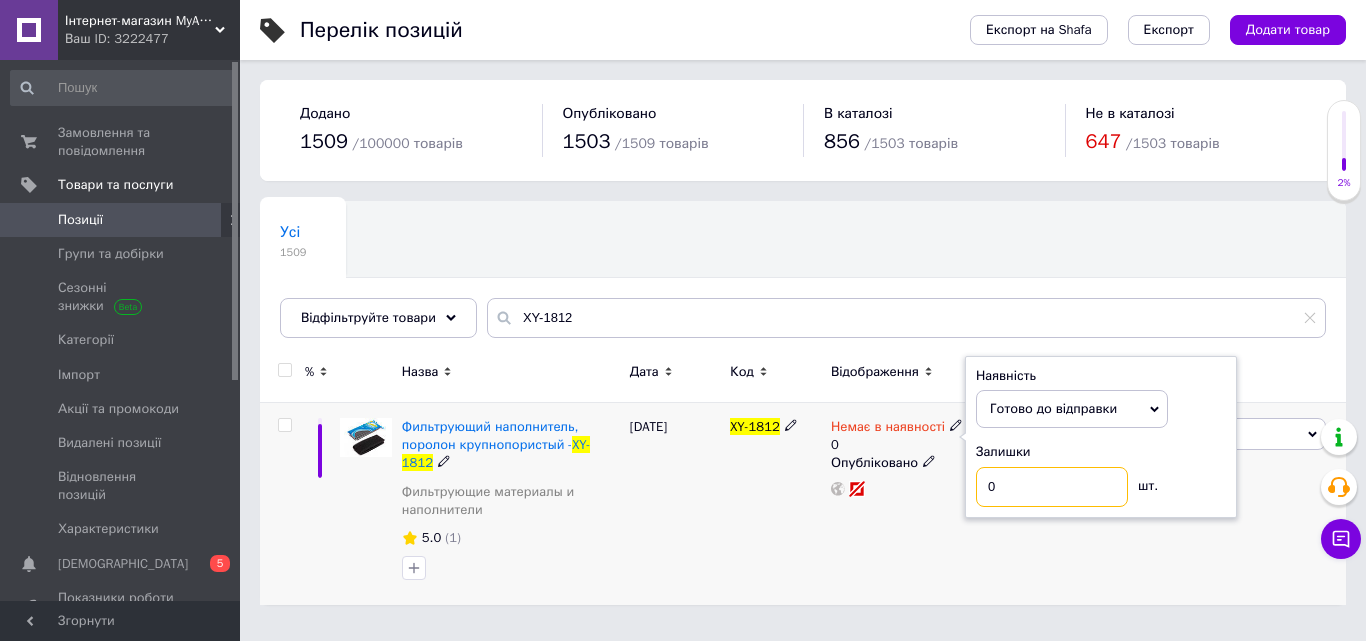 click on "0" at bounding box center [1052, 487] 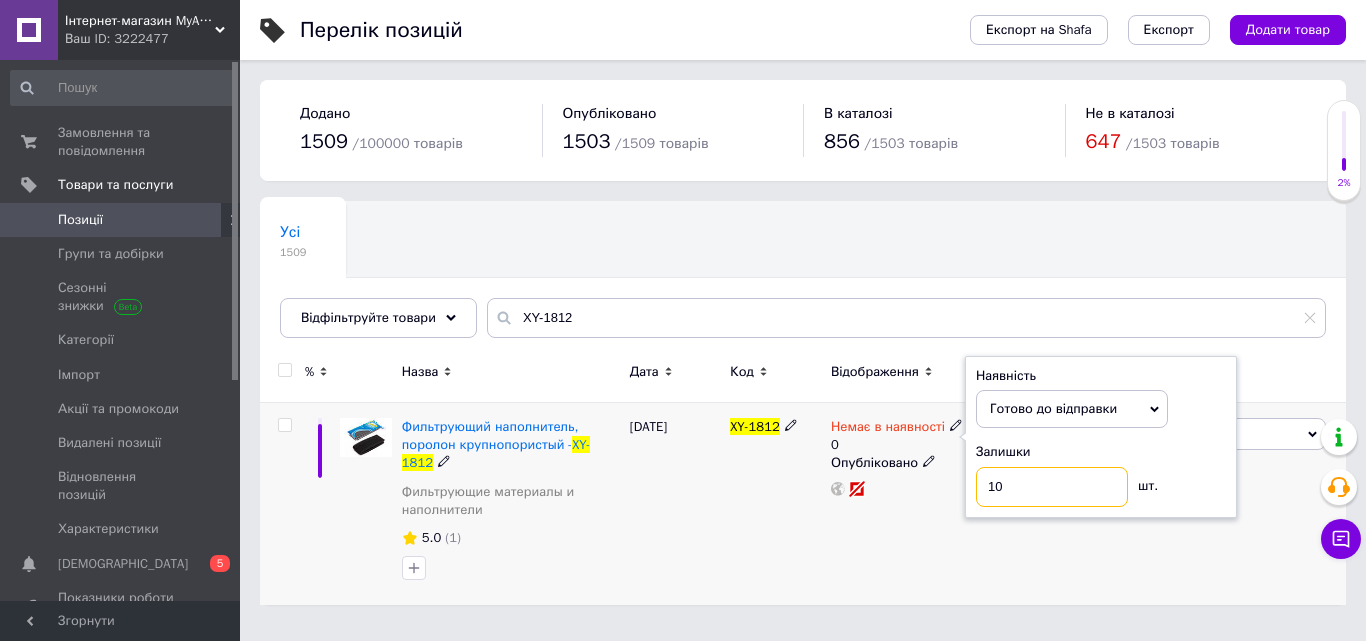 type on "10" 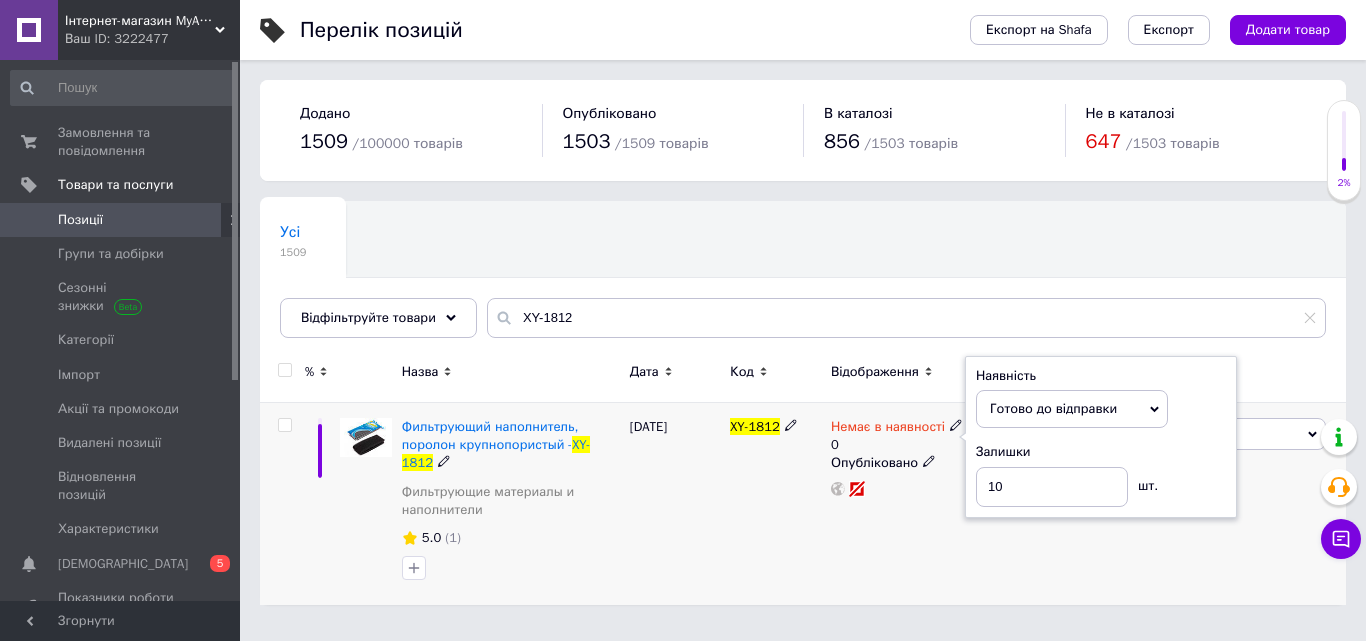 click on "XY-1812" at bounding box center (775, 504) 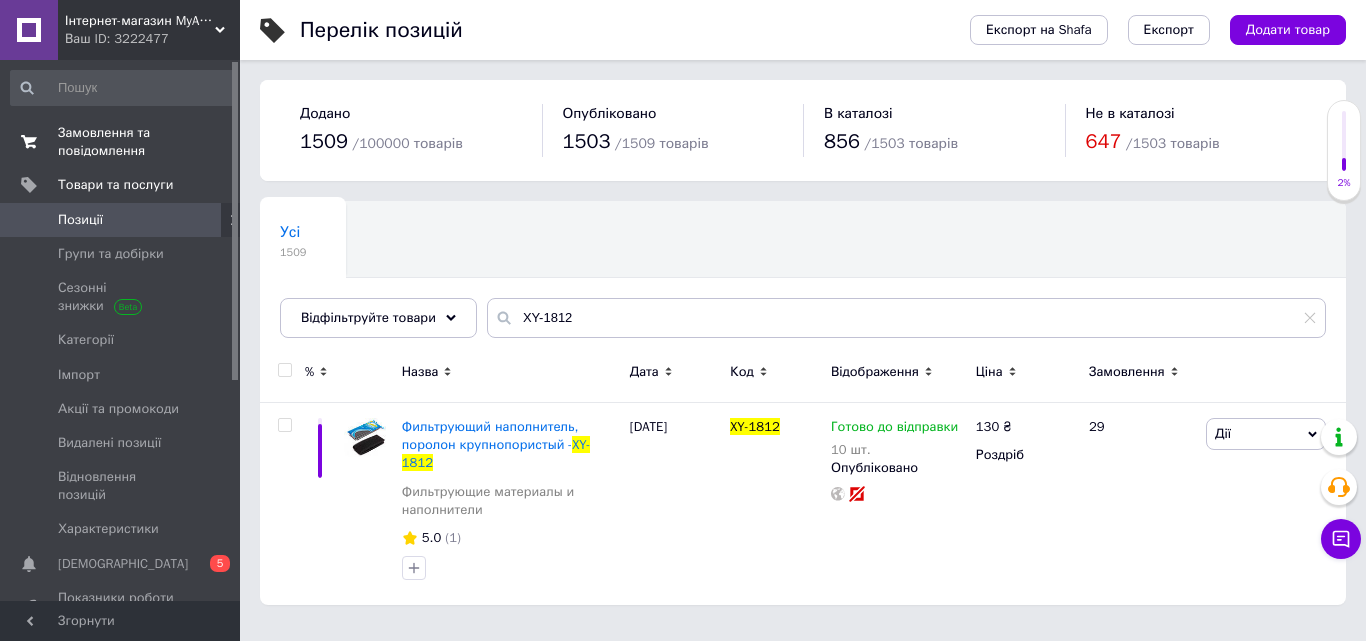 click on "Замовлення та повідомлення" at bounding box center (121, 142) 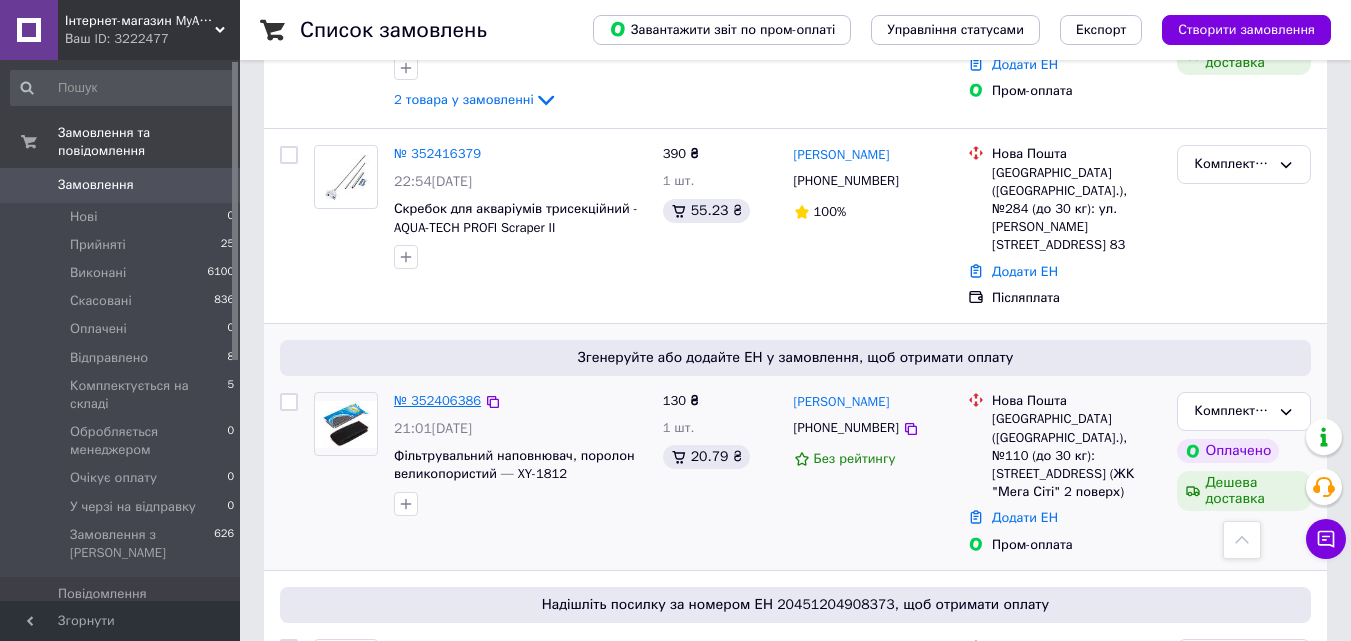 scroll, scrollTop: 600, scrollLeft: 0, axis: vertical 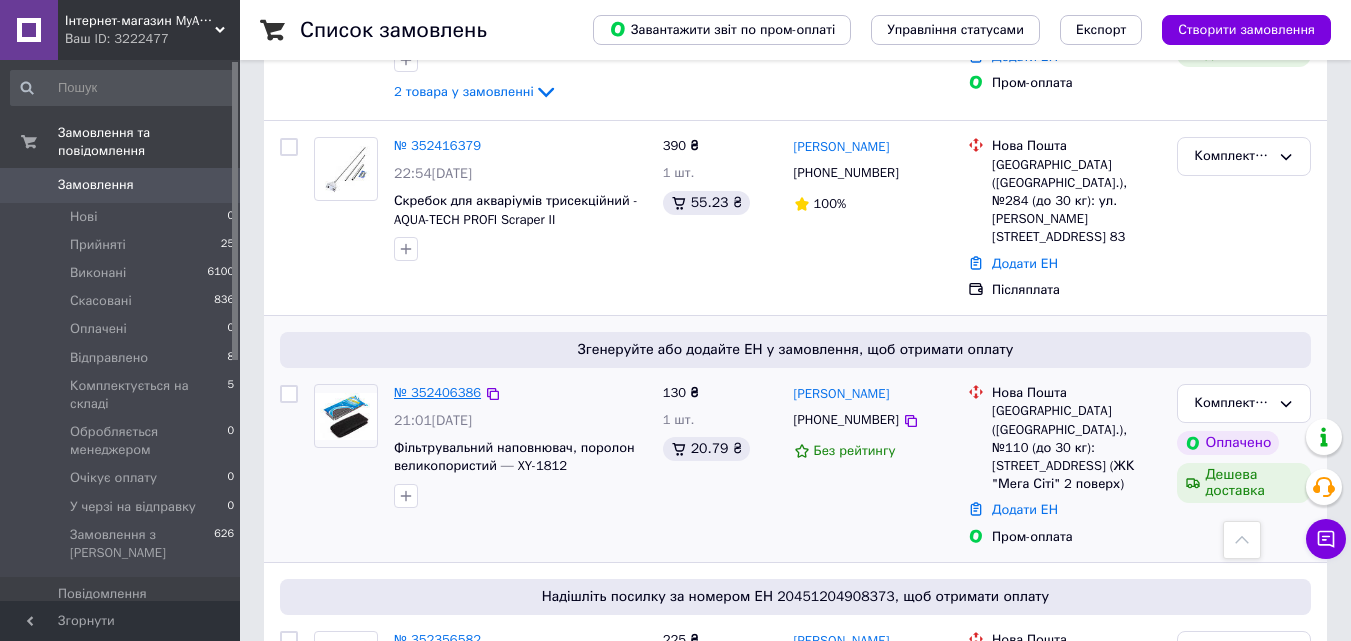 click on "№ 352406386" at bounding box center (437, 392) 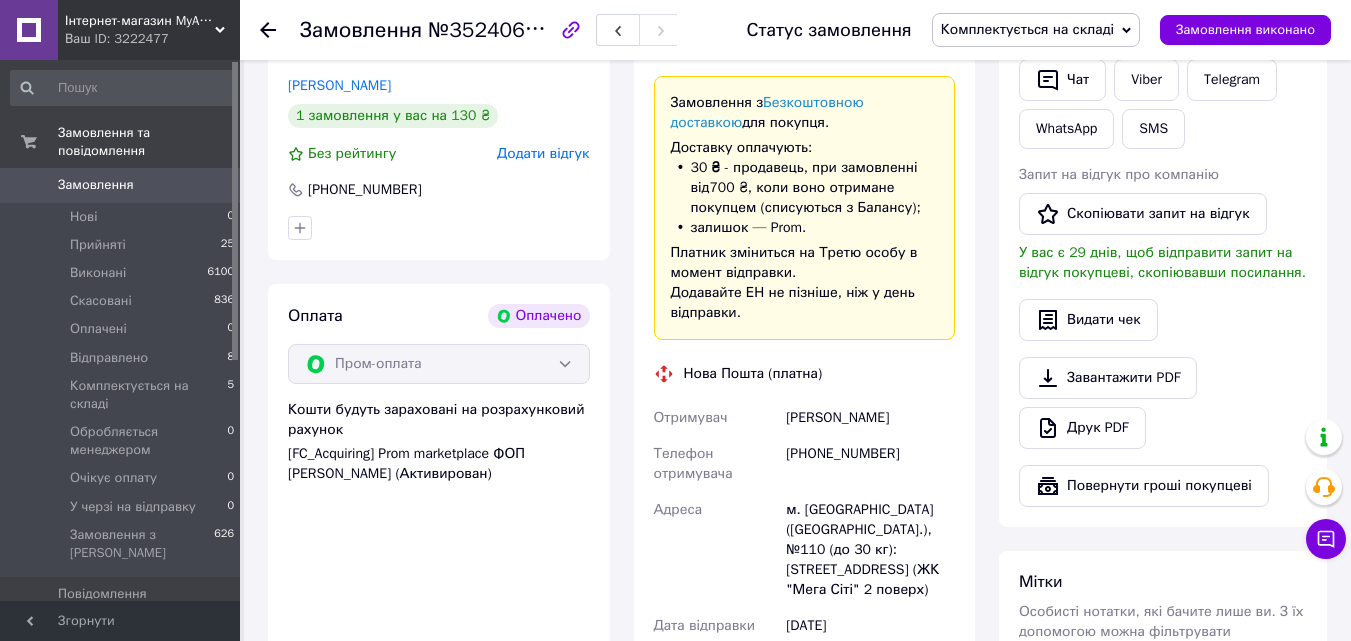 scroll, scrollTop: 1100, scrollLeft: 0, axis: vertical 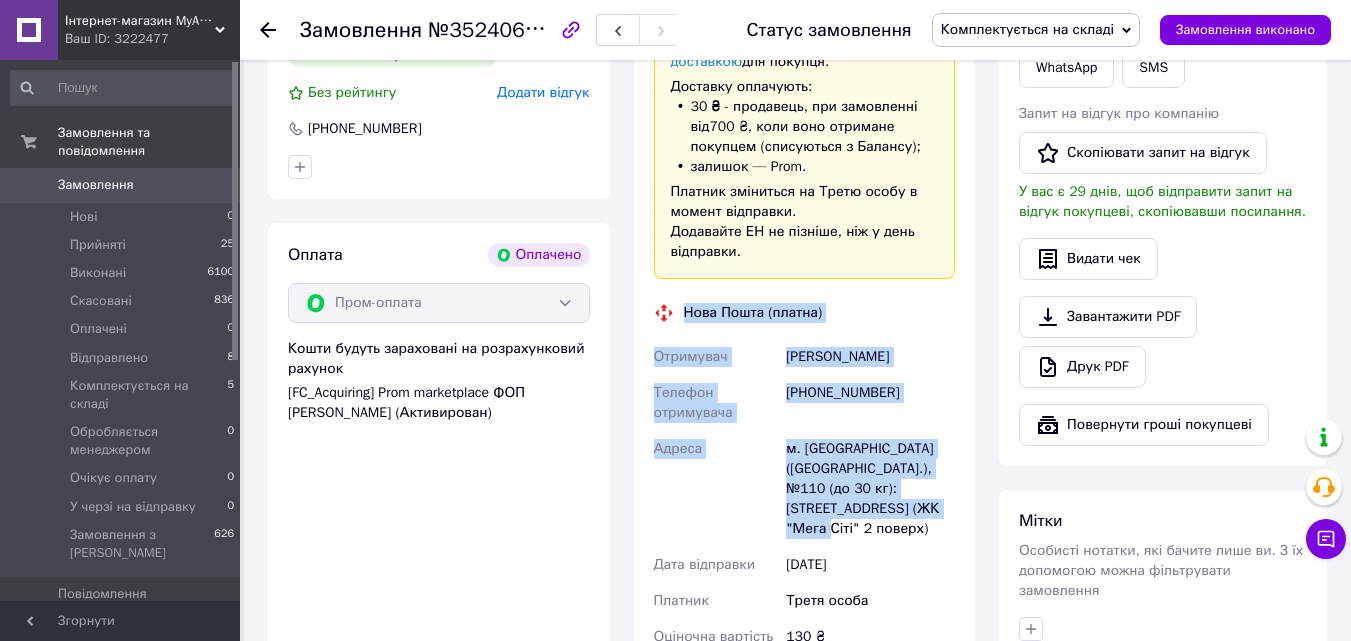 drag, startPoint x: 688, startPoint y: 297, endPoint x: 864, endPoint y: 443, distance: 228.67444 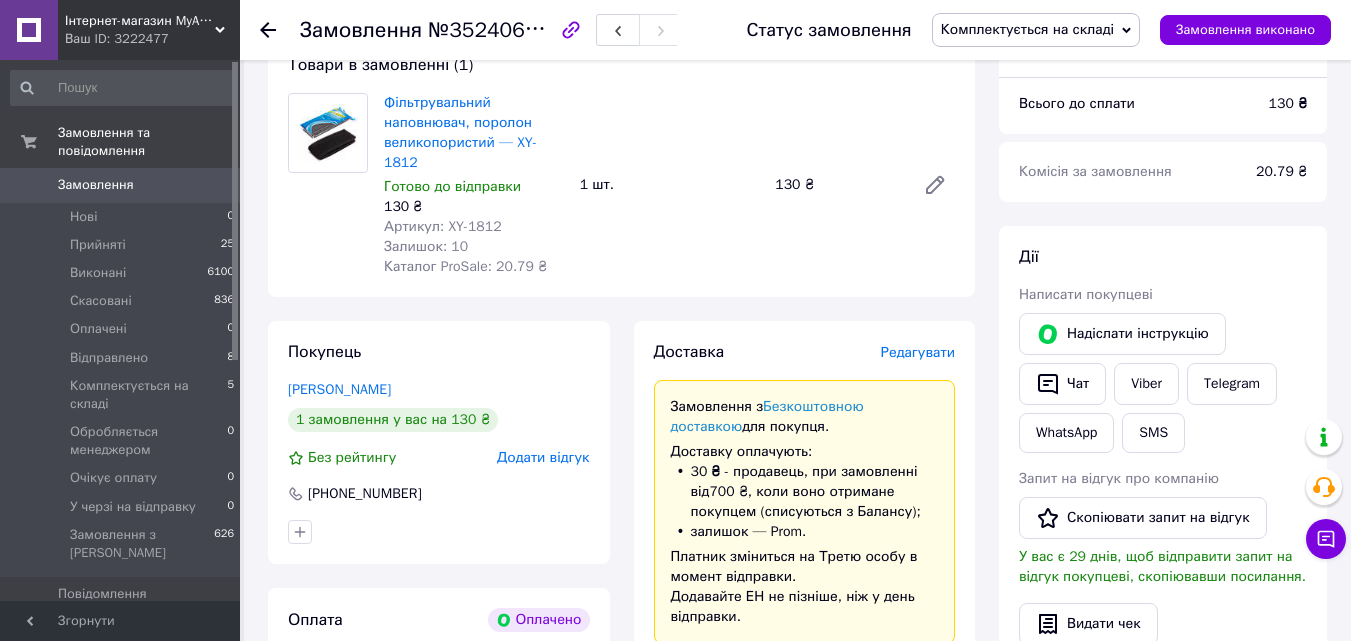 scroll, scrollTop: 700, scrollLeft: 0, axis: vertical 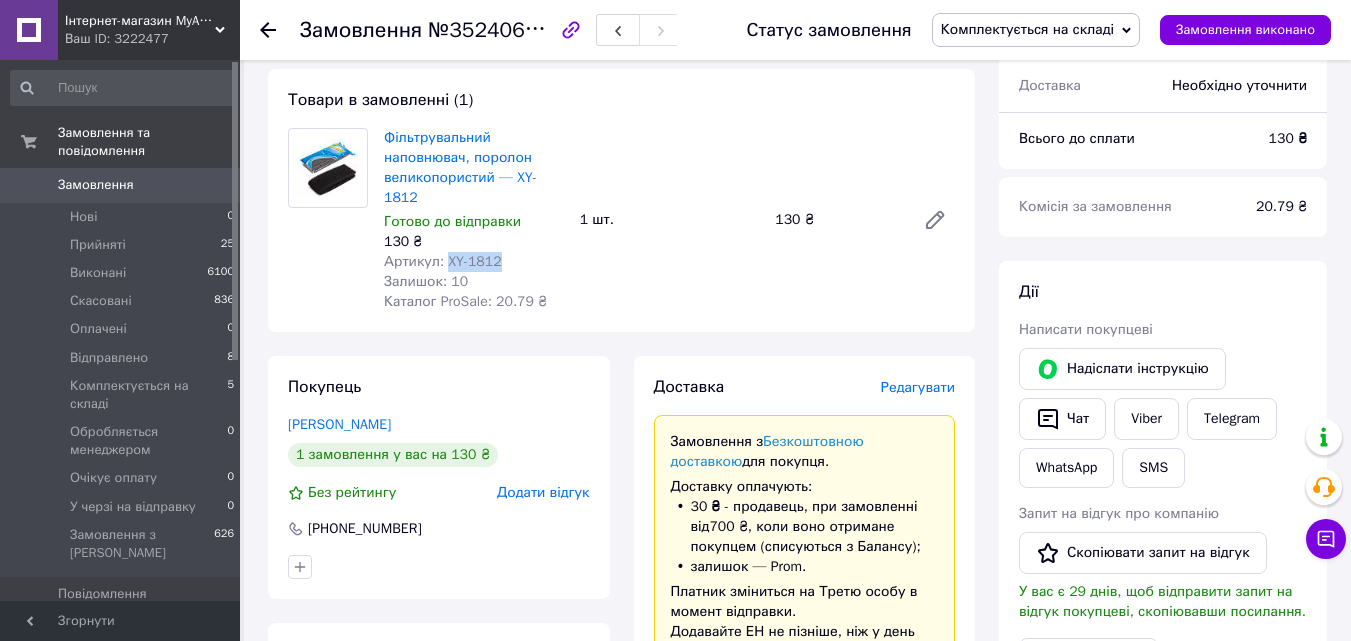 drag, startPoint x: 444, startPoint y: 244, endPoint x: 496, endPoint y: 245, distance: 52.009613 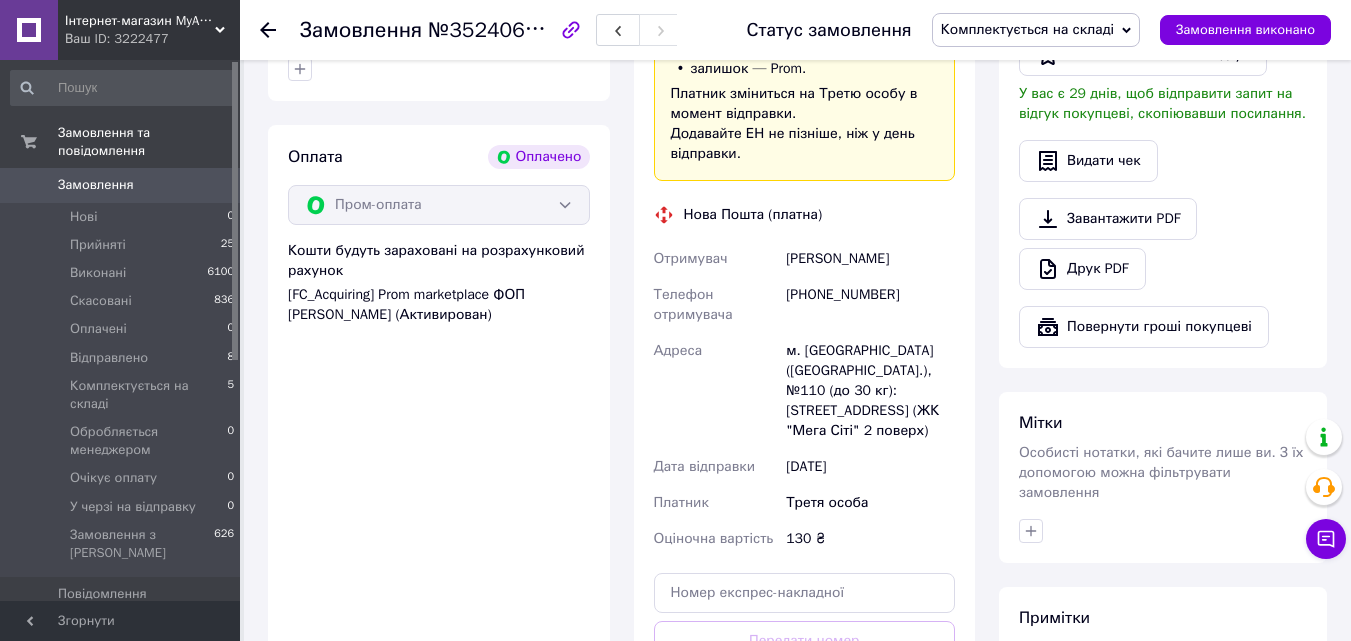 scroll, scrollTop: 1200, scrollLeft: 0, axis: vertical 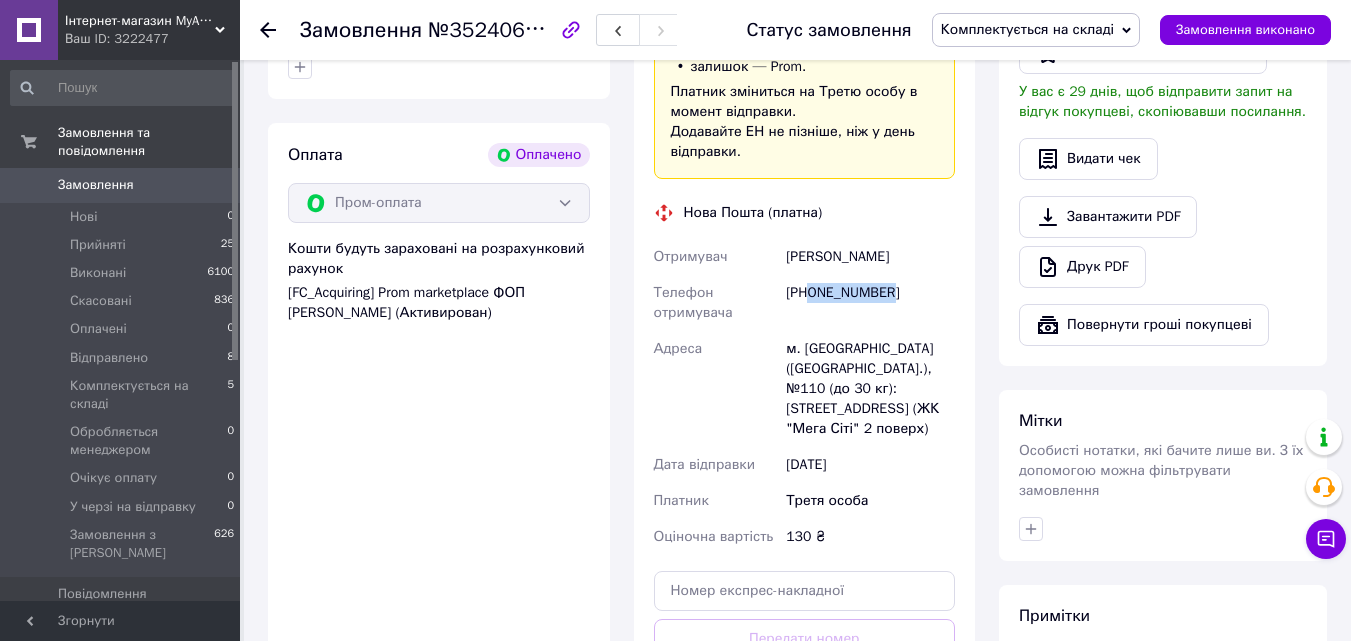 drag, startPoint x: 903, startPoint y: 273, endPoint x: 812, endPoint y: 287, distance: 92.070625 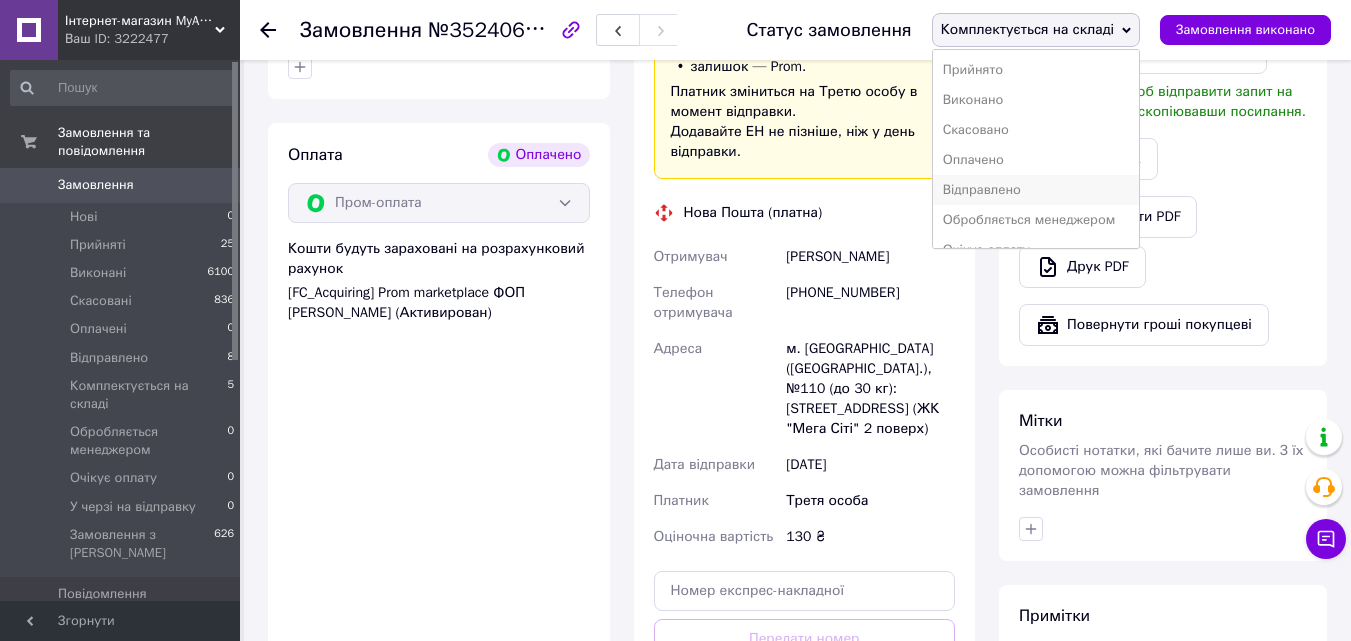 click on "Відправлено" at bounding box center [1036, 190] 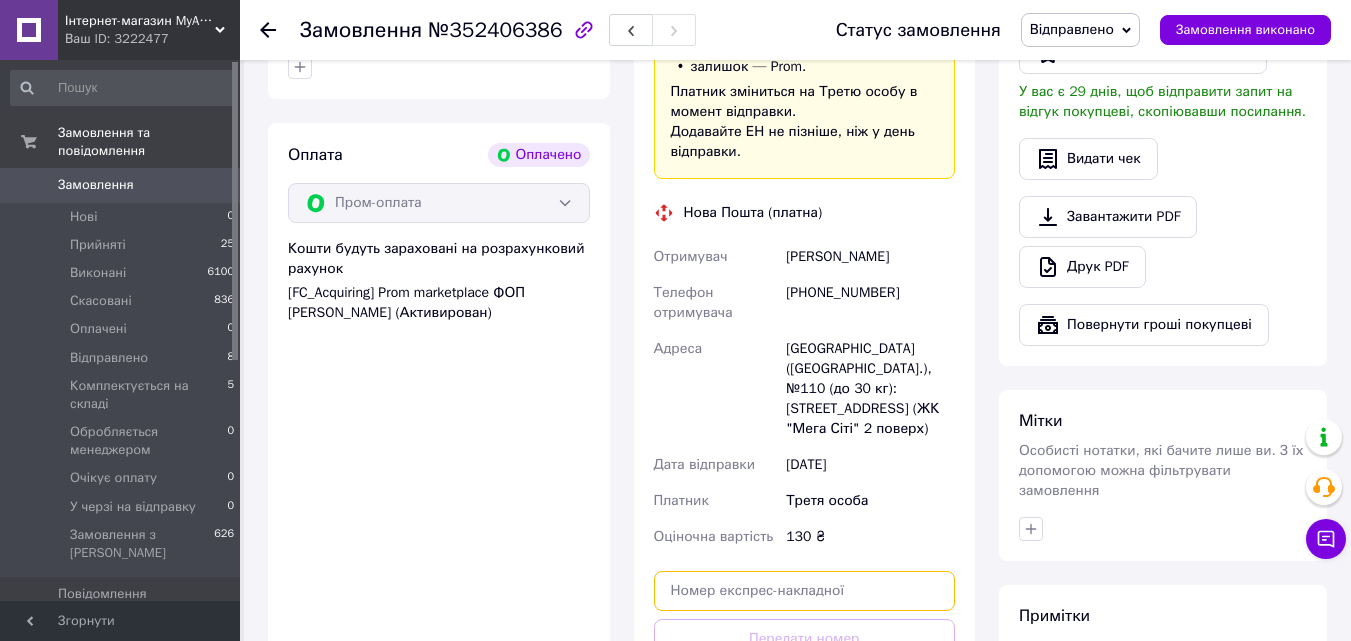 click at bounding box center (805, 591) 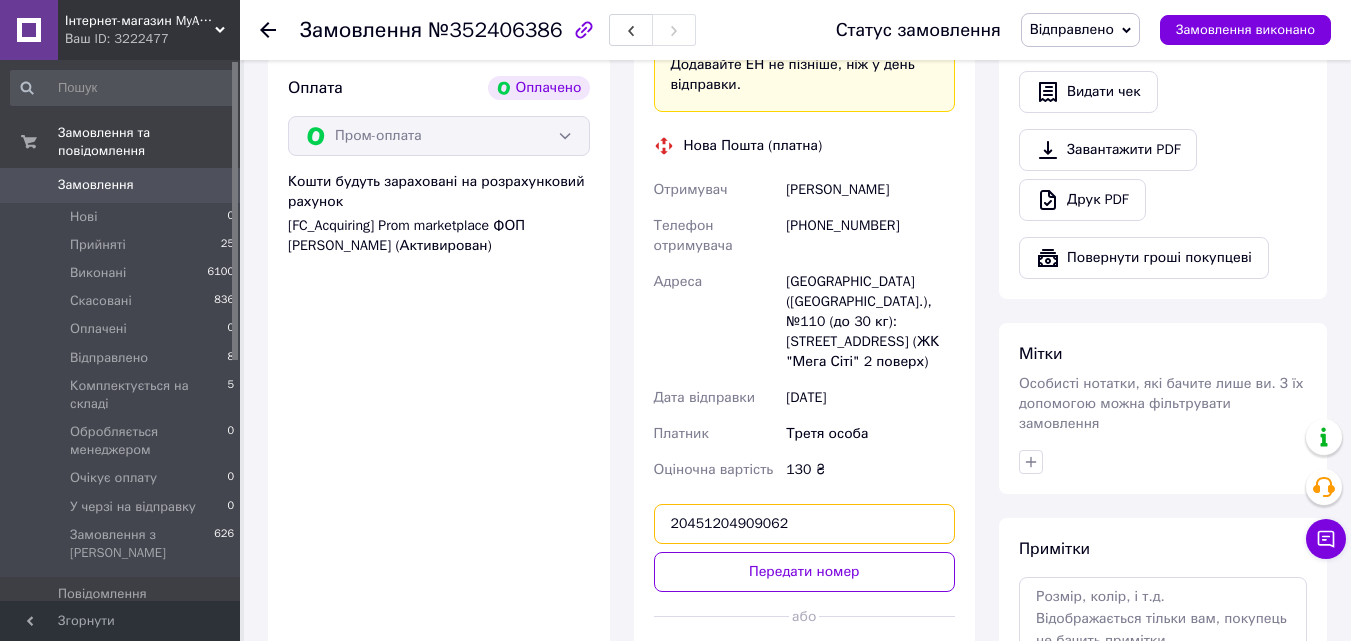 scroll, scrollTop: 1300, scrollLeft: 0, axis: vertical 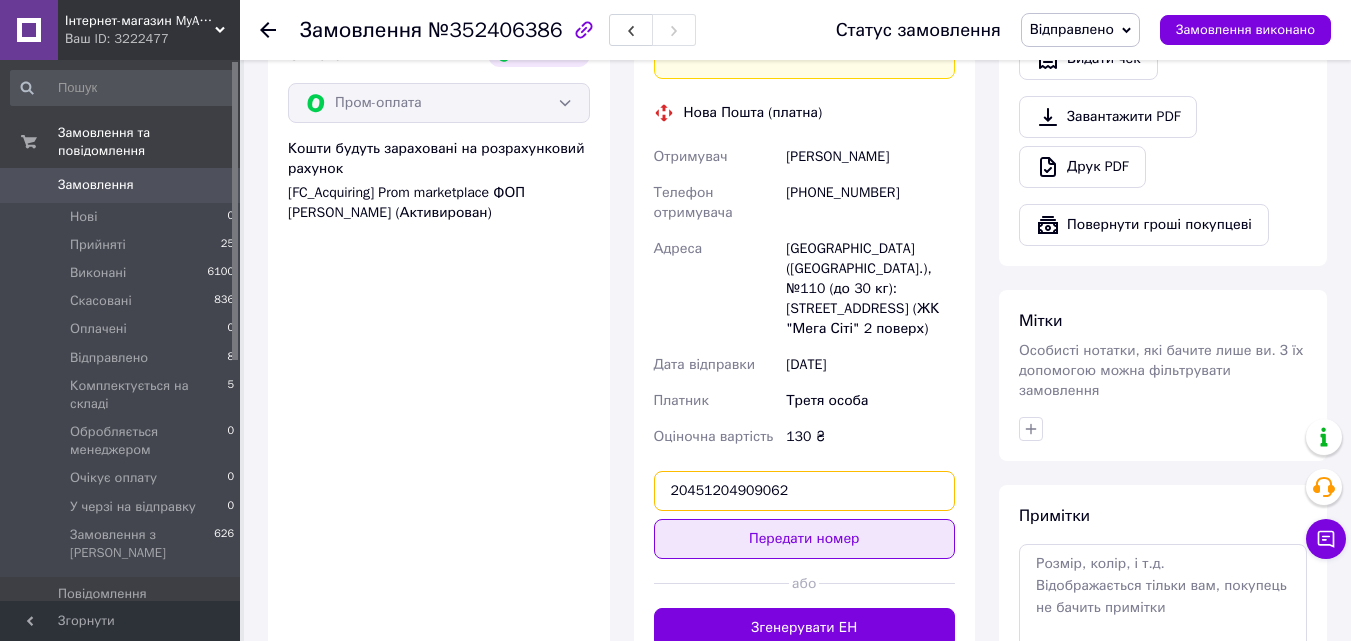 type on "20451204909062" 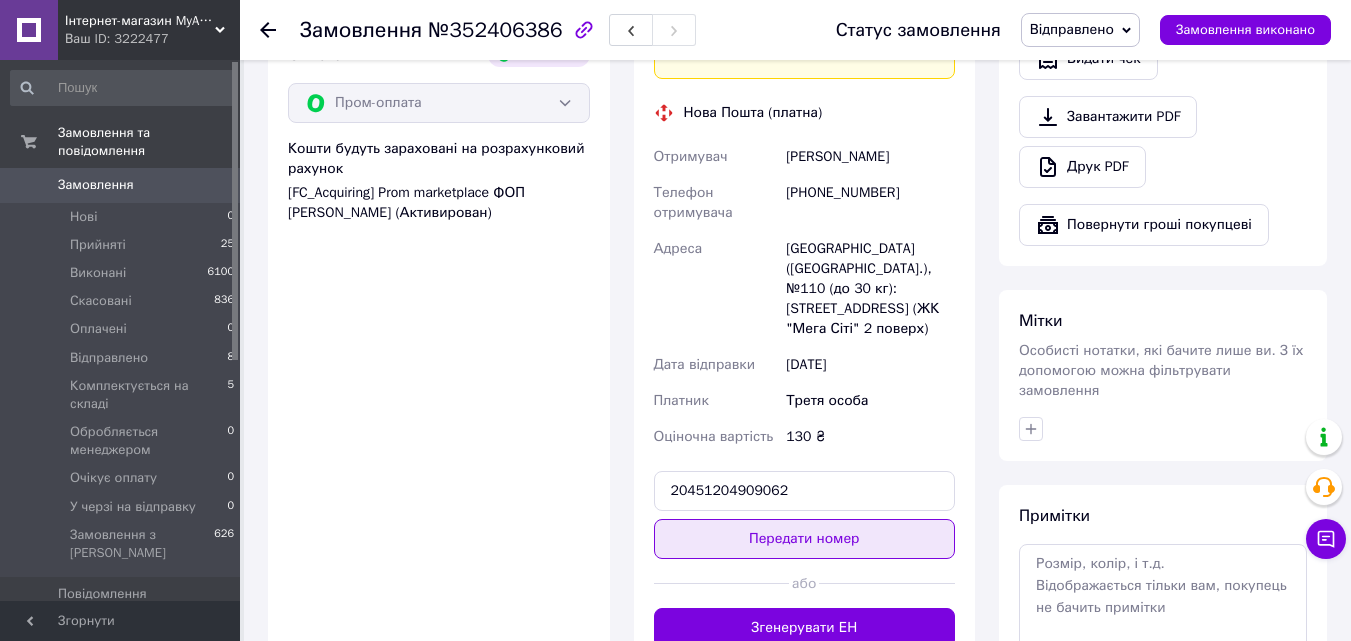 click on "Передати номер" at bounding box center [805, 539] 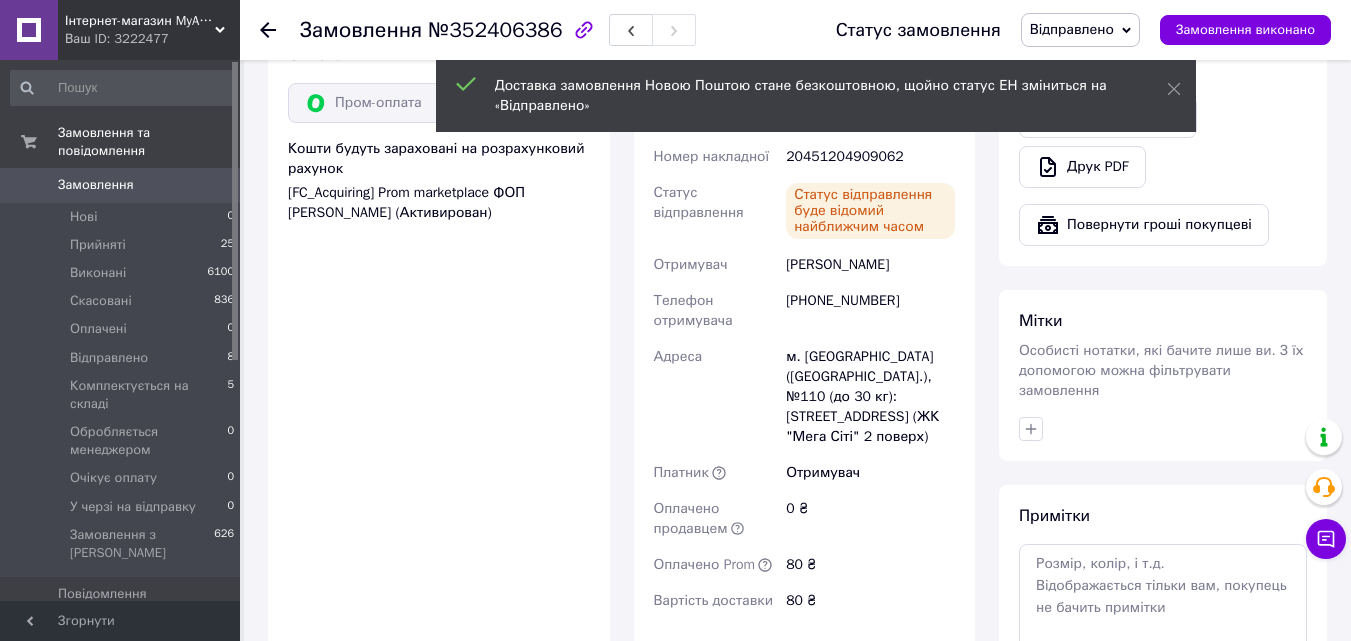 click on "Замовлення" at bounding box center [96, 185] 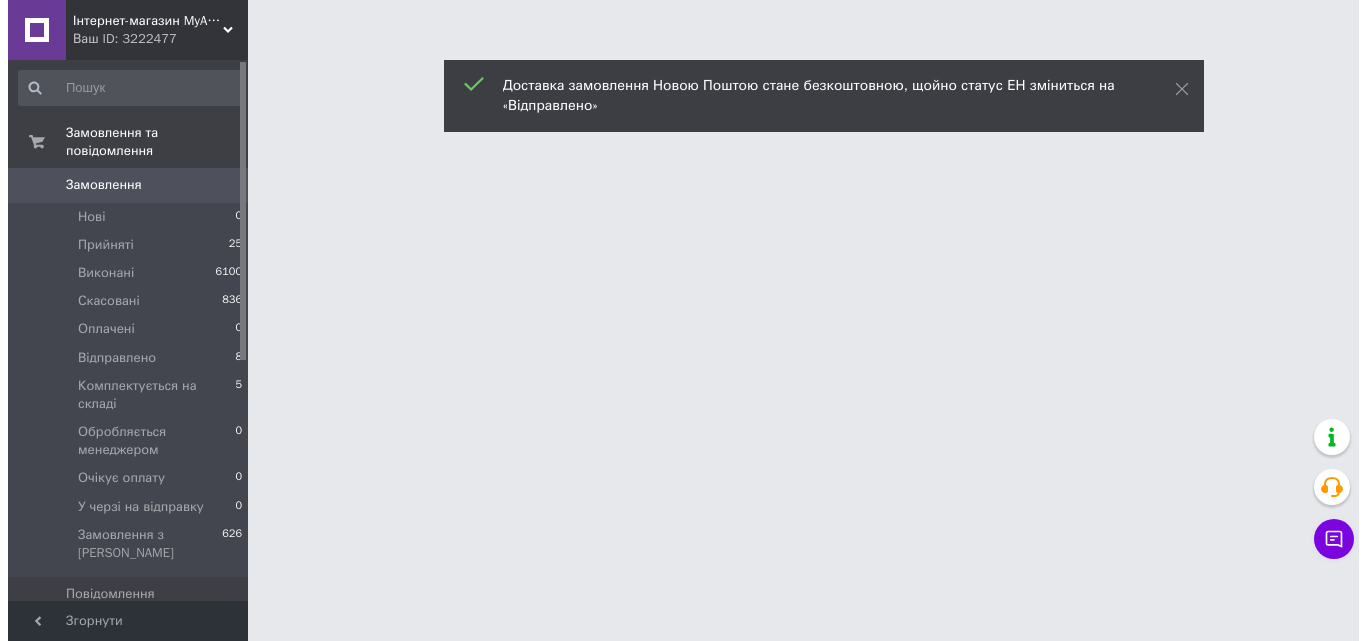 scroll, scrollTop: 0, scrollLeft: 0, axis: both 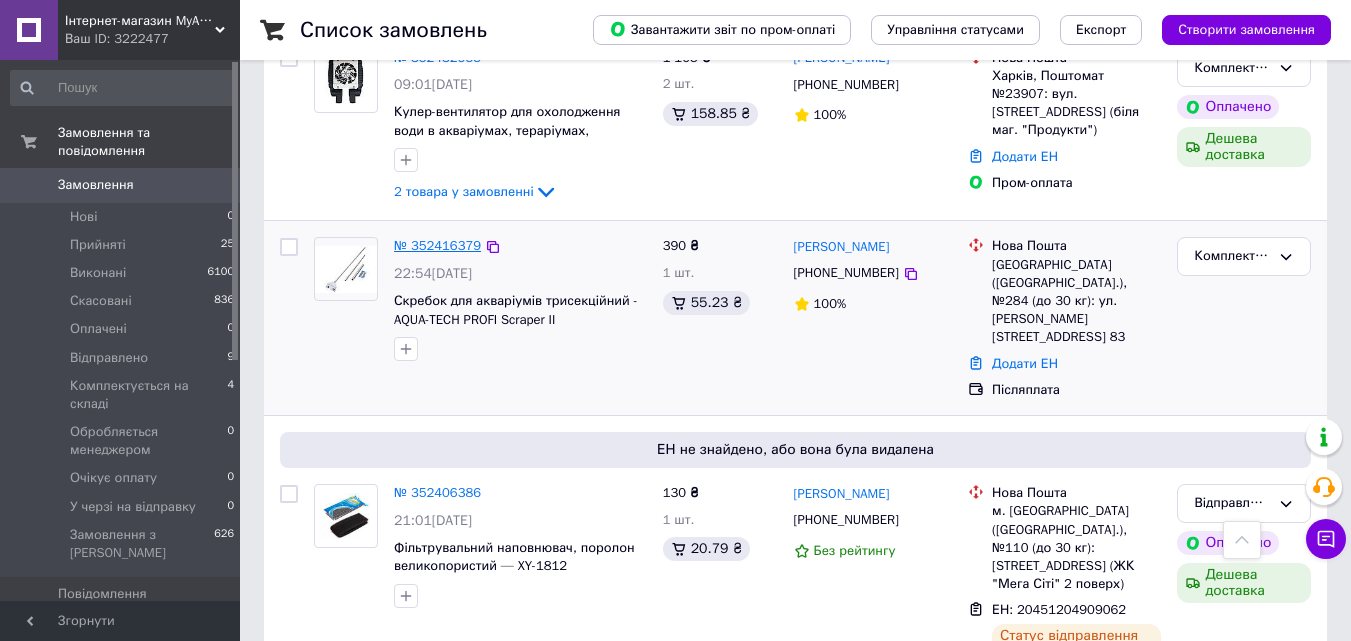click on "№ 352416379" at bounding box center [437, 245] 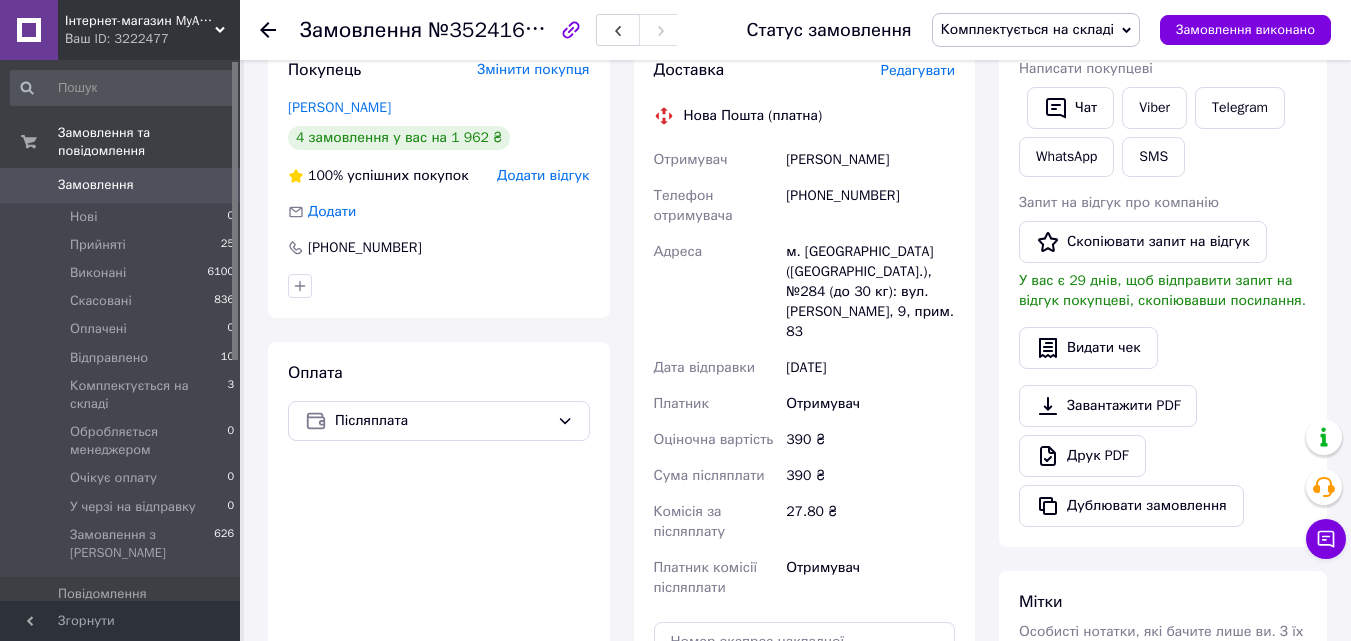 scroll, scrollTop: 300, scrollLeft: 0, axis: vertical 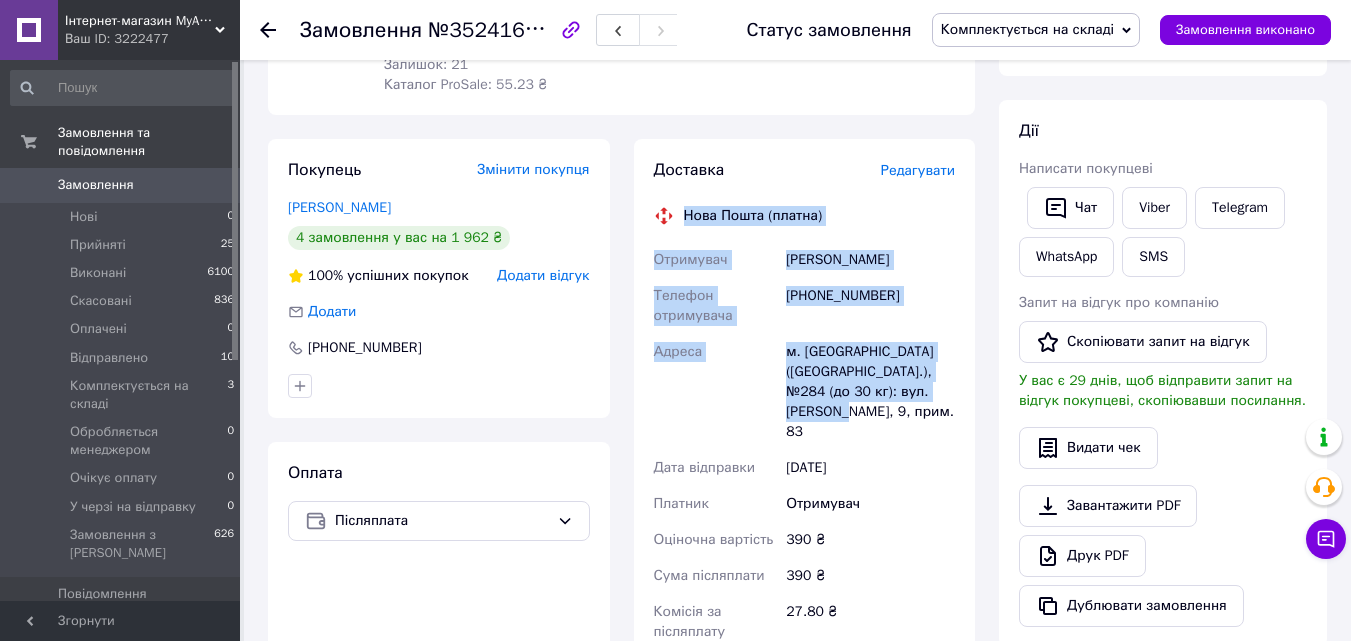 drag, startPoint x: 679, startPoint y: 212, endPoint x: 846, endPoint y: 411, distance: 259.78836 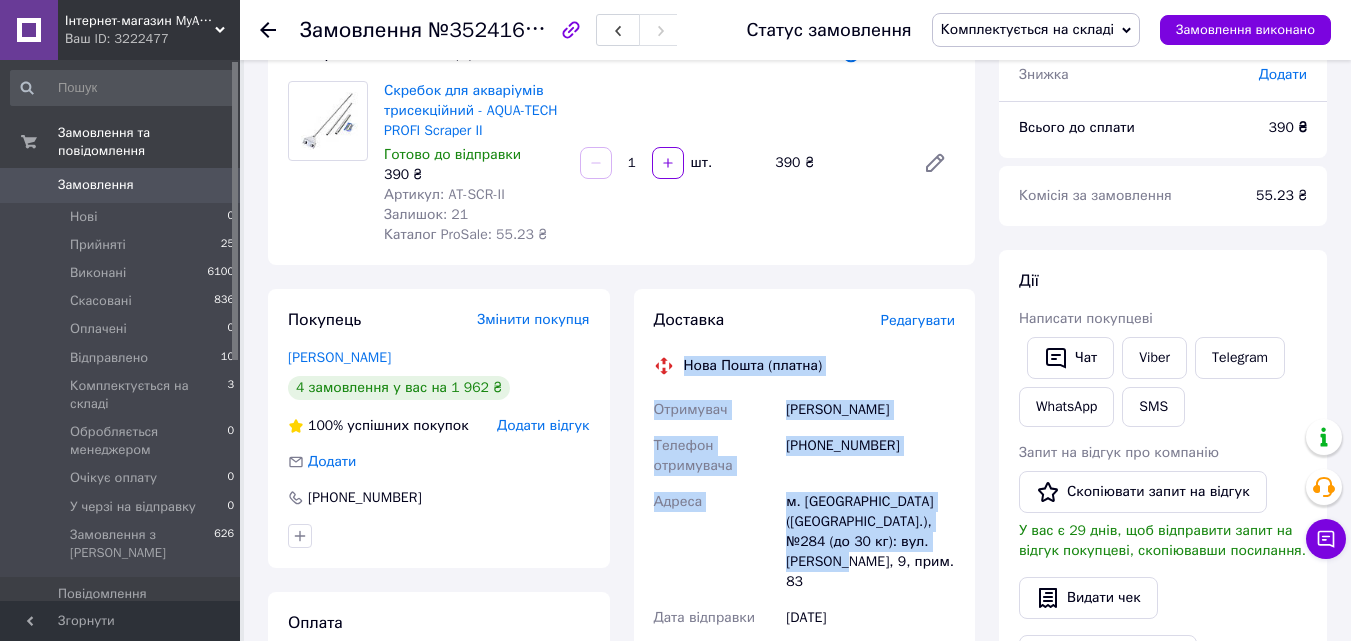 scroll, scrollTop: 100, scrollLeft: 0, axis: vertical 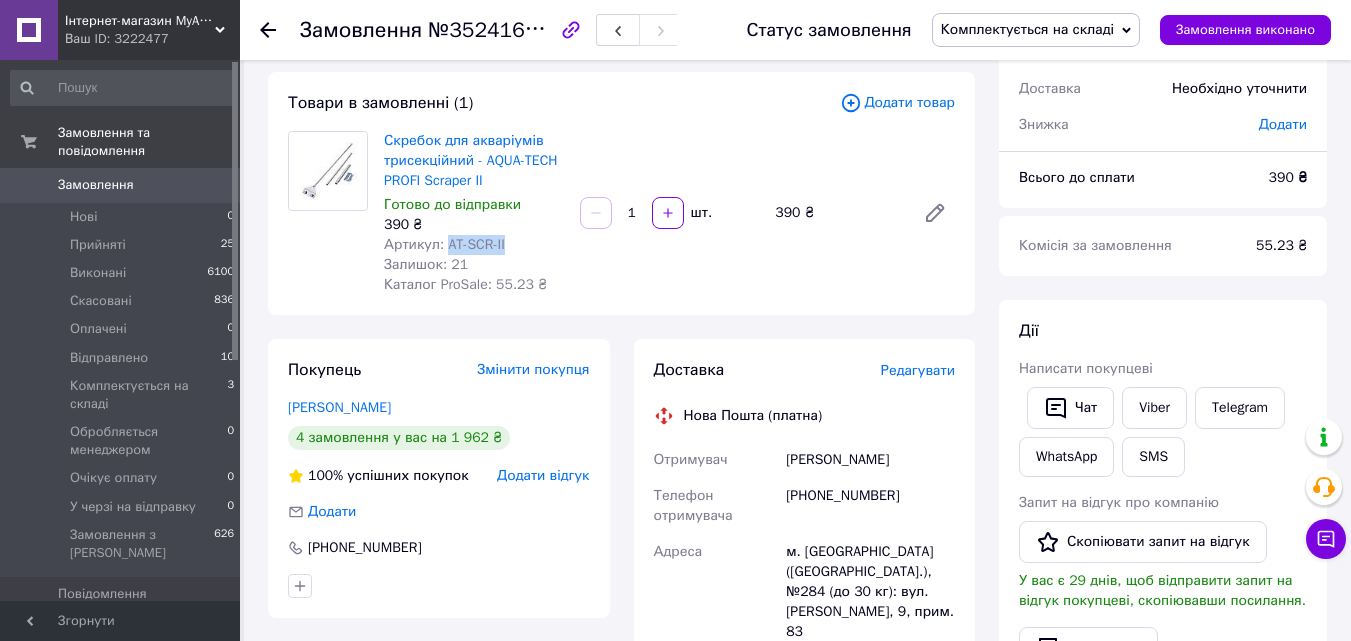 drag, startPoint x: 444, startPoint y: 239, endPoint x: 501, endPoint y: 248, distance: 57.706154 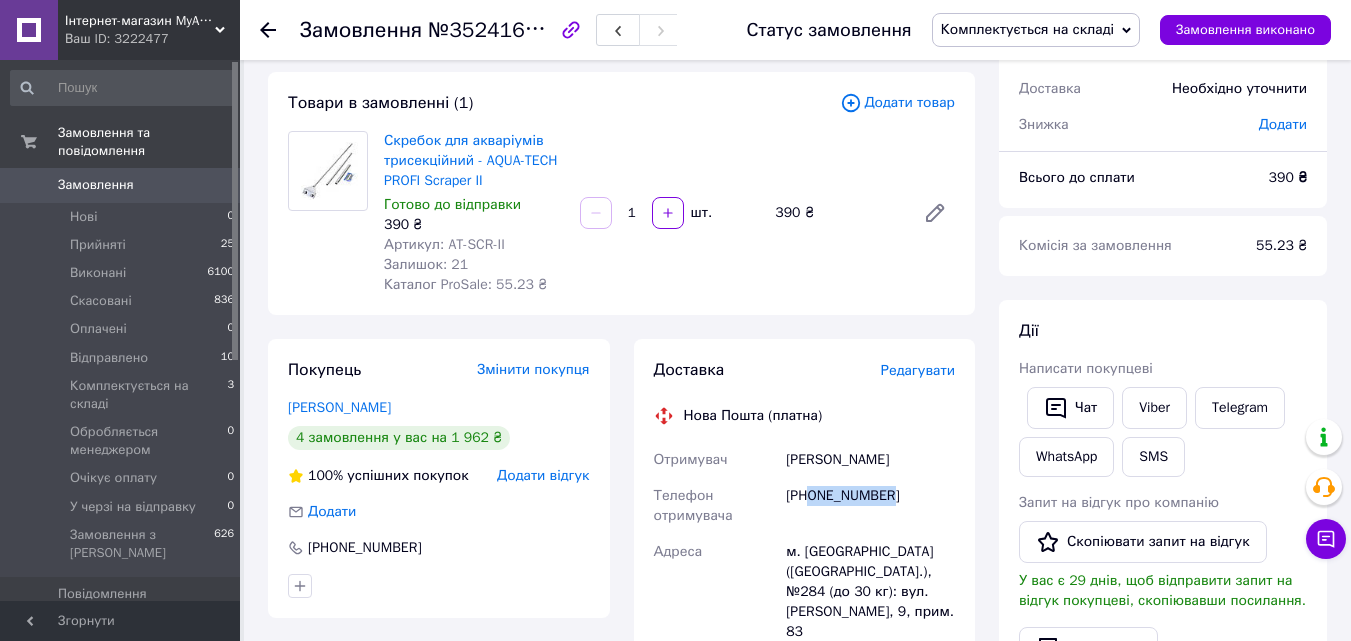 drag, startPoint x: 901, startPoint y: 497, endPoint x: 813, endPoint y: 510, distance: 88.95505 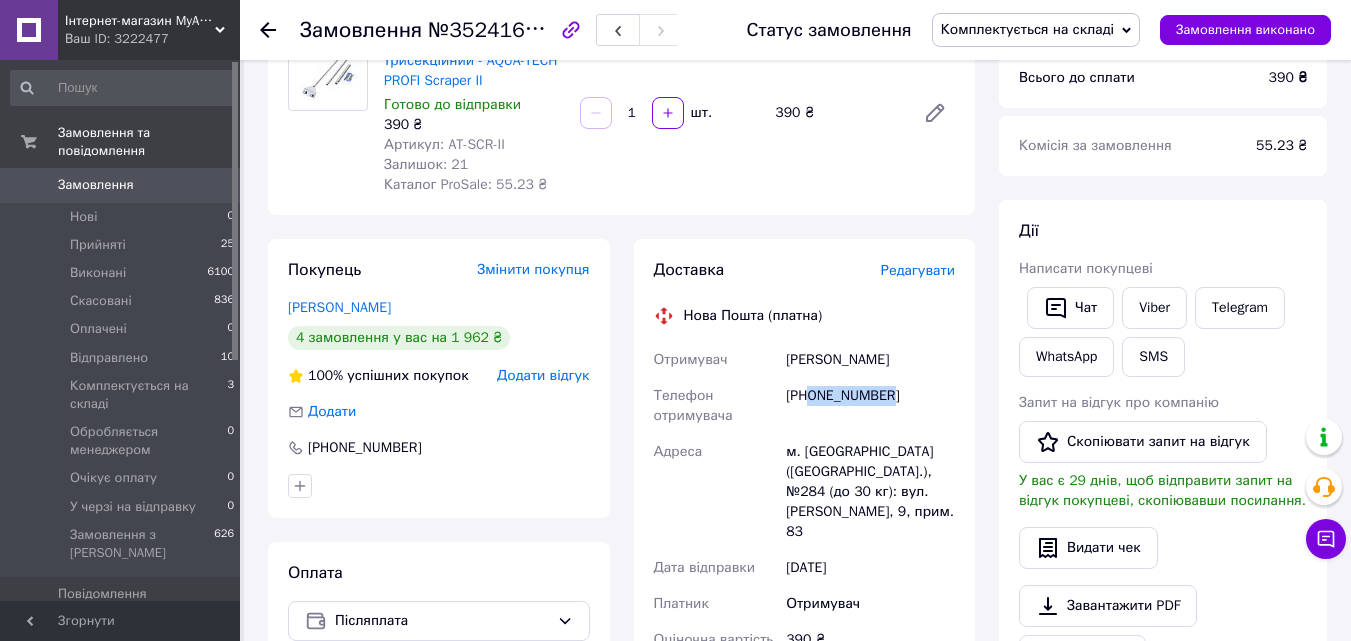 scroll, scrollTop: 100, scrollLeft: 0, axis: vertical 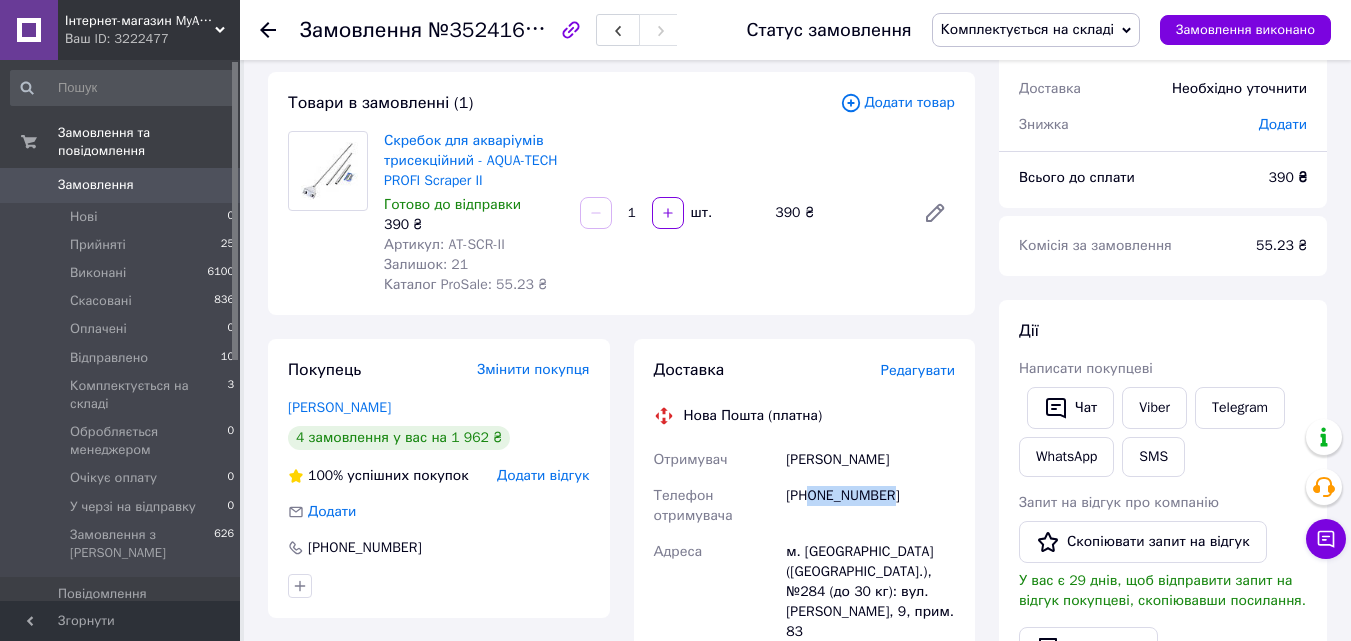 drag, startPoint x: 927, startPoint y: 463, endPoint x: 785, endPoint y: 463, distance: 142 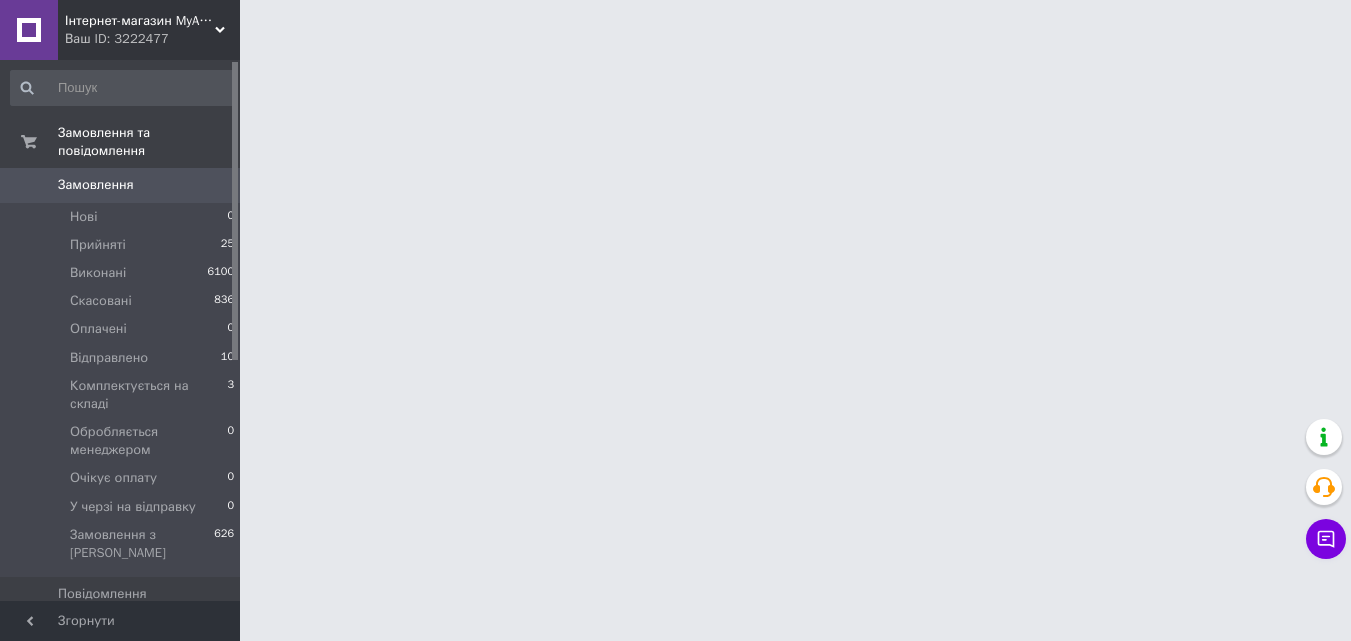 scroll, scrollTop: 0, scrollLeft: 0, axis: both 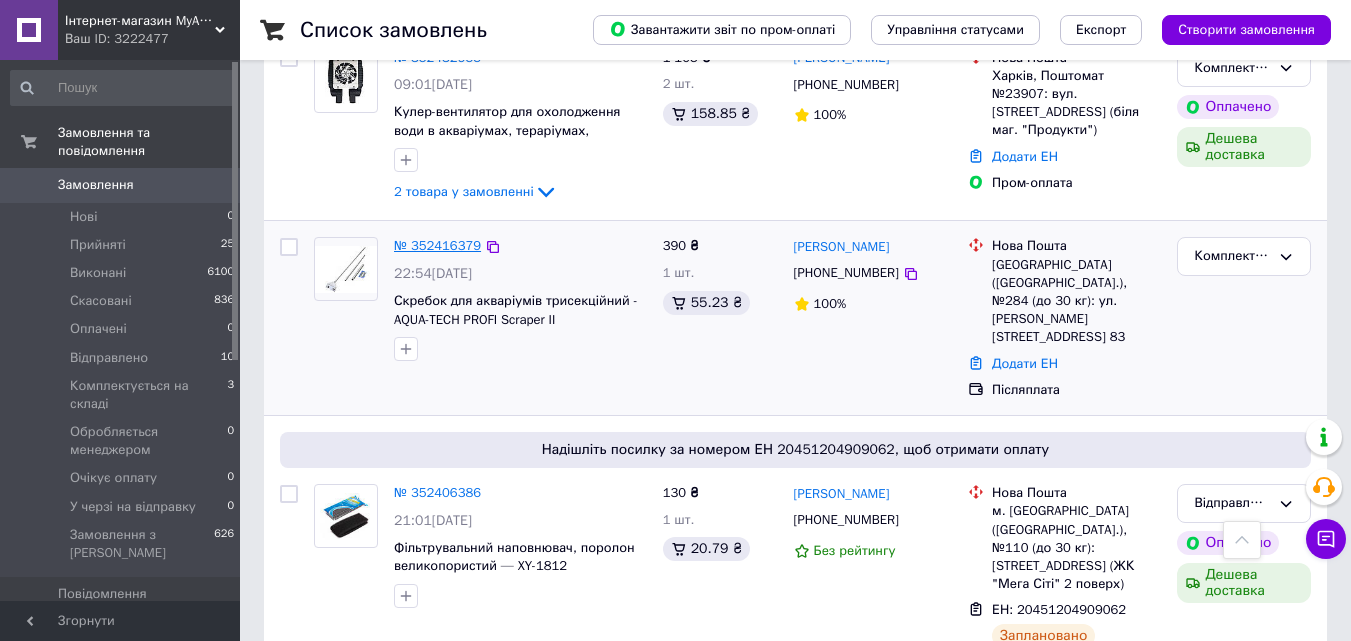 click on "№ 352416379" at bounding box center [437, 245] 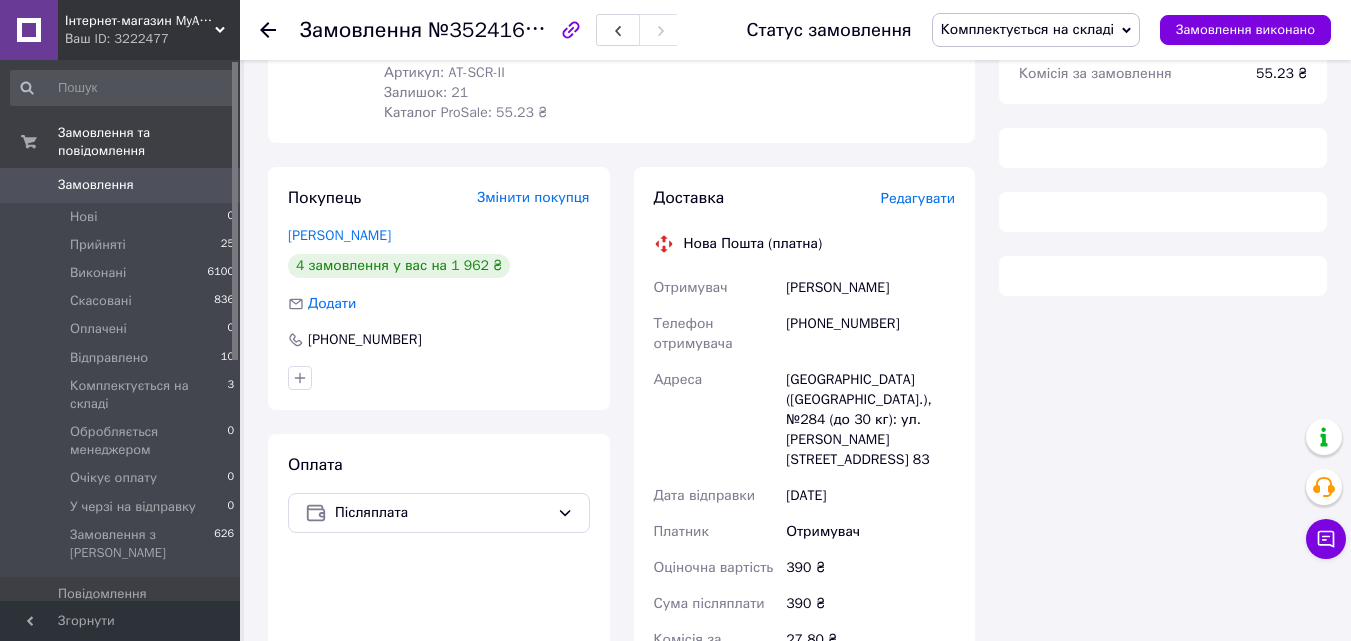 scroll, scrollTop: 500, scrollLeft: 0, axis: vertical 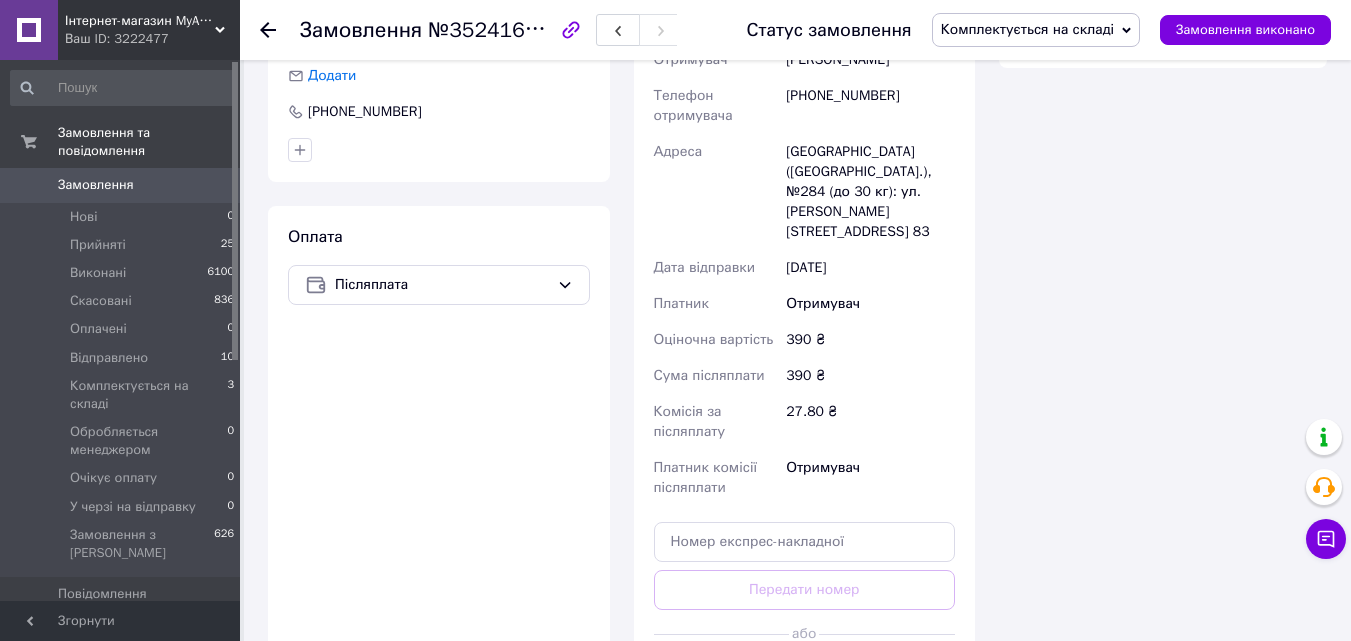 click 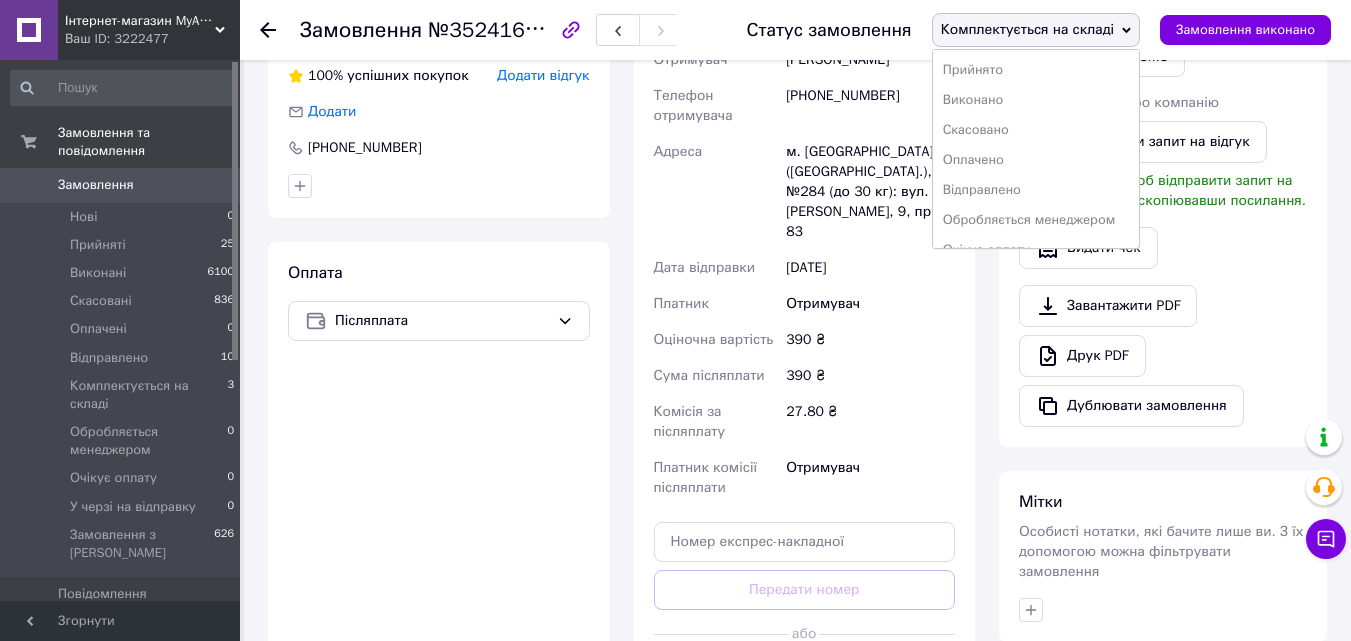 drag, startPoint x: 1036, startPoint y: 184, endPoint x: 1033, endPoint y: 173, distance: 11.401754 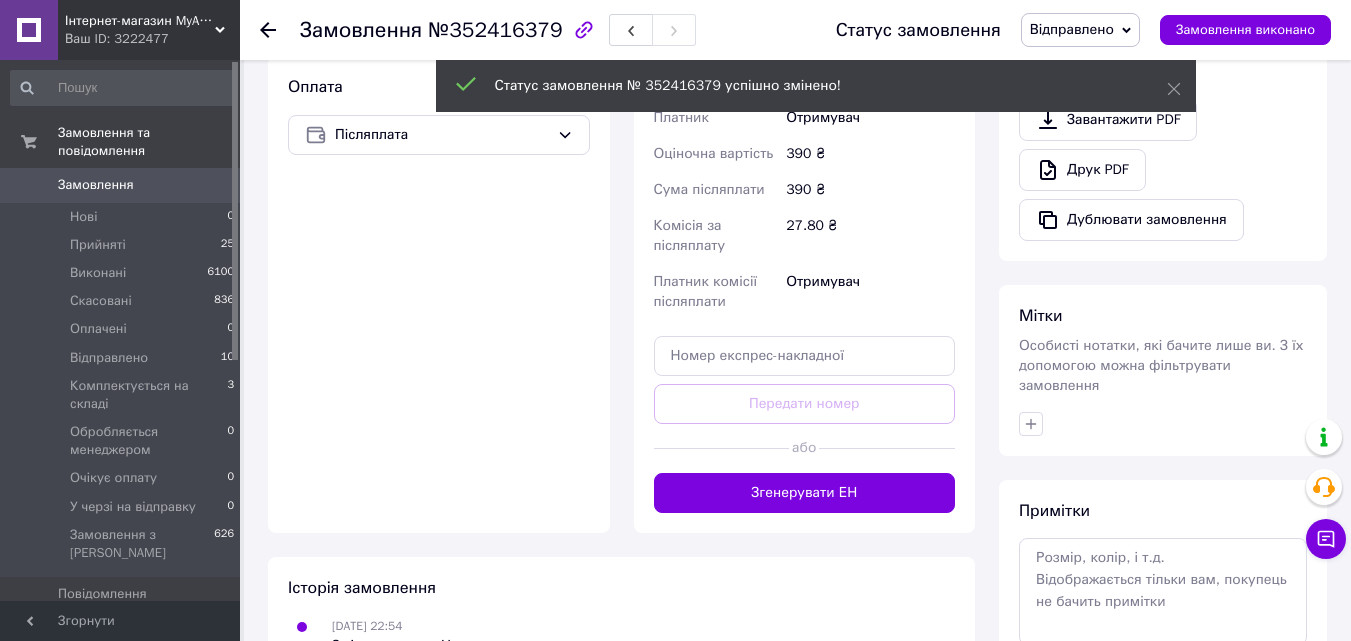 scroll, scrollTop: 700, scrollLeft: 0, axis: vertical 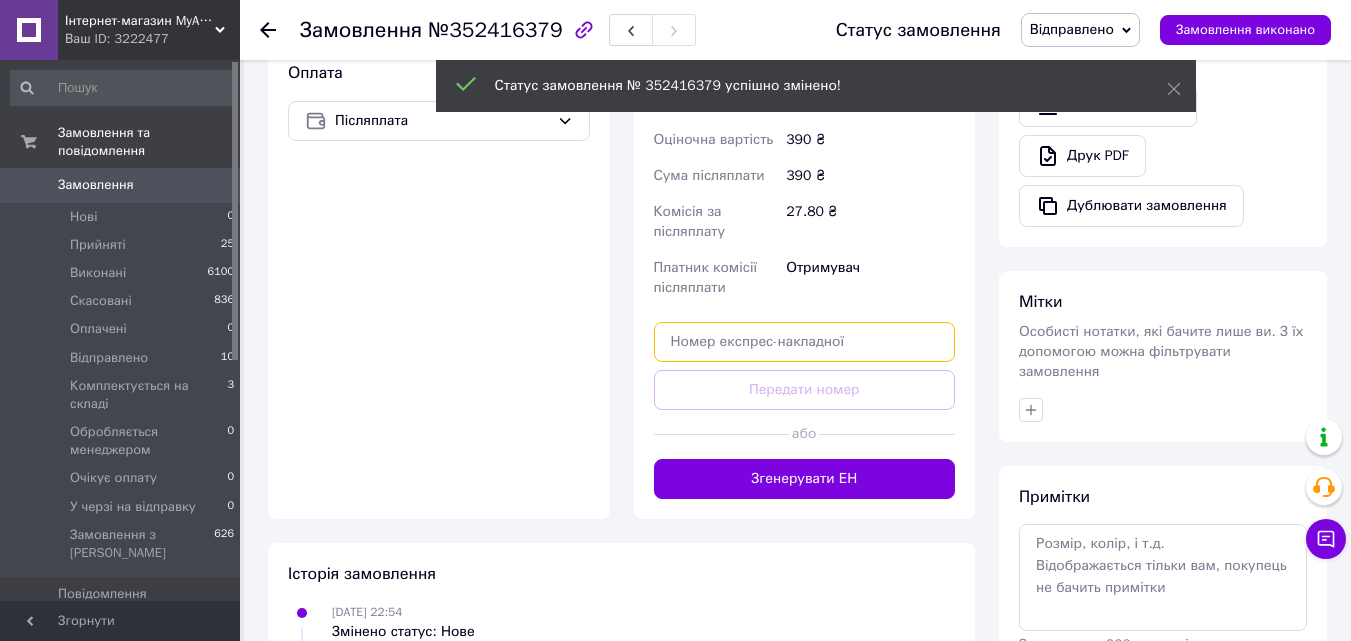 click at bounding box center [805, 342] 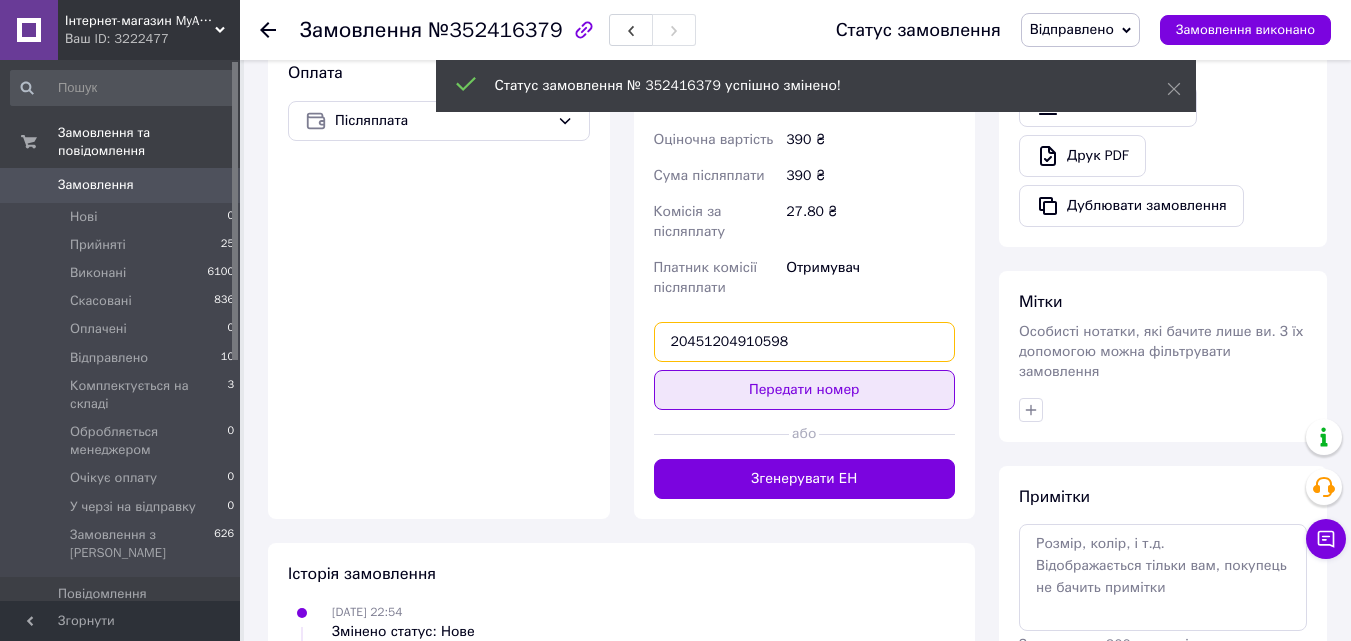 type on "20451204910598" 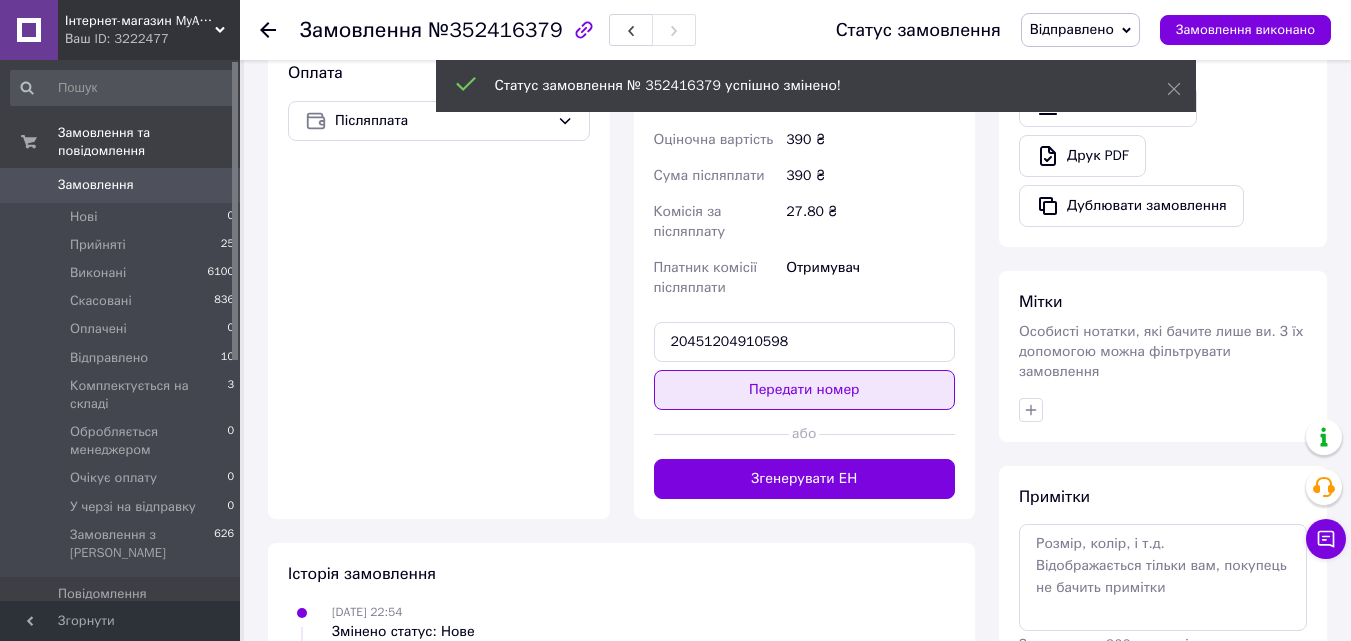 click on "Передати номер" at bounding box center (805, 390) 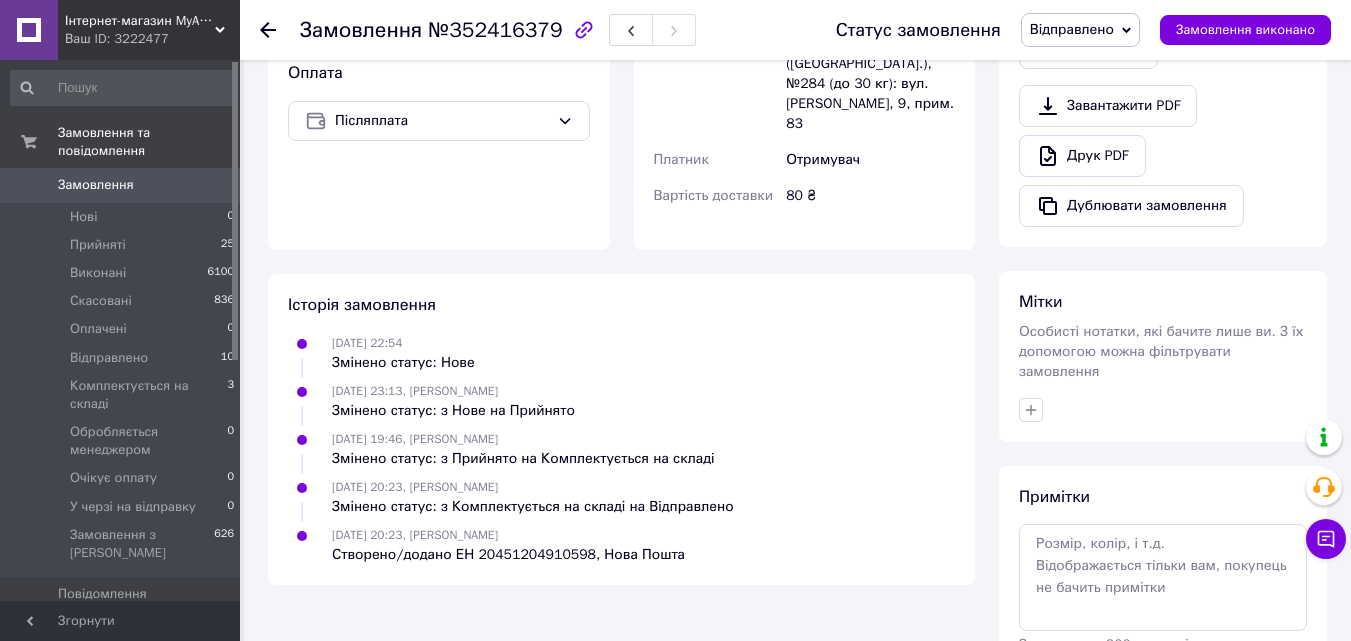 click on "Замовлення" at bounding box center [96, 185] 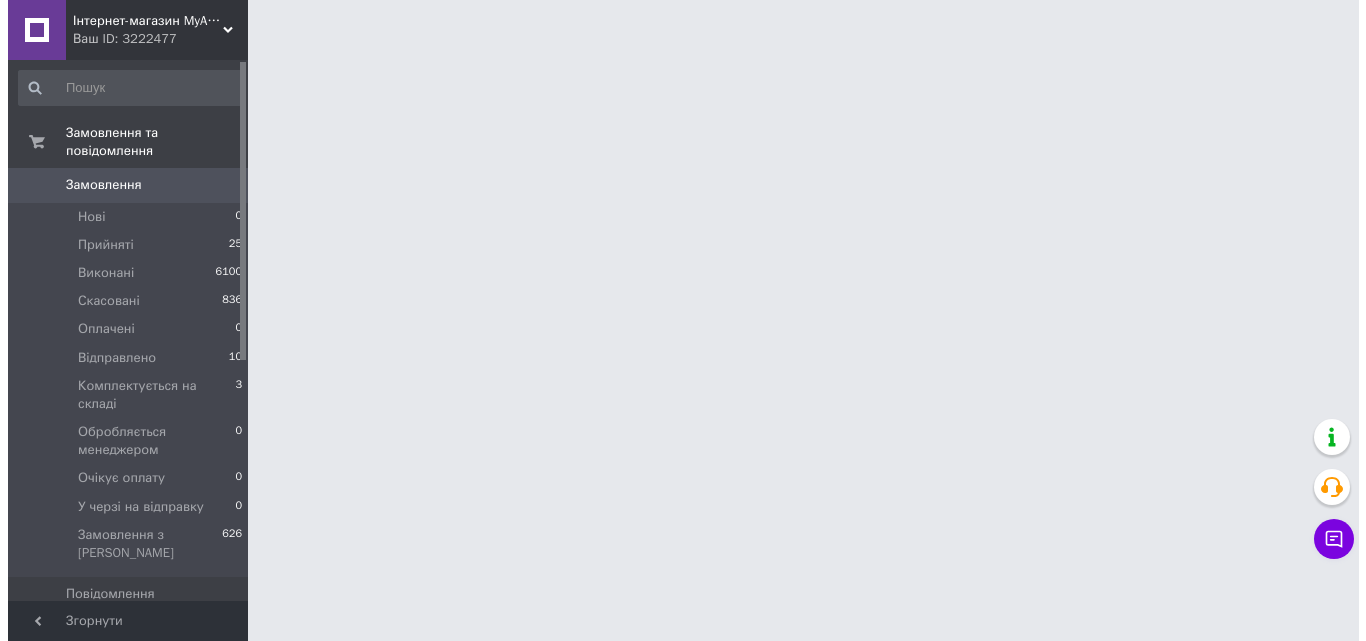 scroll, scrollTop: 0, scrollLeft: 0, axis: both 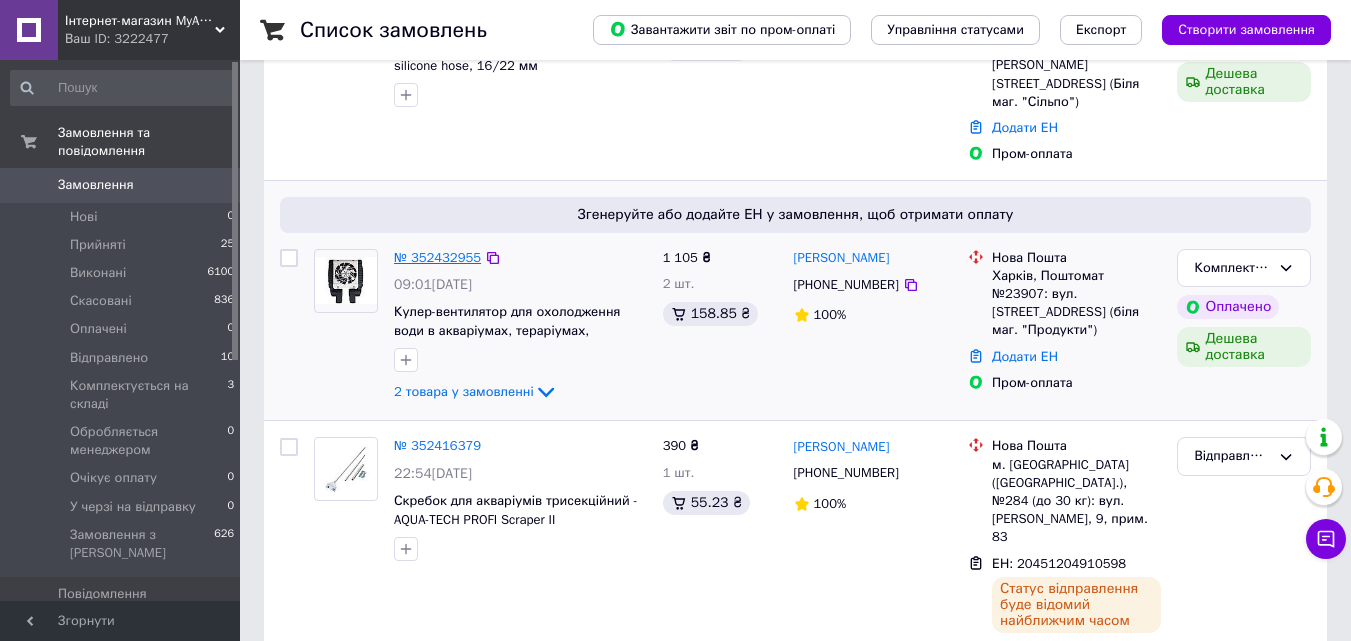 click on "№ 352432955" at bounding box center [437, 257] 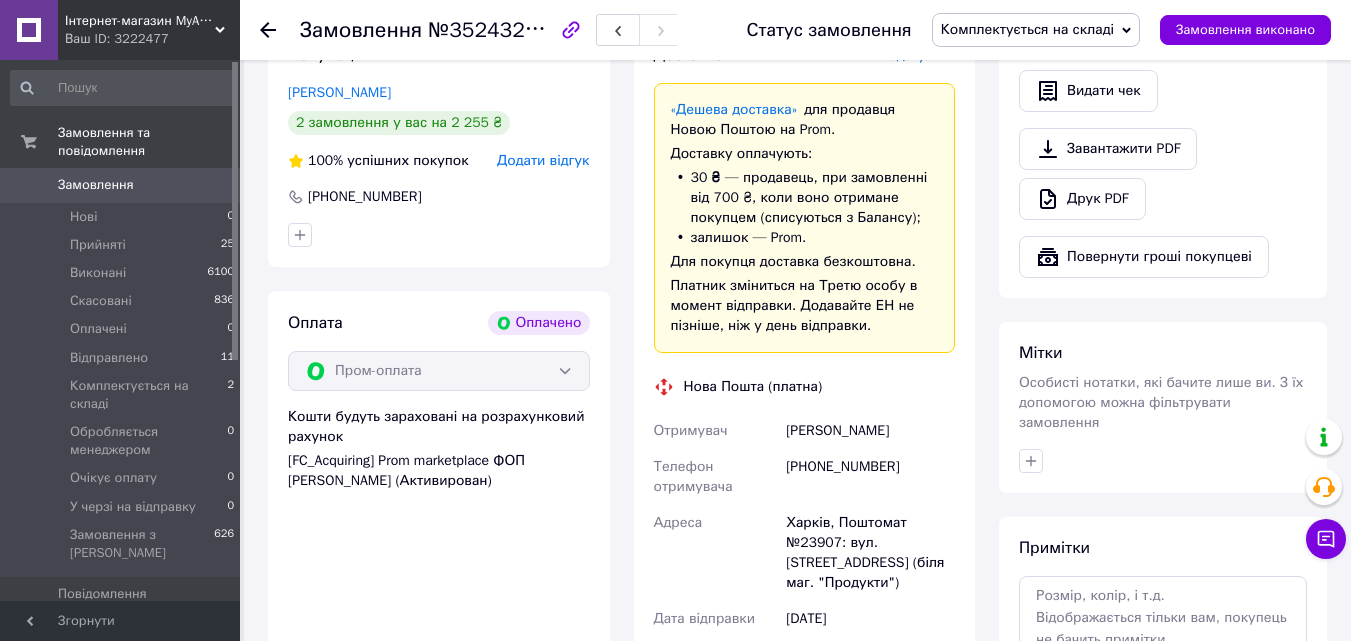 scroll, scrollTop: 1300, scrollLeft: 0, axis: vertical 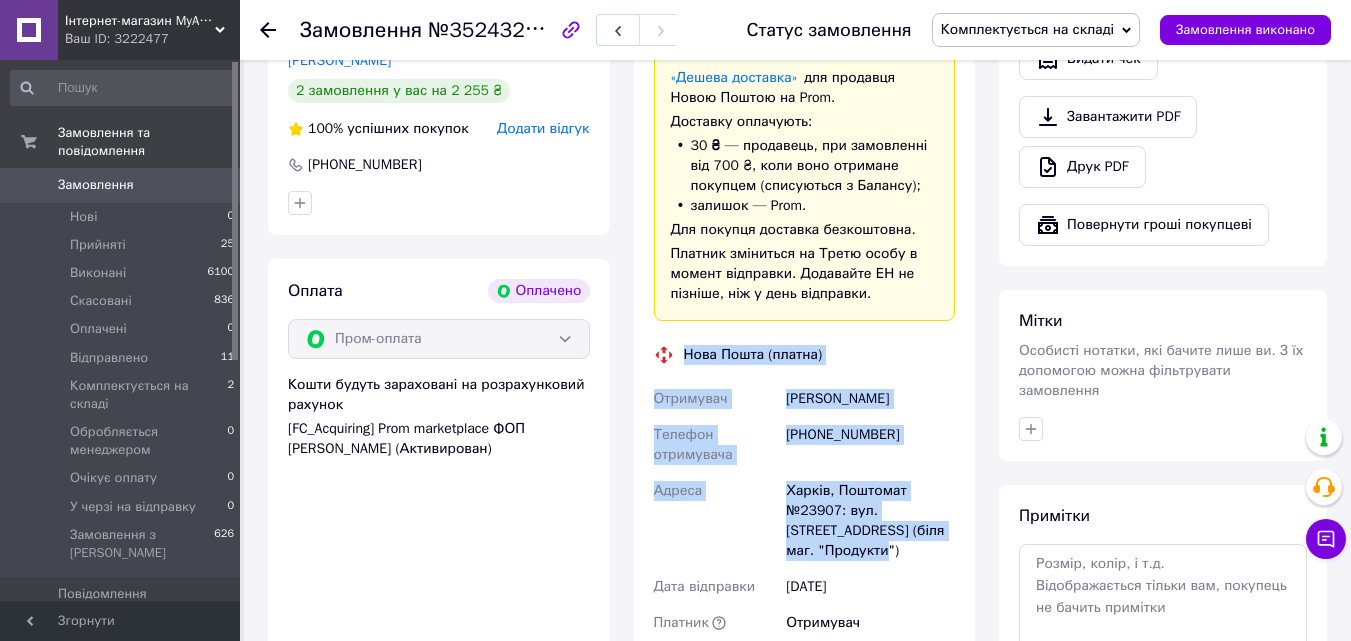 drag, startPoint x: 683, startPoint y: 337, endPoint x: 960, endPoint y: 511, distance: 327.11618 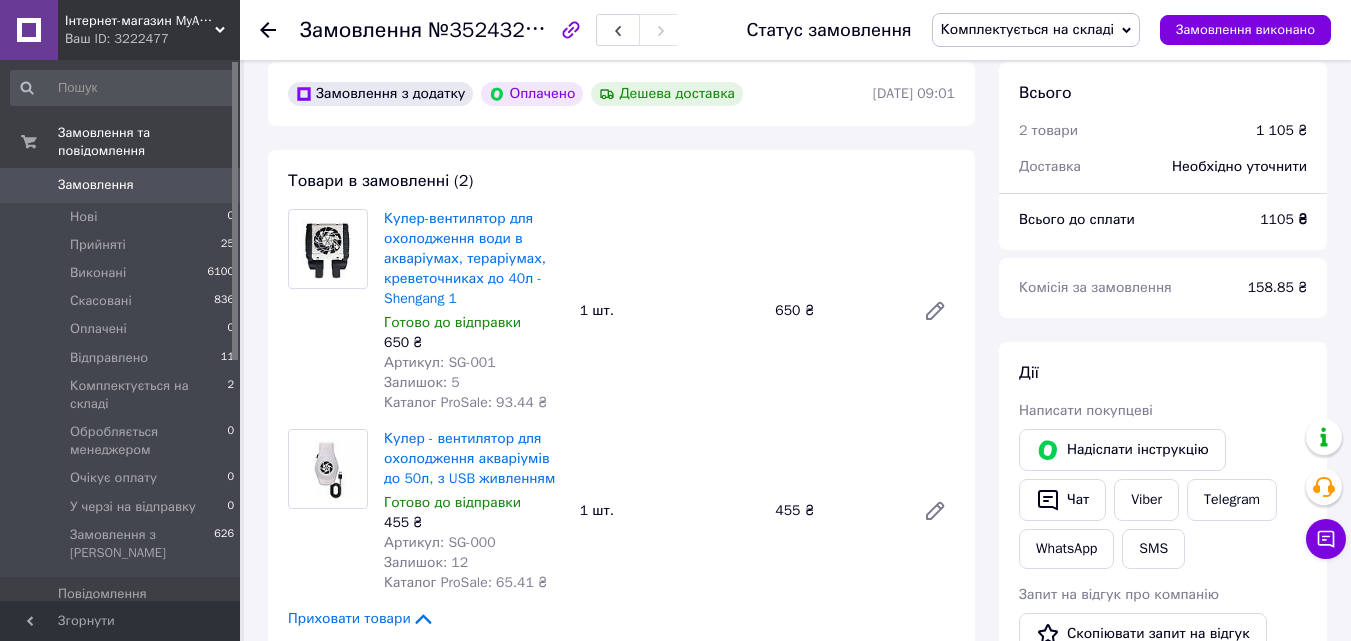scroll, scrollTop: 700, scrollLeft: 0, axis: vertical 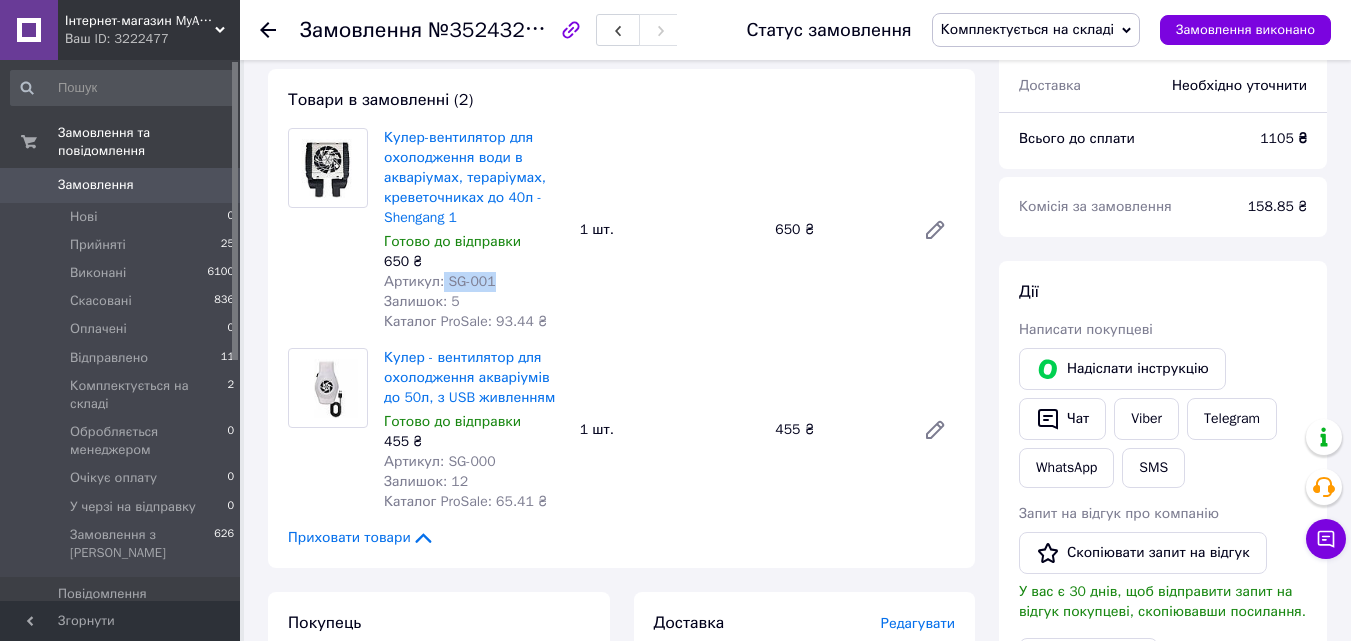 drag, startPoint x: 492, startPoint y: 262, endPoint x: 441, endPoint y: 264, distance: 51.0392 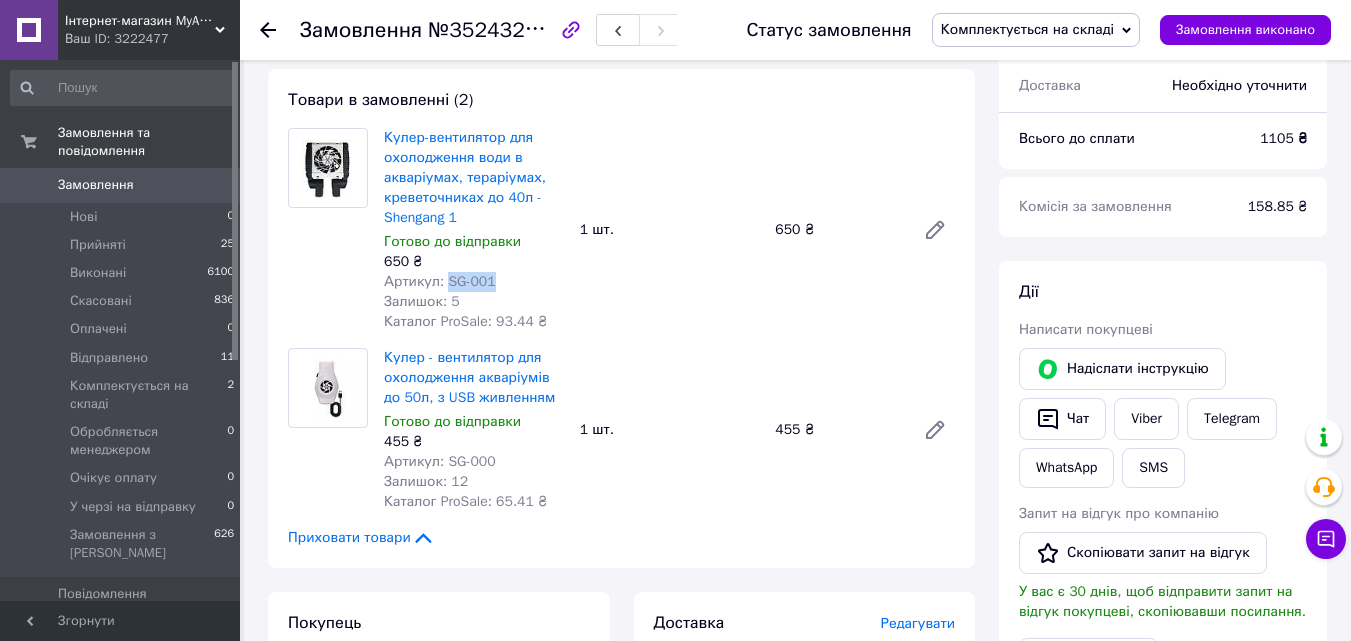 drag, startPoint x: 445, startPoint y: 266, endPoint x: 487, endPoint y: 265, distance: 42.0119 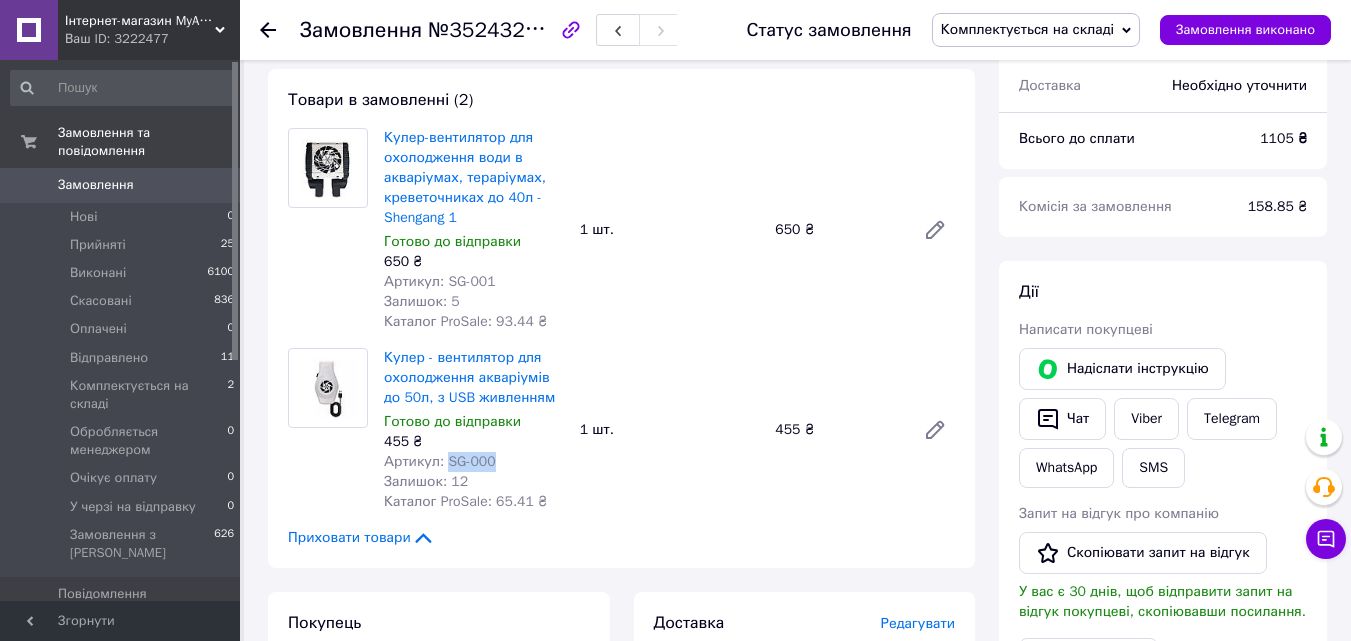 drag, startPoint x: 443, startPoint y: 443, endPoint x: 487, endPoint y: 444, distance: 44.011364 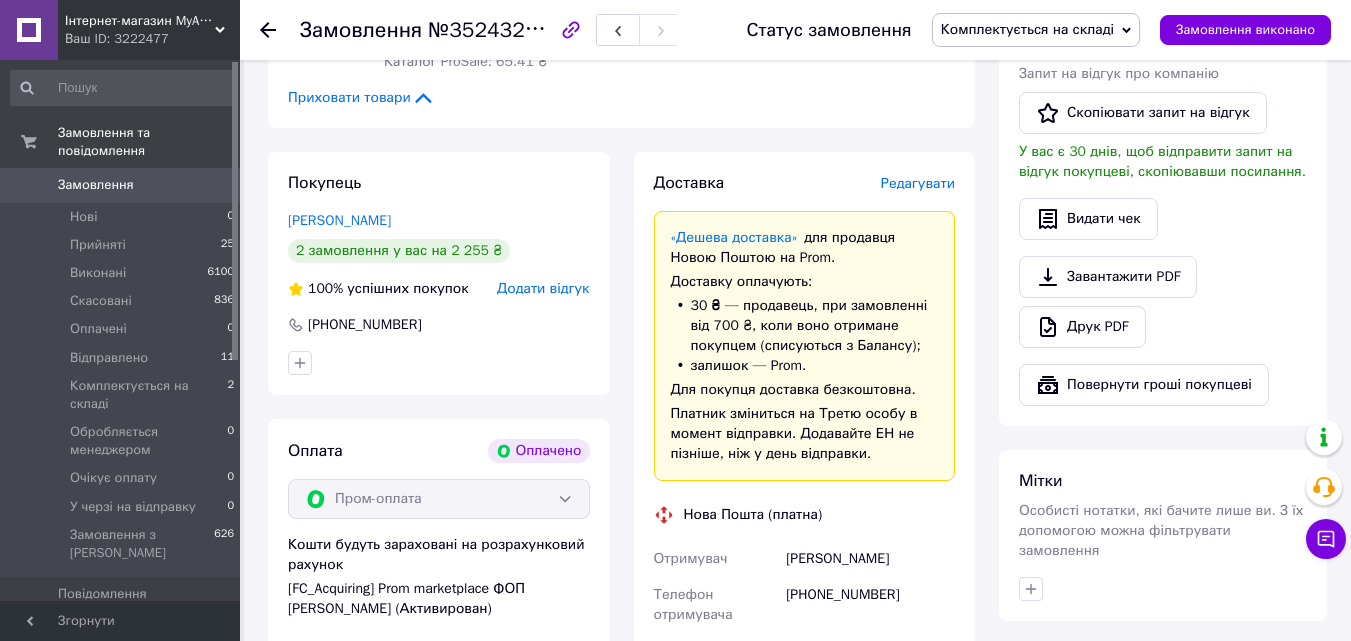 scroll, scrollTop: 1200, scrollLeft: 0, axis: vertical 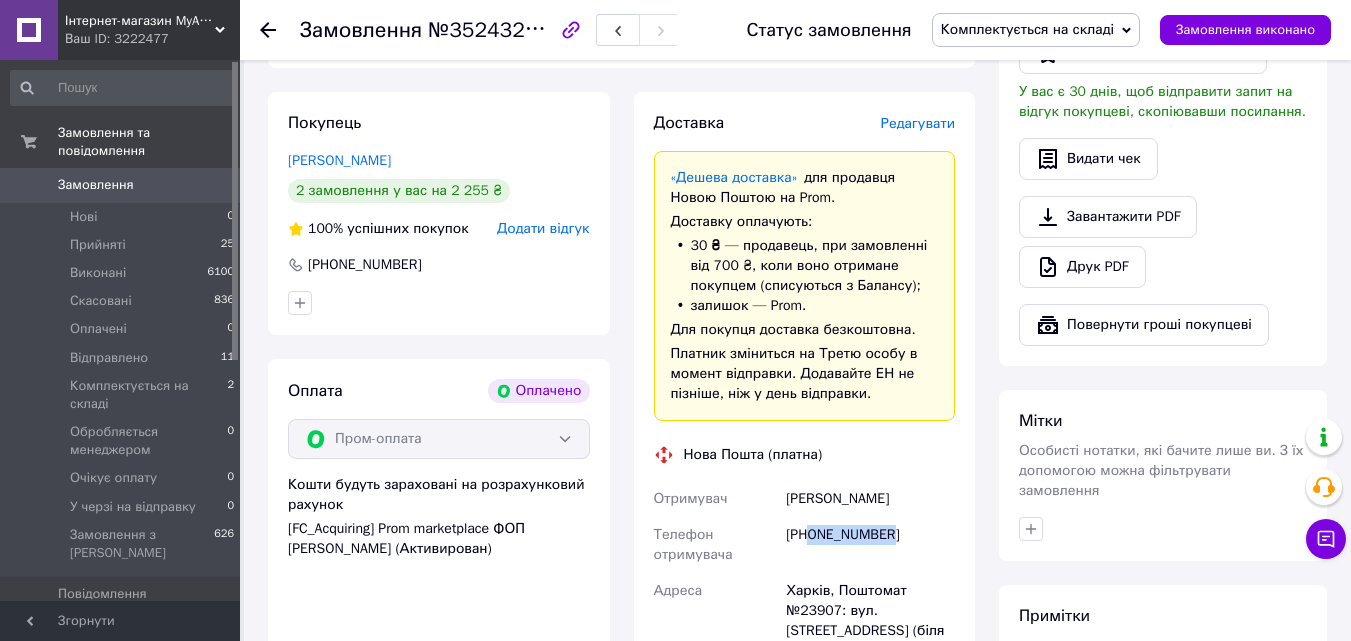 drag, startPoint x: 903, startPoint y: 520, endPoint x: 811, endPoint y: 532, distance: 92.779305 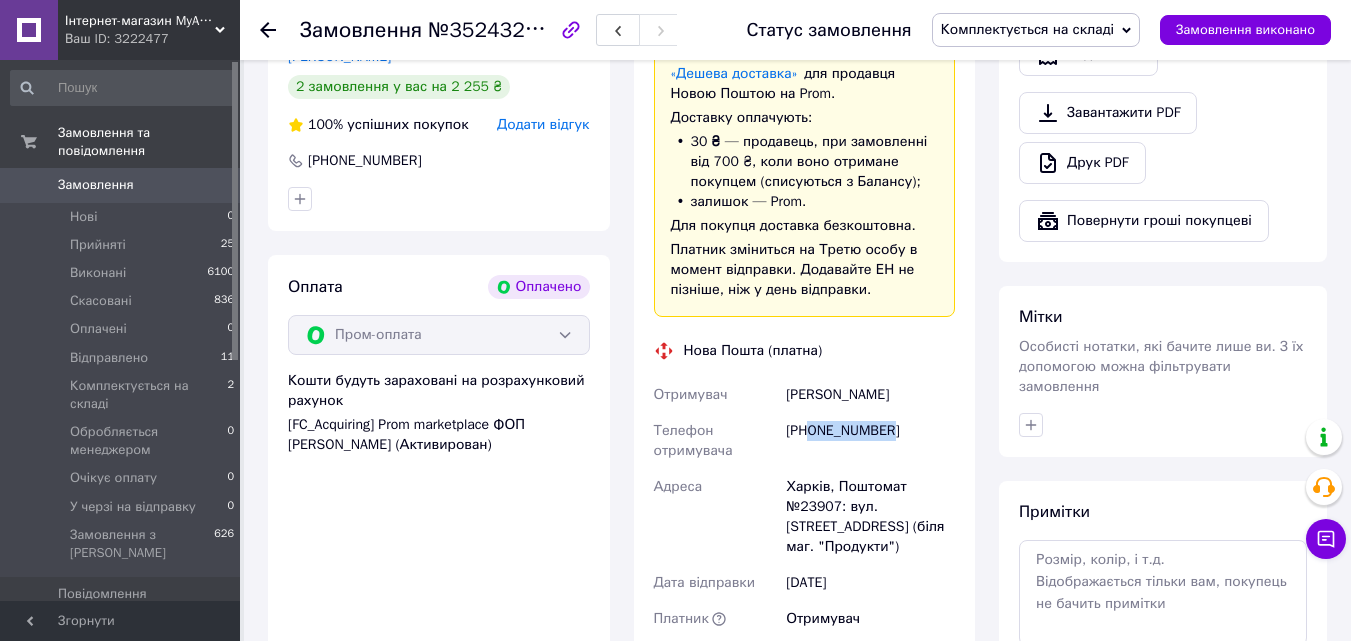 scroll, scrollTop: 1400, scrollLeft: 0, axis: vertical 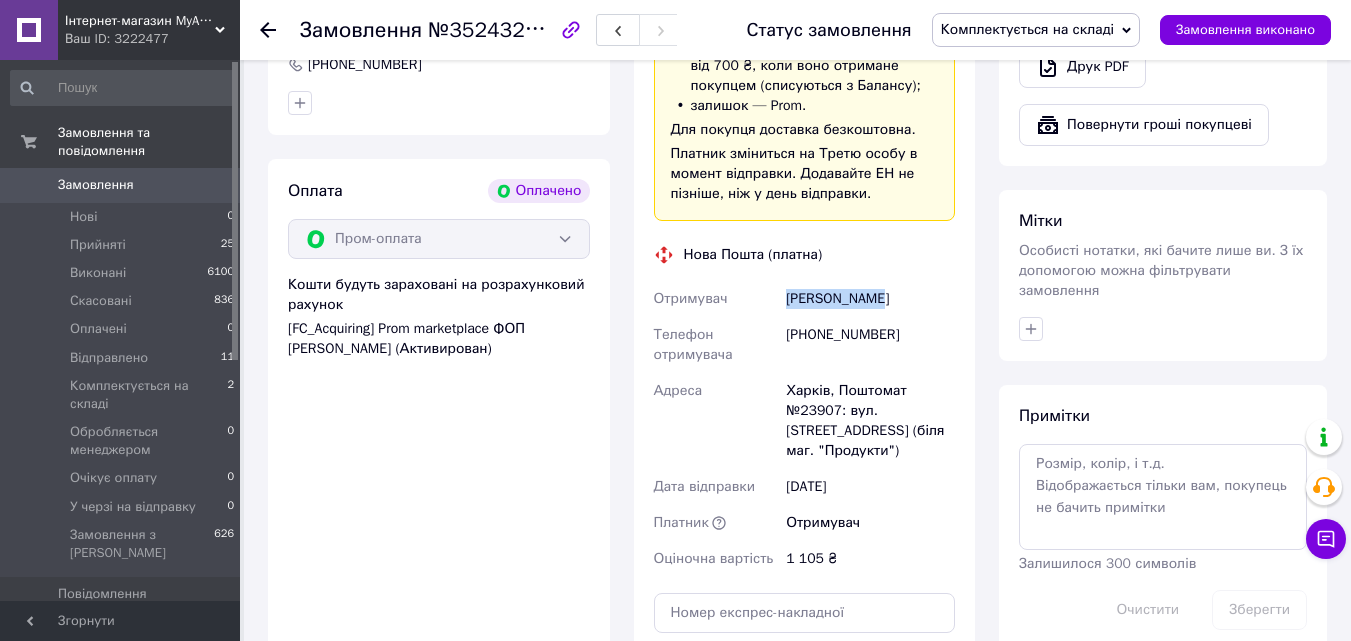 drag, startPoint x: 887, startPoint y: 281, endPoint x: 784, endPoint y: 280, distance: 103.00485 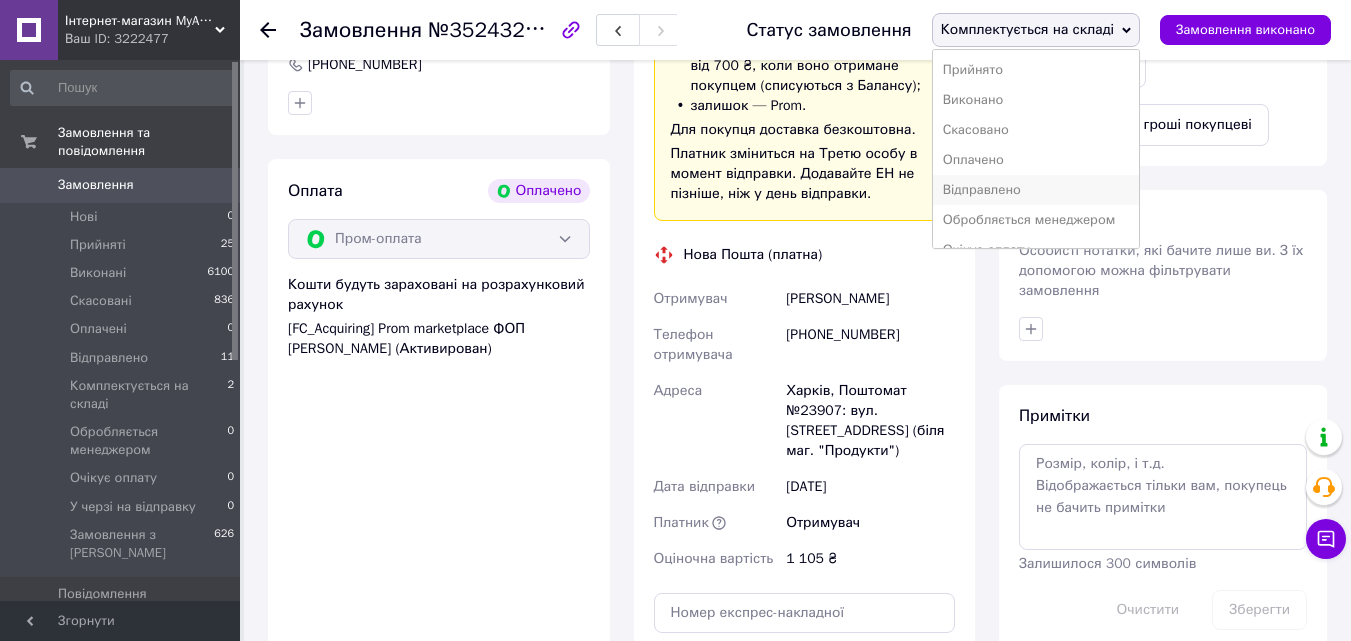click on "Відправлено" at bounding box center (1036, 190) 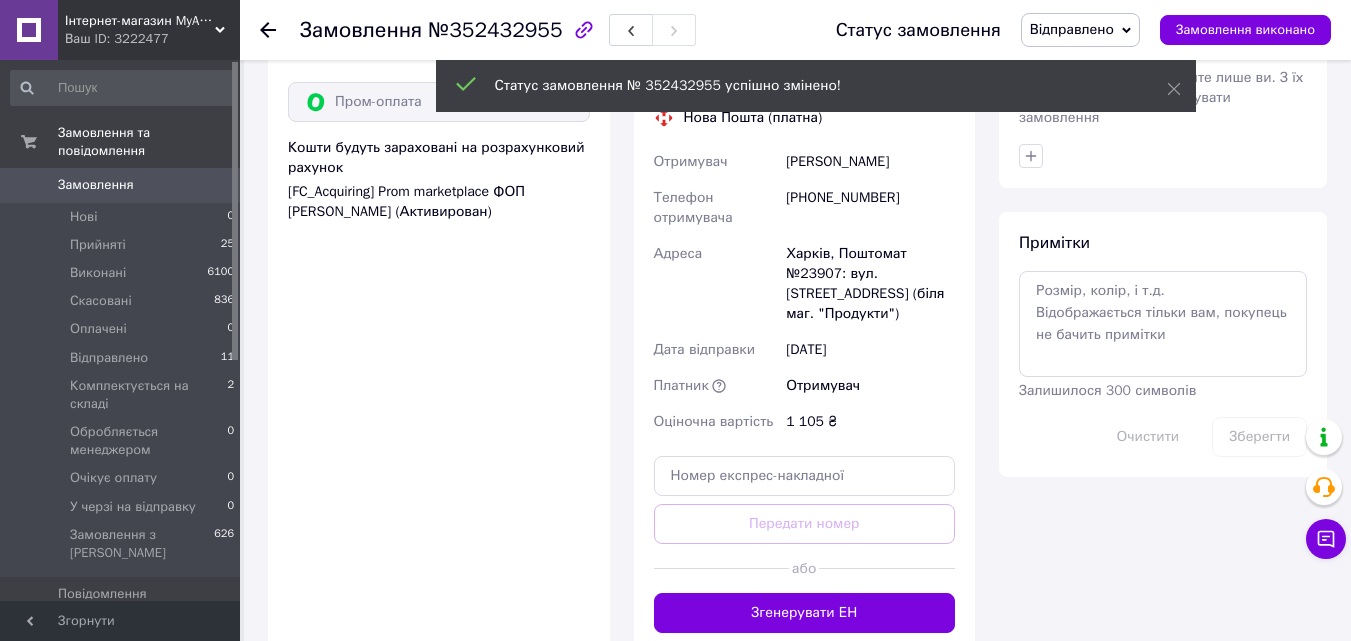 scroll, scrollTop: 1600, scrollLeft: 0, axis: vertical 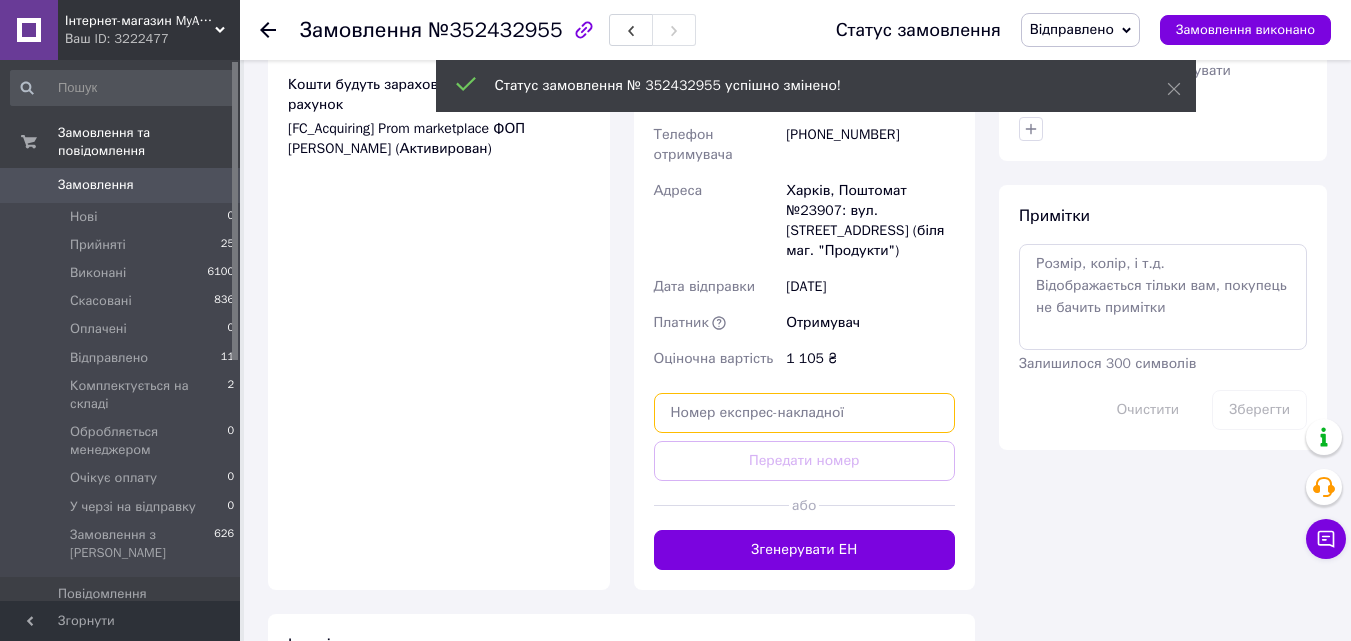 click at bounding box center (805, 413) 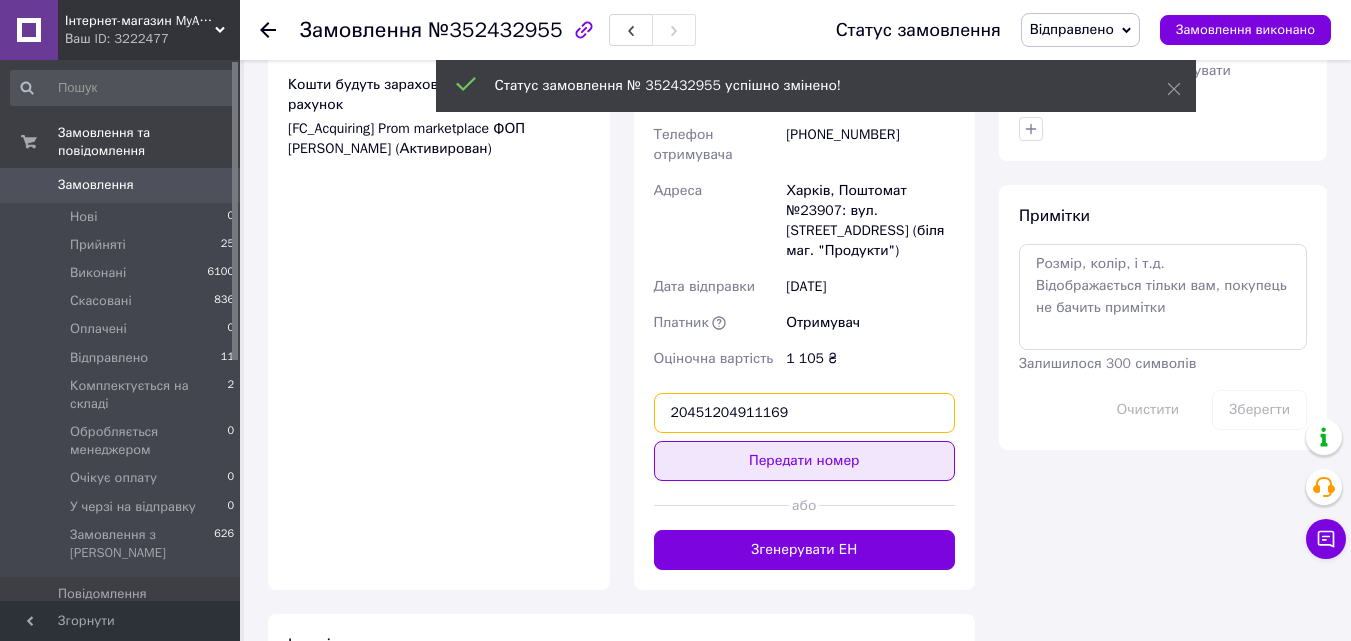 type on "20451204911169" 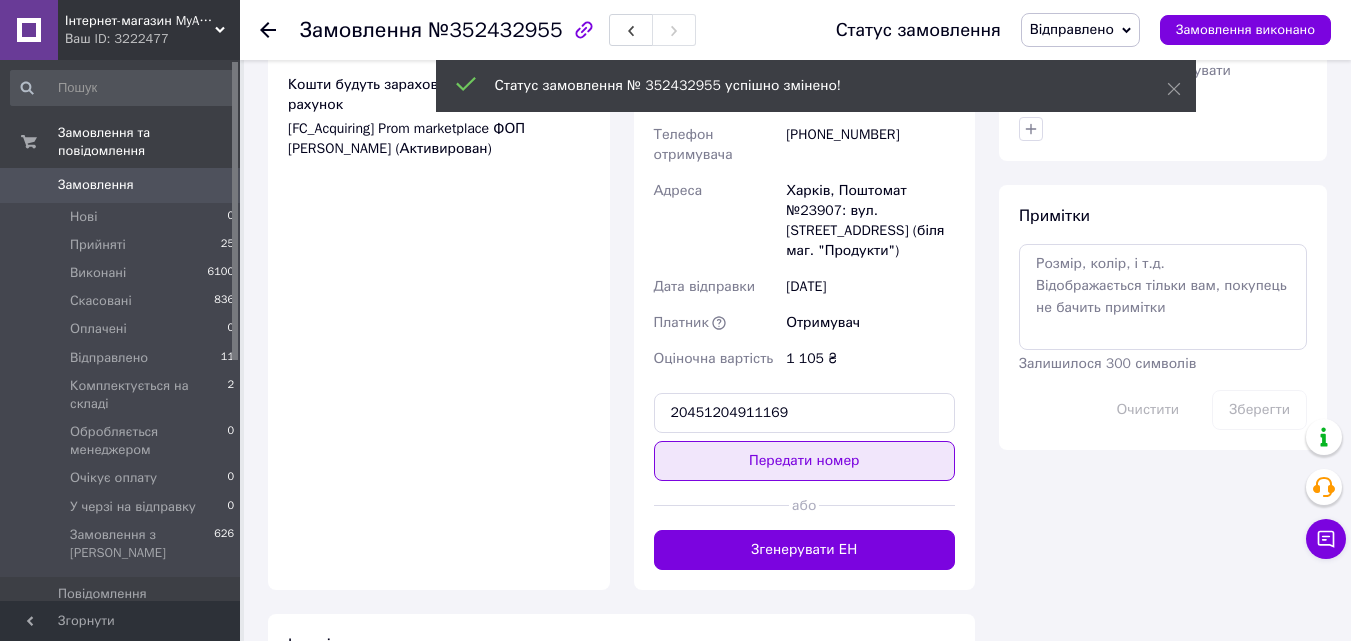 click on "Передати номер" at bounding box center [805, 461] 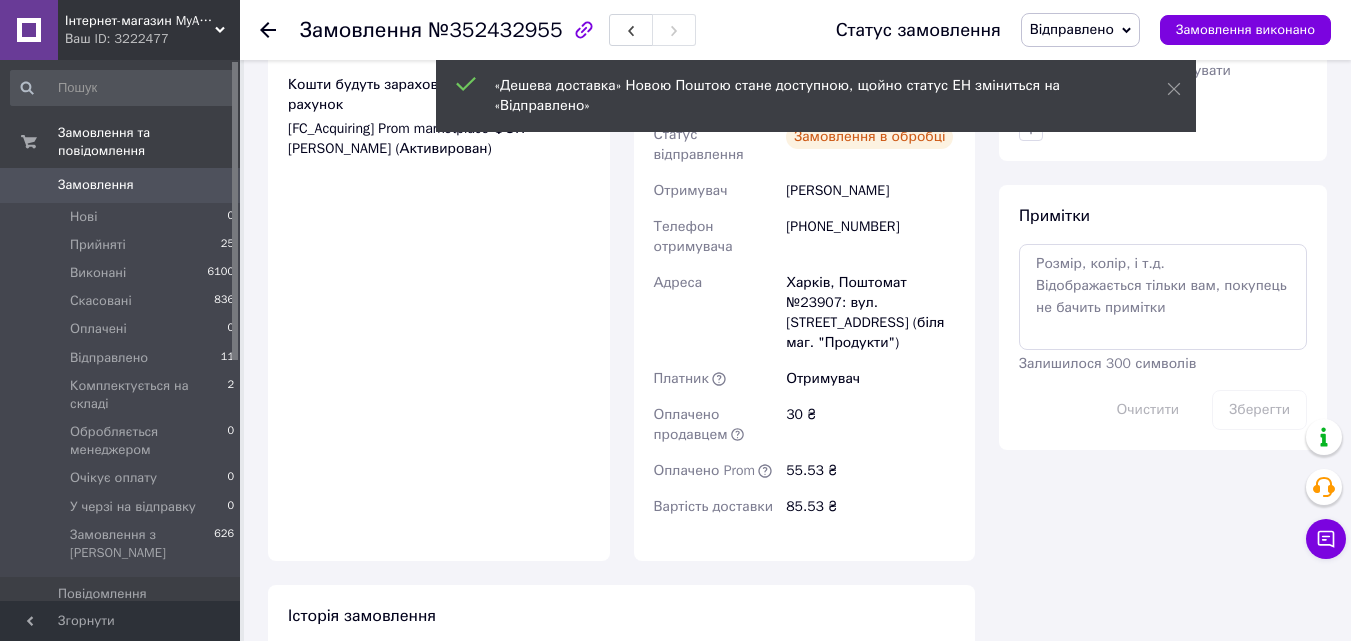 click on "Замовлення" at bounding box center (96, 185) 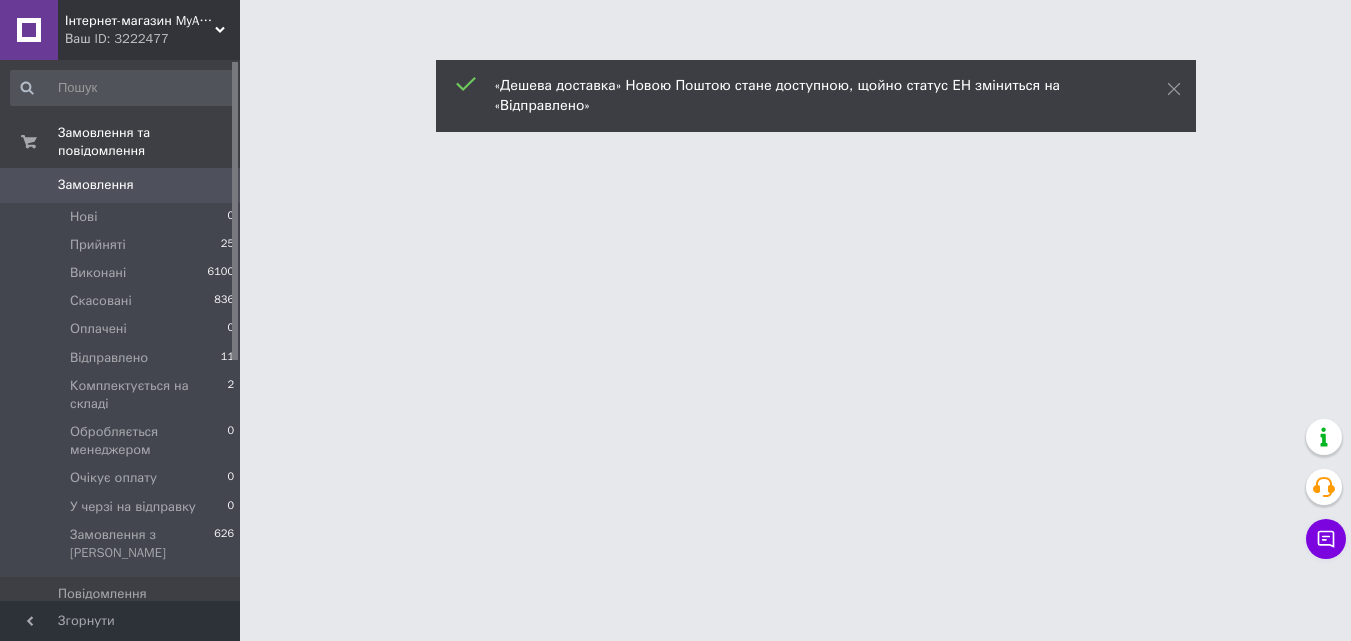 scroll, scrollTop: 0, scrollLeft: 0, axis: both 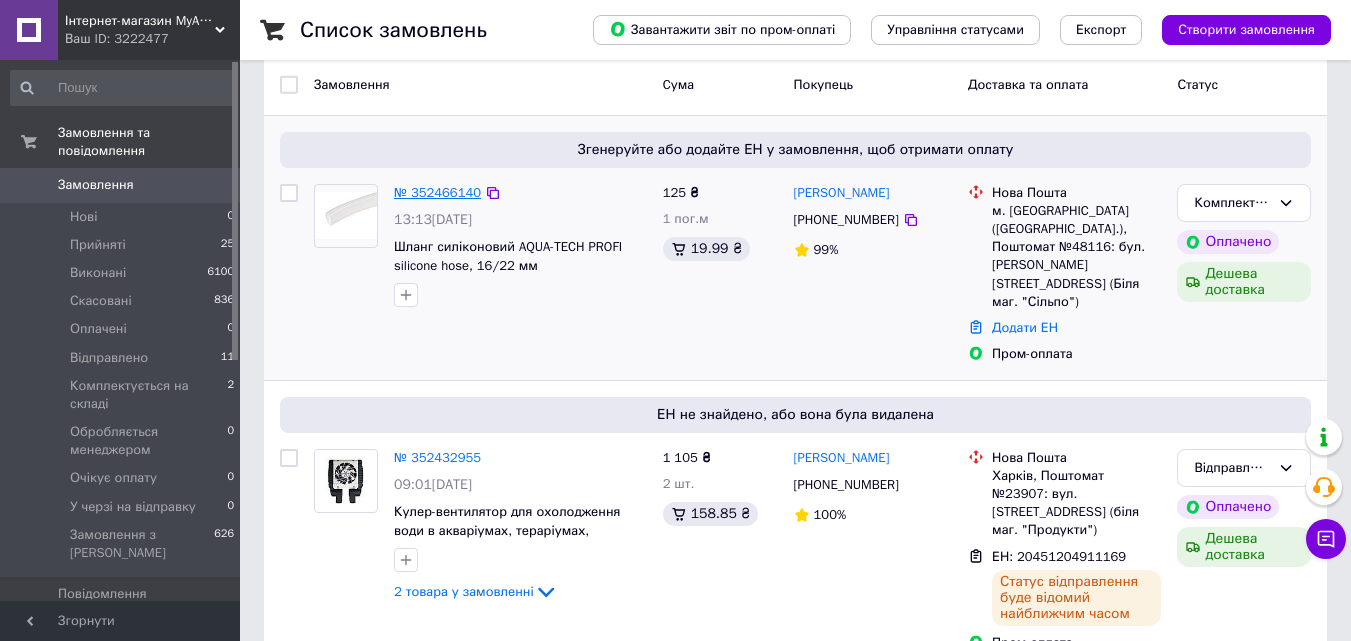 click on "№ 352466140" at bounding box center (437, 192) 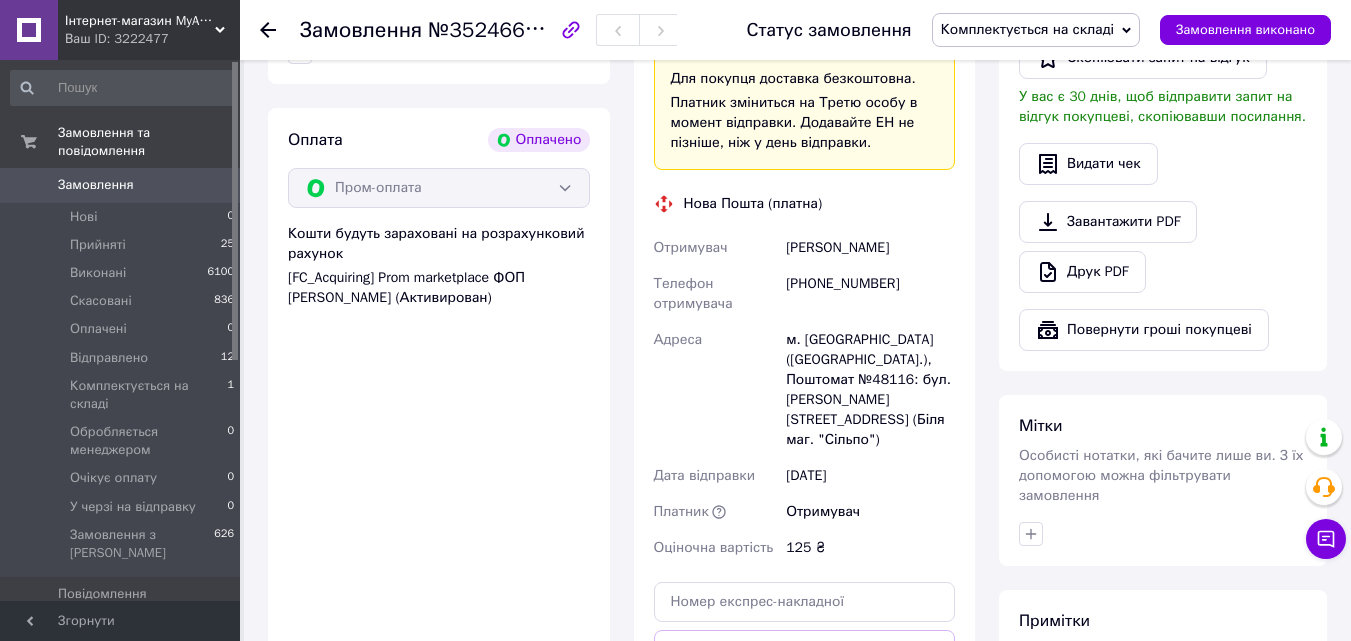 scroll, scrollTop: 1200, scrollLeft: 0, axis: vertical 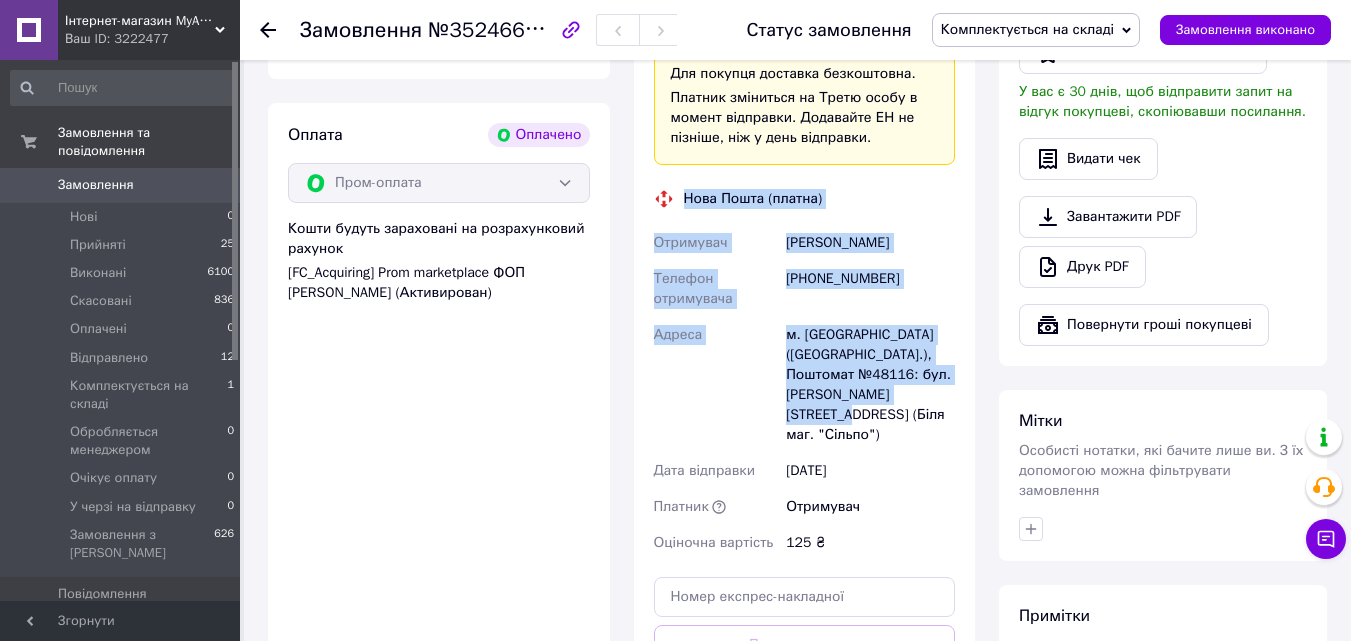 drag, startPoint x: 681, startPoint y: 179, endPoint x: 914, endPoint y: 375, distance: 304.47495 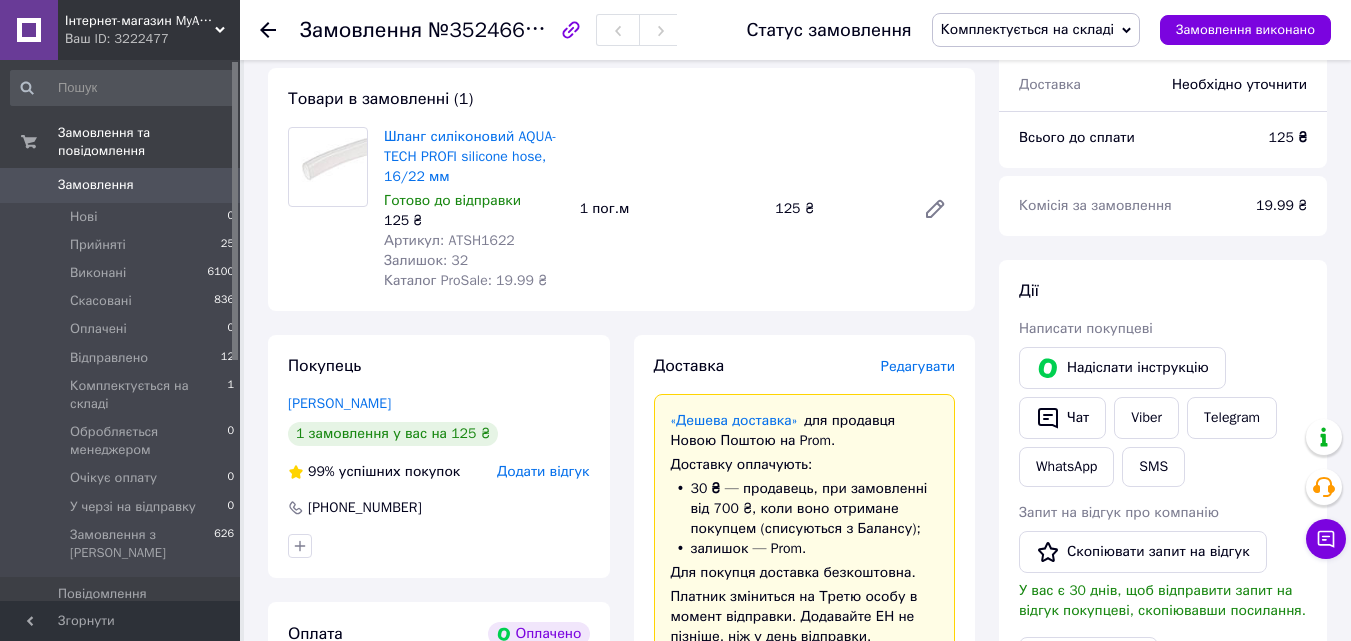 scroll, scrollTop: 700, scrollLeft: 0, axis: vertical 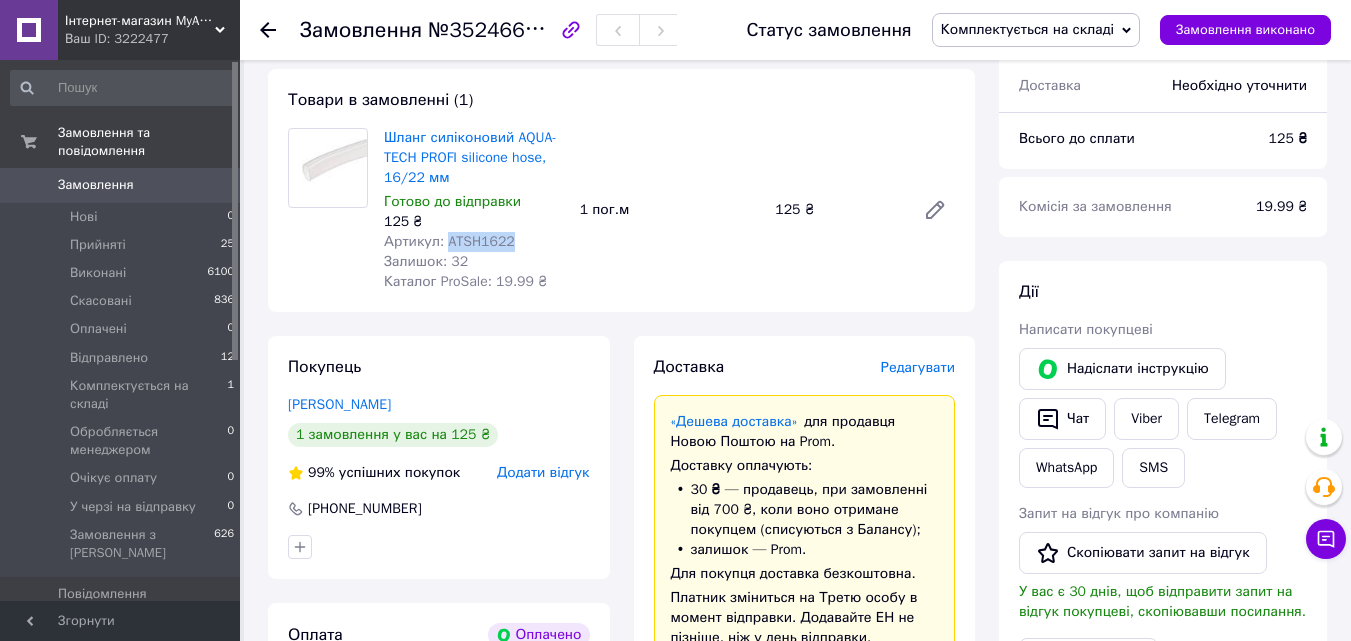drag, startPoint x: 505, startPoint y: 220, endPoint x: 443, endPoint y: 222, distance: 62.03225 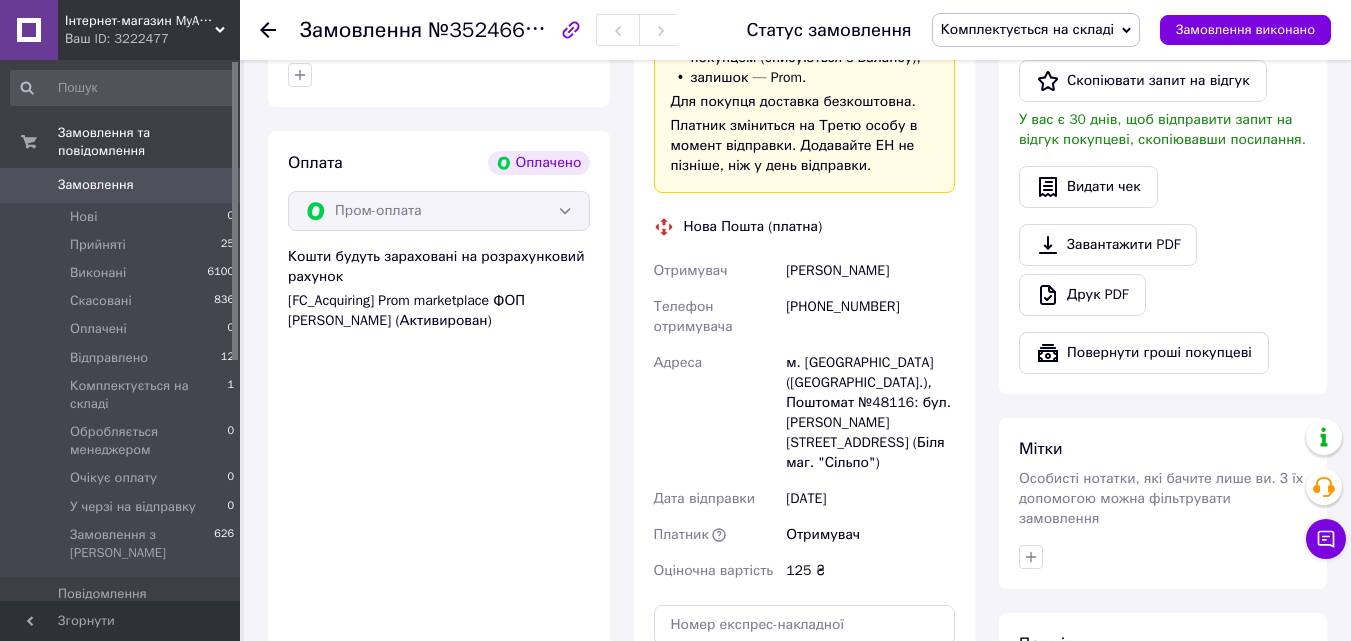 scroll, scrollTop: 1200, scrollLeft: 0, axis: vertical 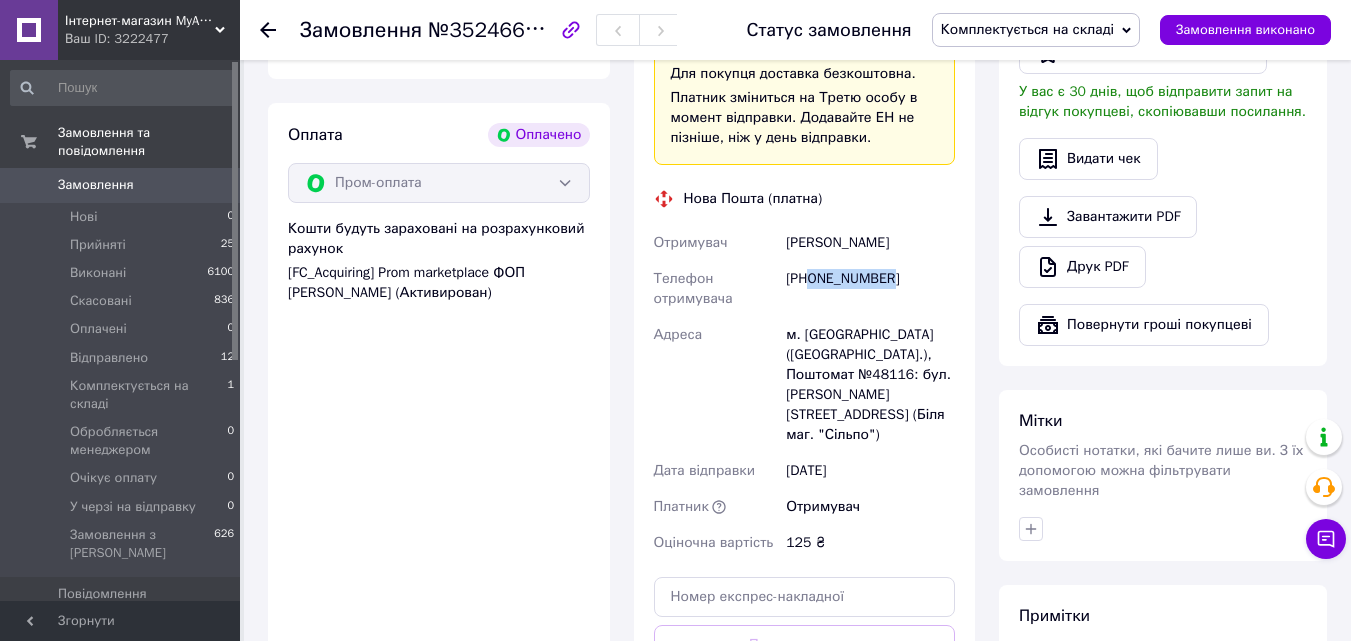 drag, startPoint x: 907, startPoint y: 258, endPoint x: 811, endPoint y: 270, distance: 96.74709 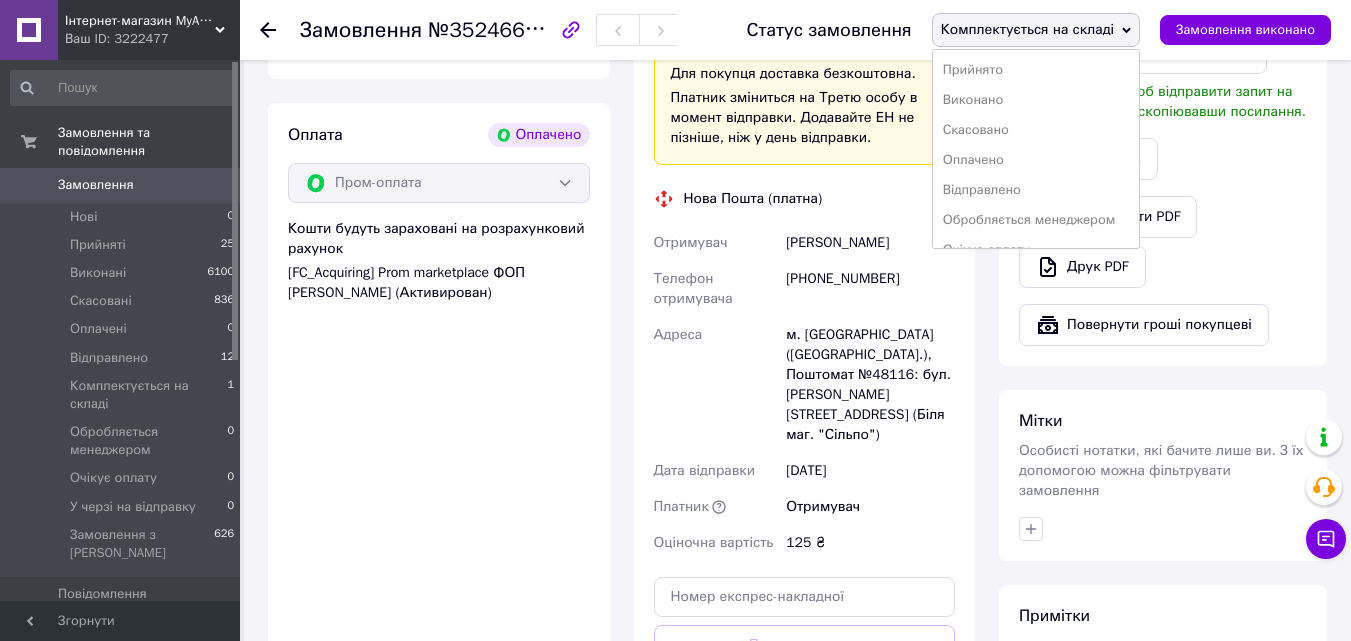 click on "Відправлено" at bounding box center [1036, 190] 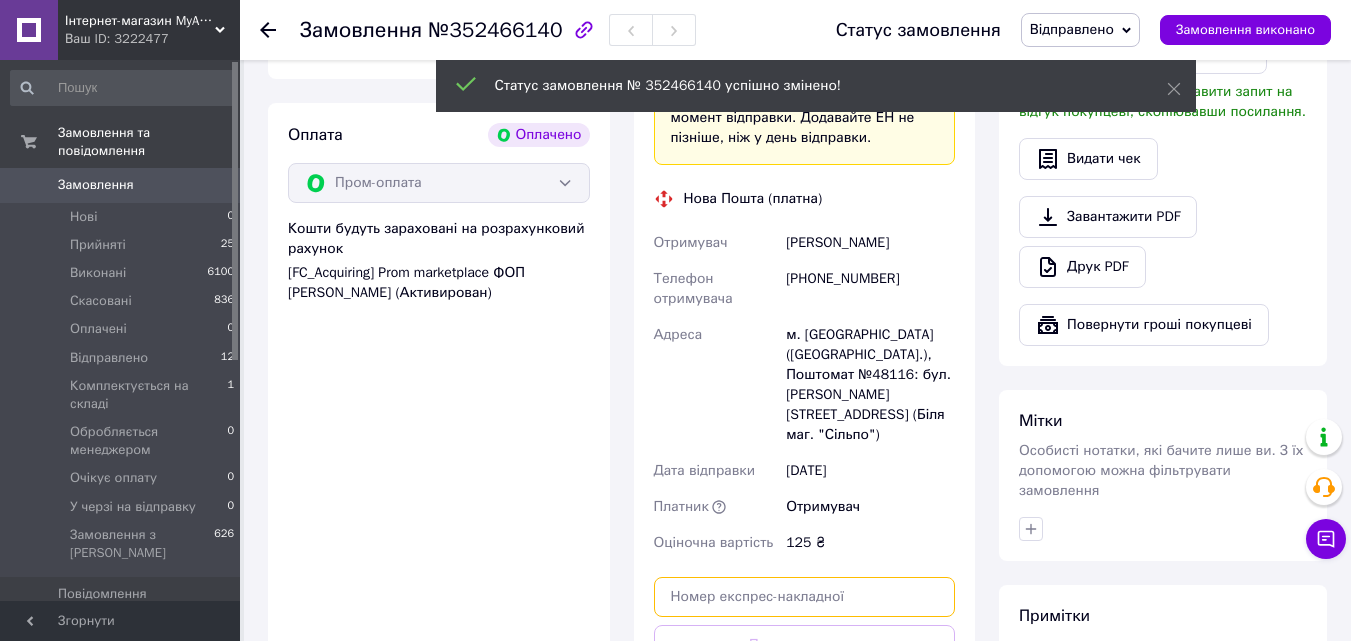 click at bounding box center [805, 597] 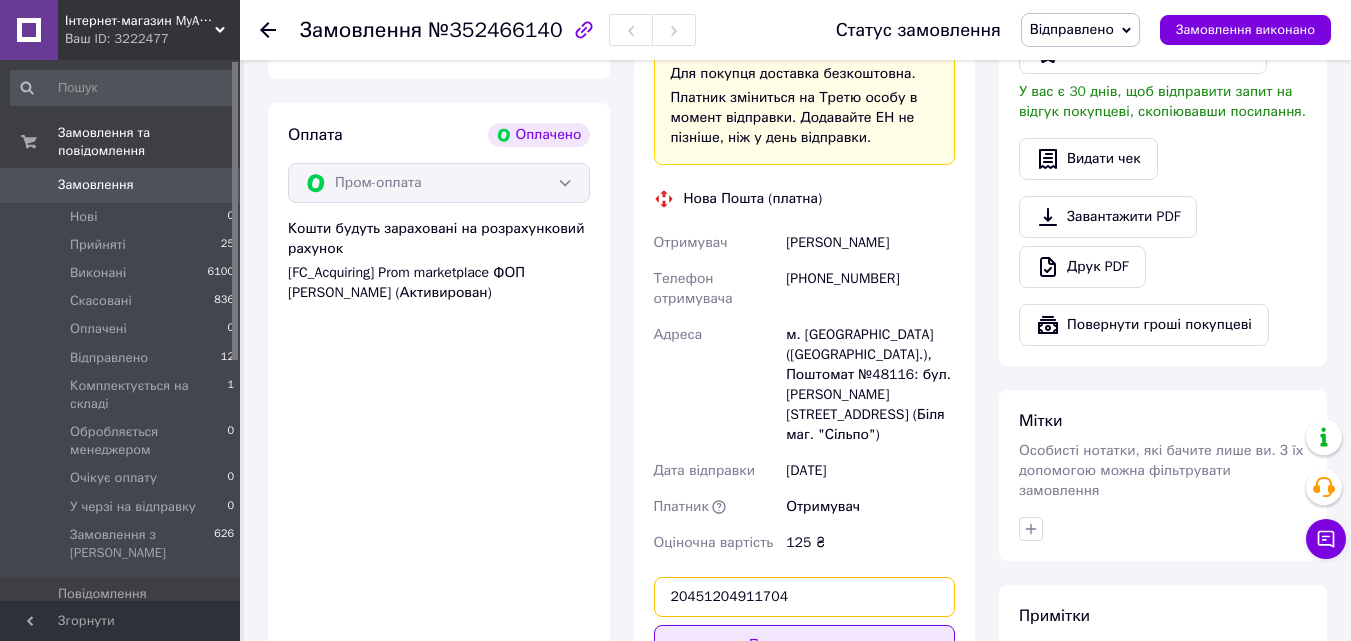 type on "20451204911704" 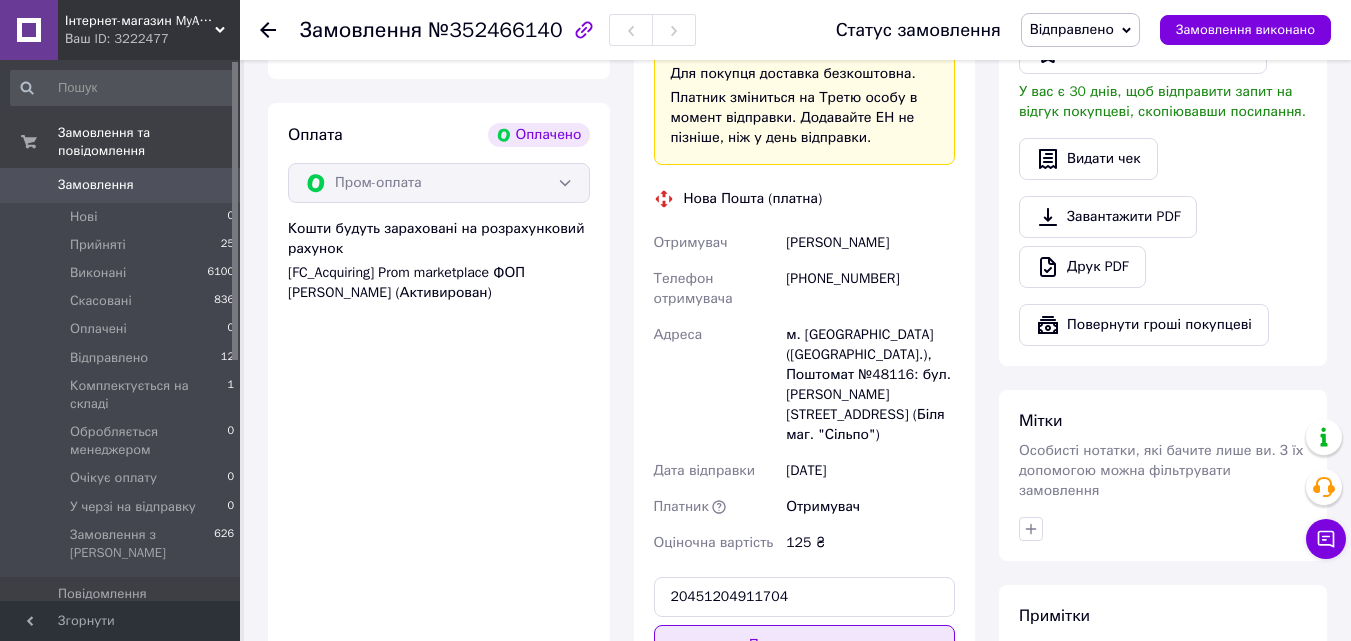 click on "Передати номер" at bounding box center (805, 645) 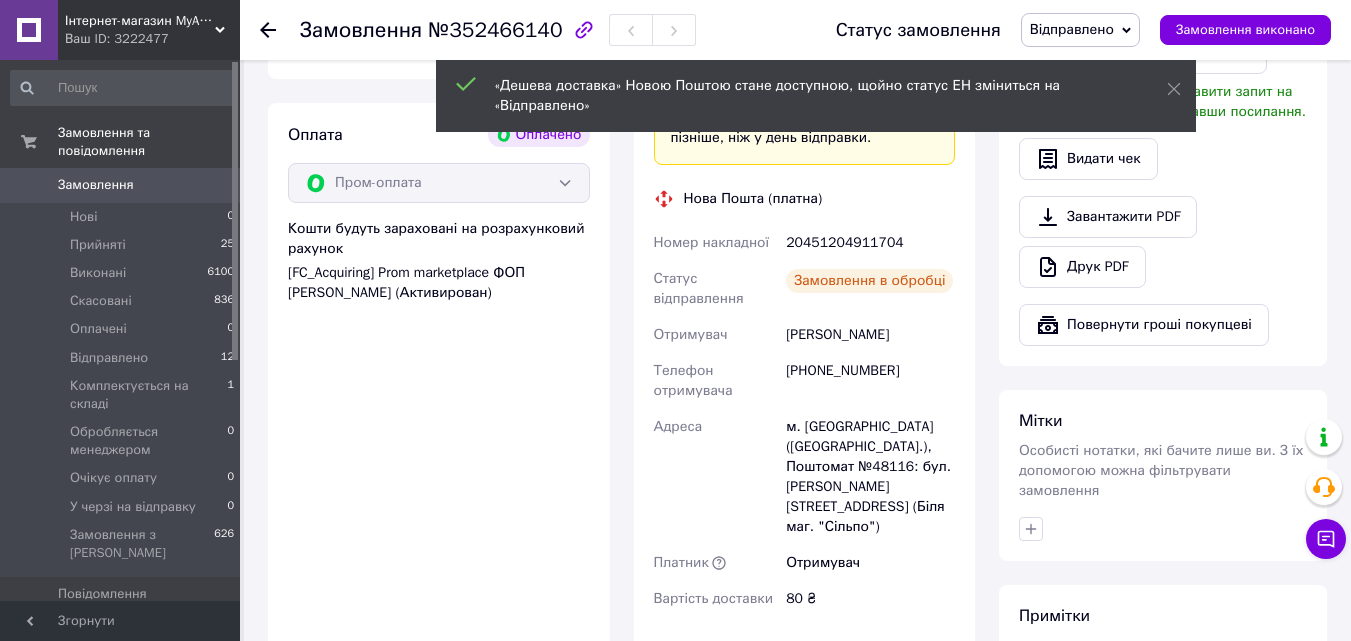 click on "Замовлення" at bounding box center [96, 185] 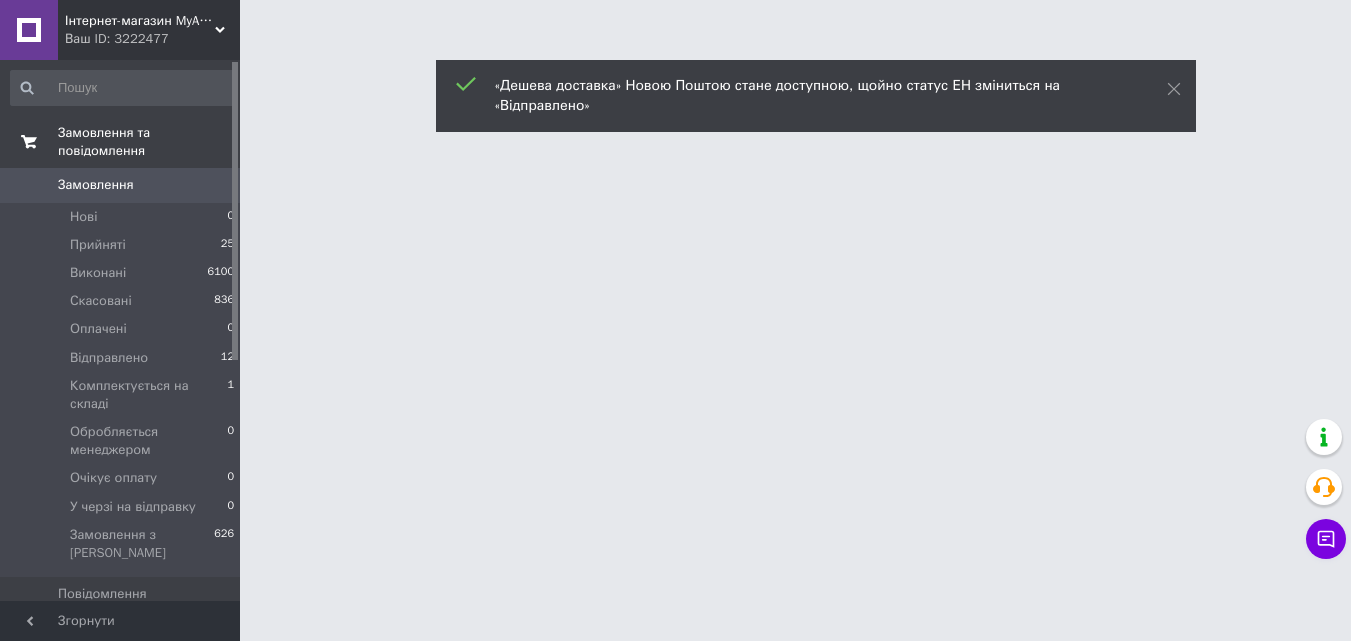 scroll, scrollTop: 0, scrollLeft: 0, axis: both 